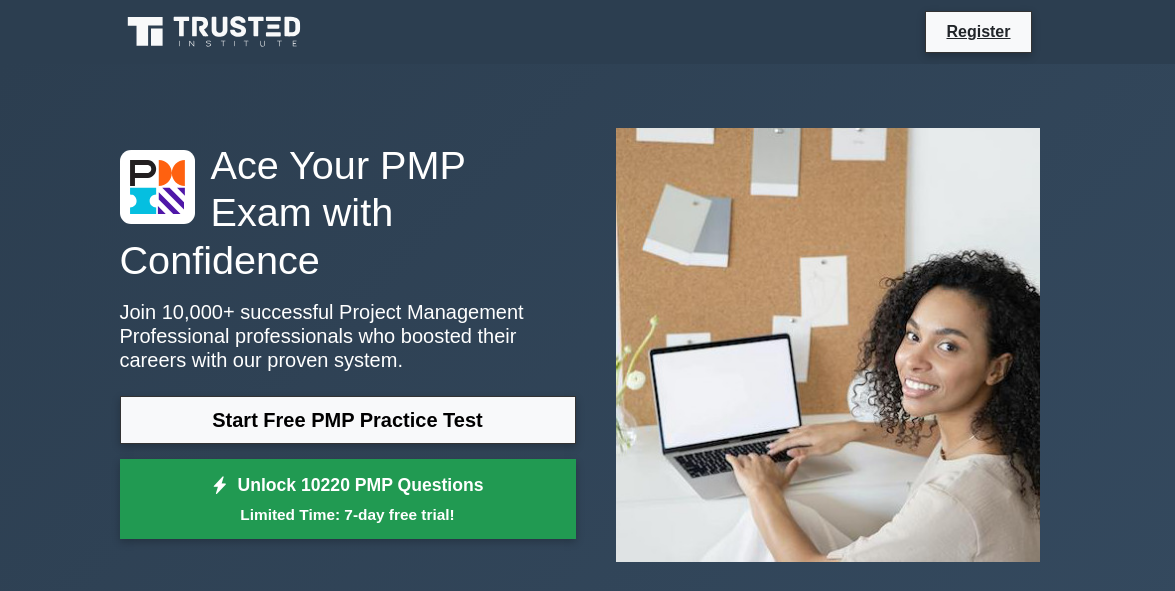 scroll, scrollTop: 0, scrollLeft: 0, axis: both 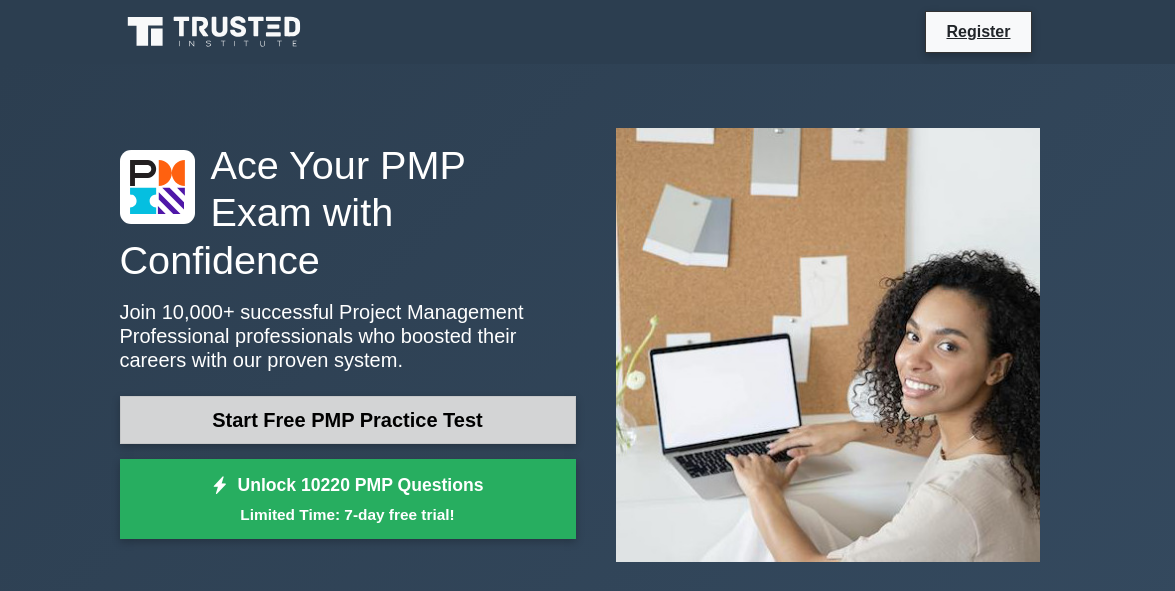 click on "Start Free PMP Practice Test" at bounding box center [348, 420] 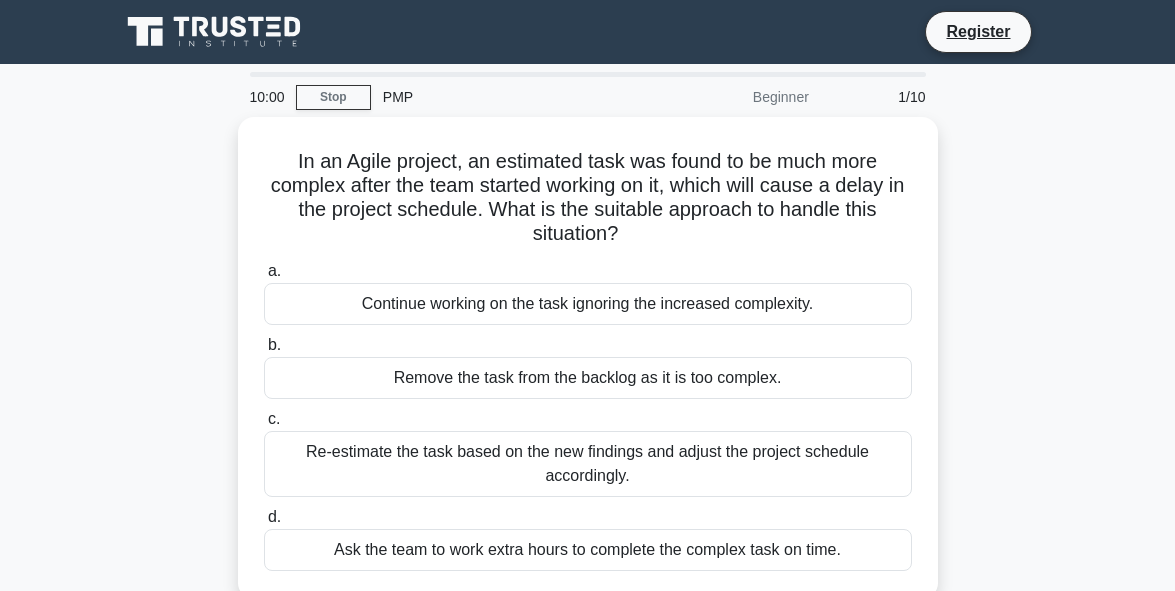 scroll, scrollTop: 0, scrollLeft: 0, axis: both 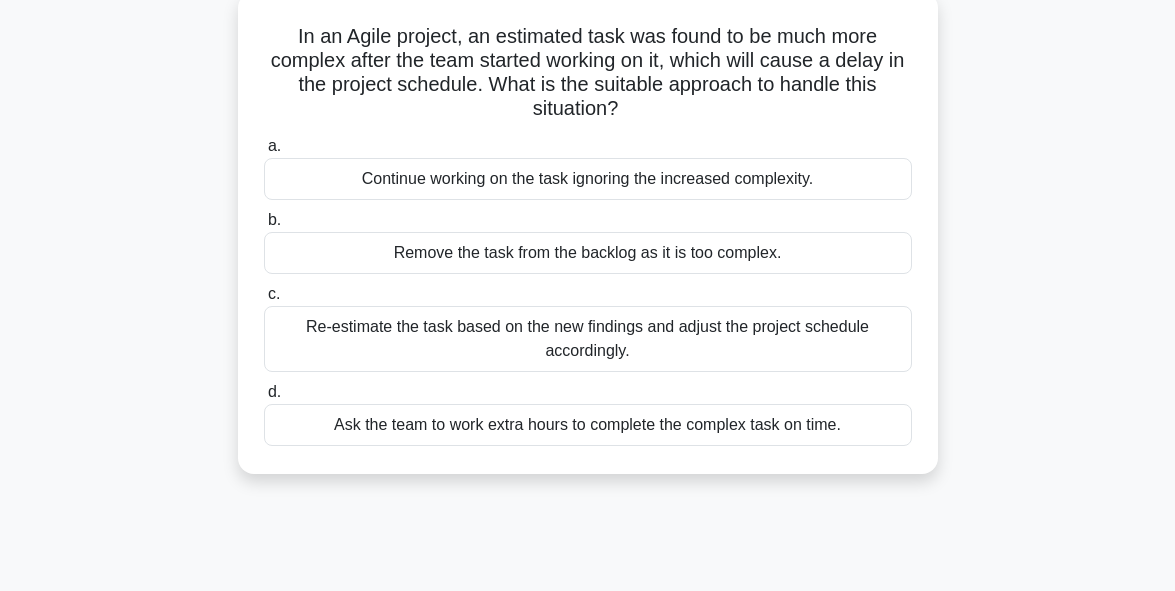 click on "Re-estimate the task based on the new findings and adjust the project schedule accordingly." at bounding box center [588, 339] 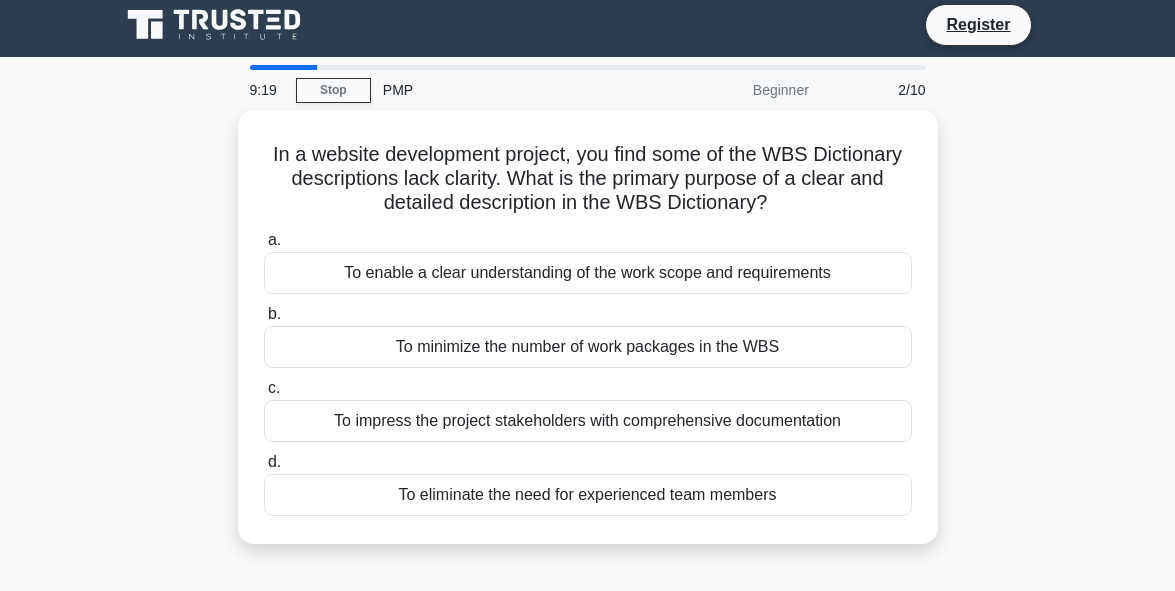 scroll, scrollTop: 0, scrollLeft: 0, axis: both 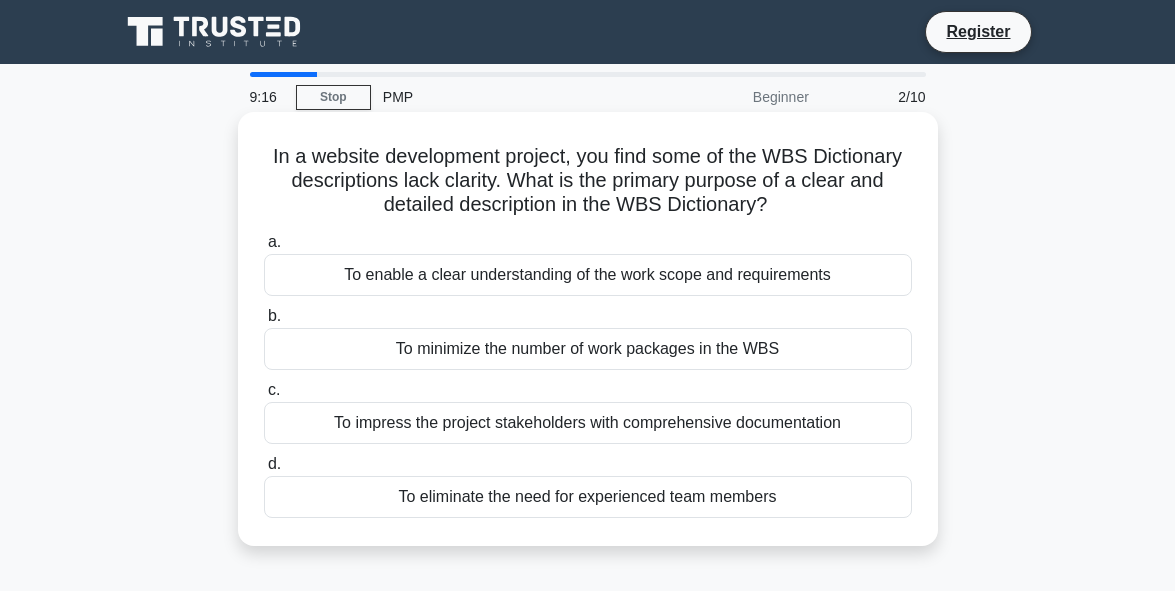 click on "To impress the project stakeholders with comprehensive documentation" at bounding box center [588, 423] 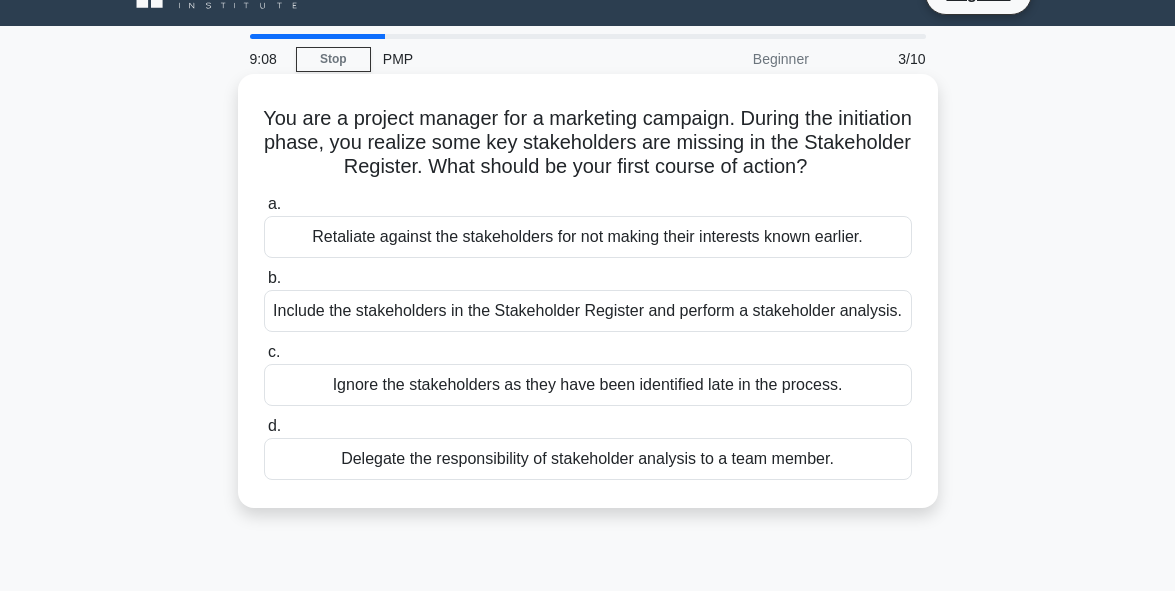 scroll, scrollTop: 0, scrollLeft: 0, axis: both 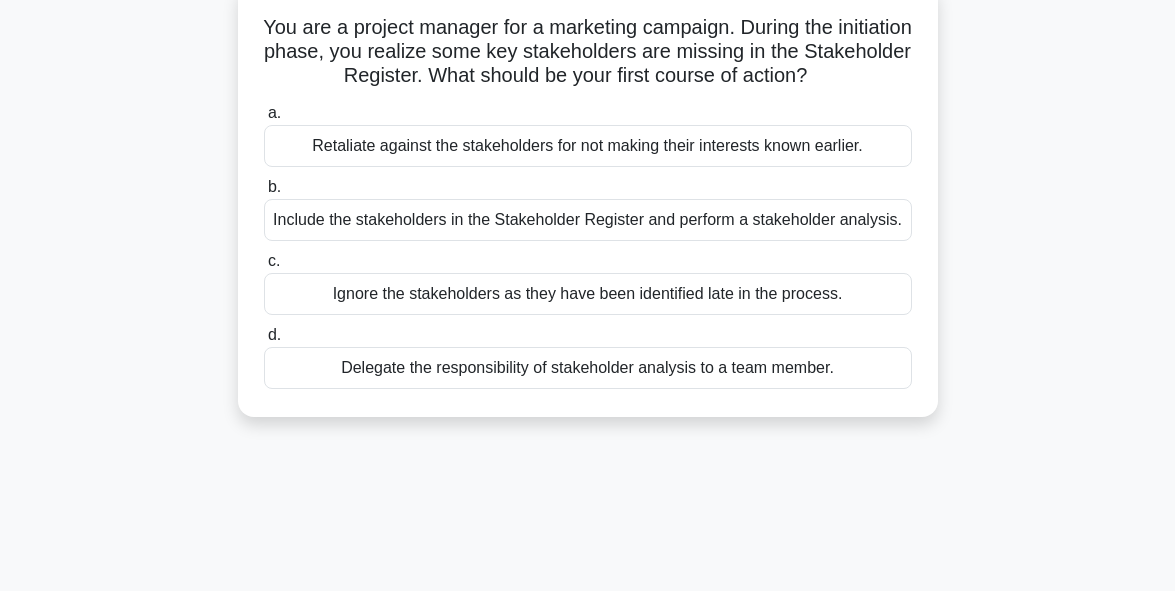 click on "Include the stakeholders in the Stakeholder Register and perform a stakeholder analysis." at bounding box center [588, 220] 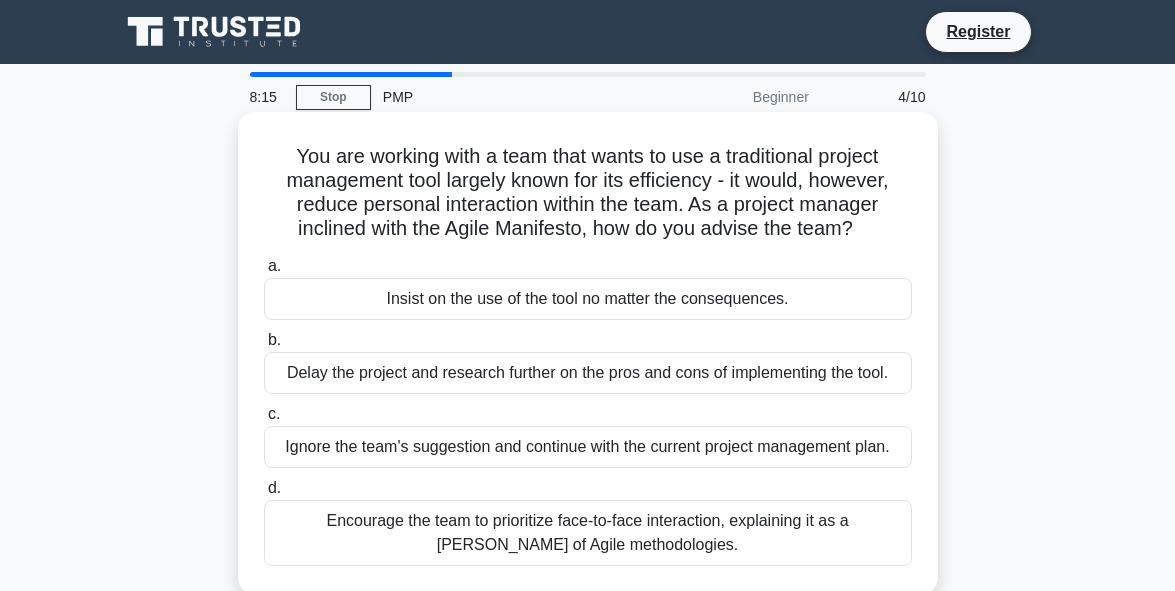 scroll, scrollTop: 40, scrollLeft: 0, axis: vertical 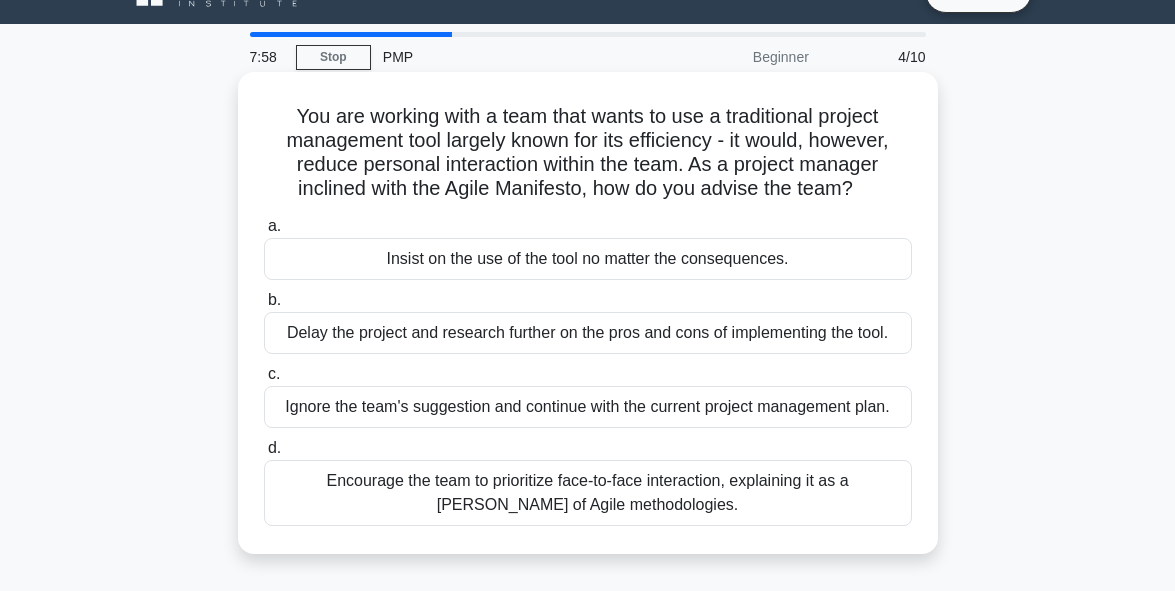 click on "Delay the project and research further on the pros and cons of implementing the tool." at bounding box center [588, 333] 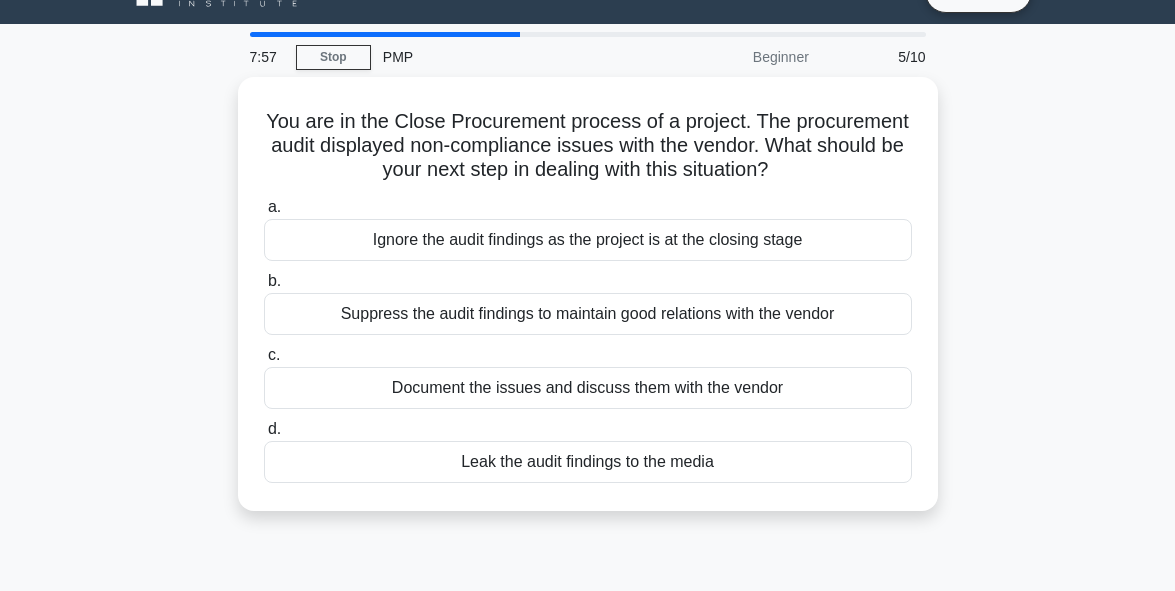scroll, scrollTop: 0, scrollLeft: 0, axis: both 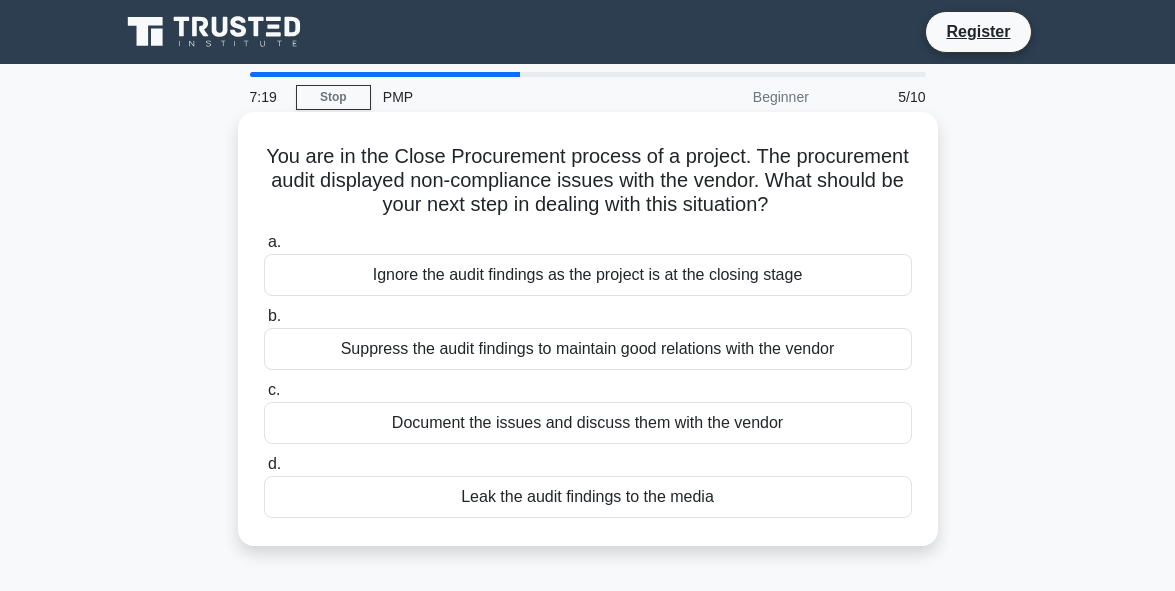 click on "Document the issues and discuss them with the vendor" at bounding box center [588, 423] 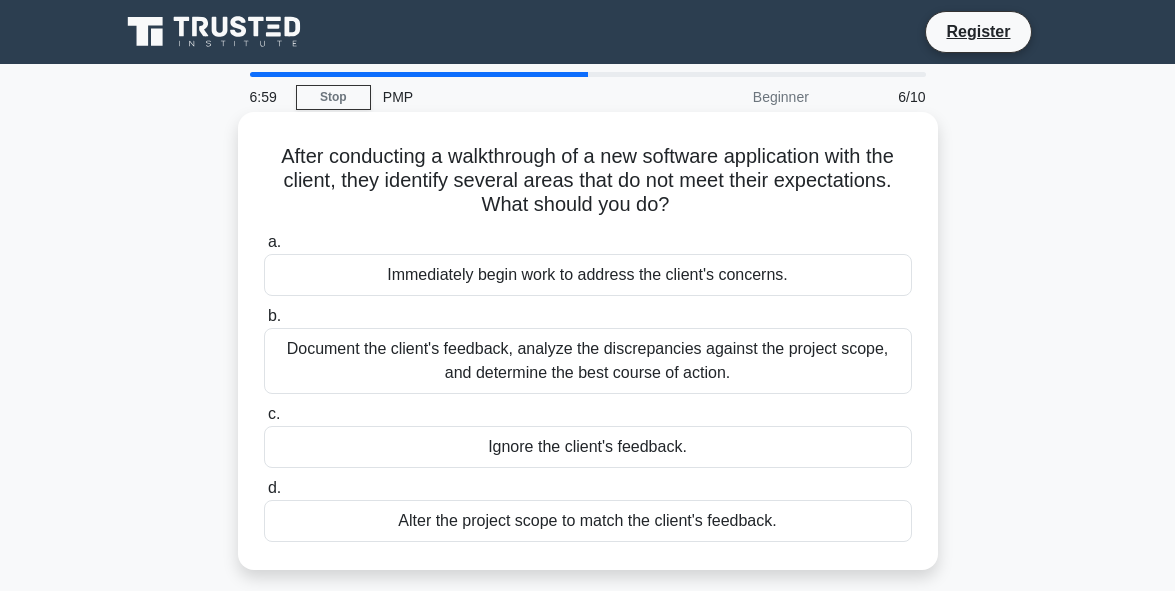 click on "Document the client's feedback, analyze the discrepancies against the project scope, and determine the best course of action." at bounding box center [588, 361] 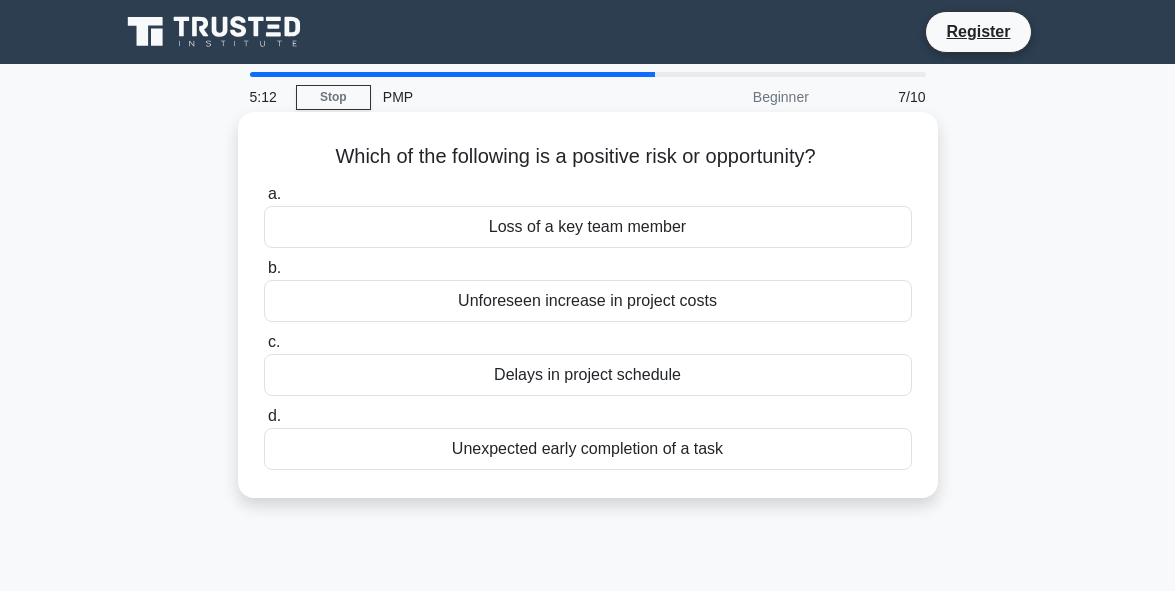 click on "Unexpected early completion of a task" at bounding box center [588, 449] 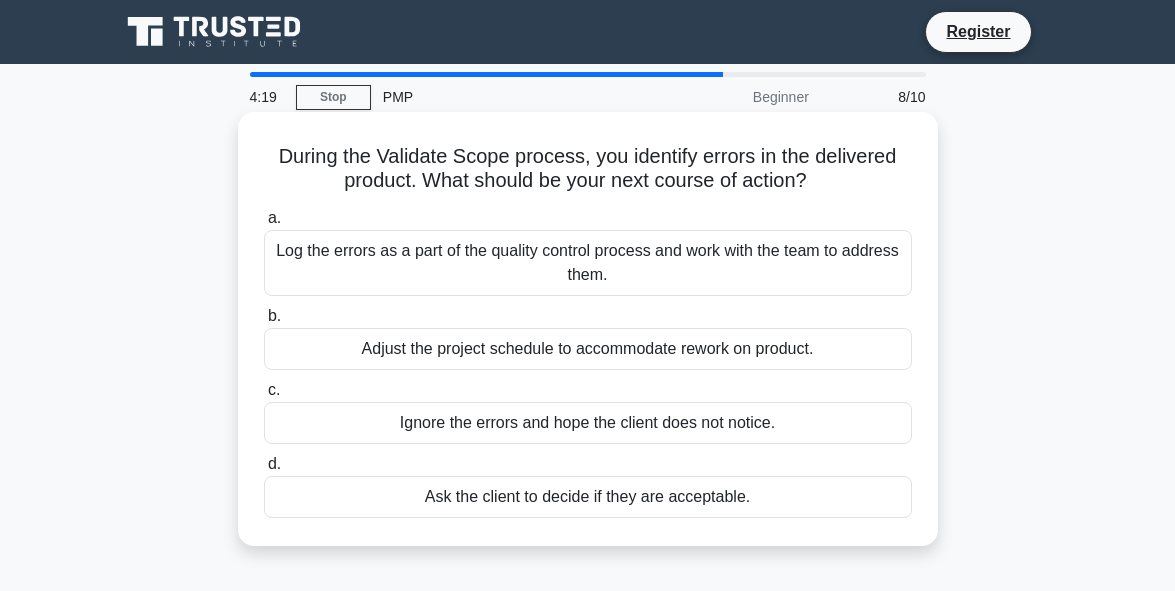 click on "Log the errors as a part of the quality control process and work with the team to address them." at bounding box center (588, 263) 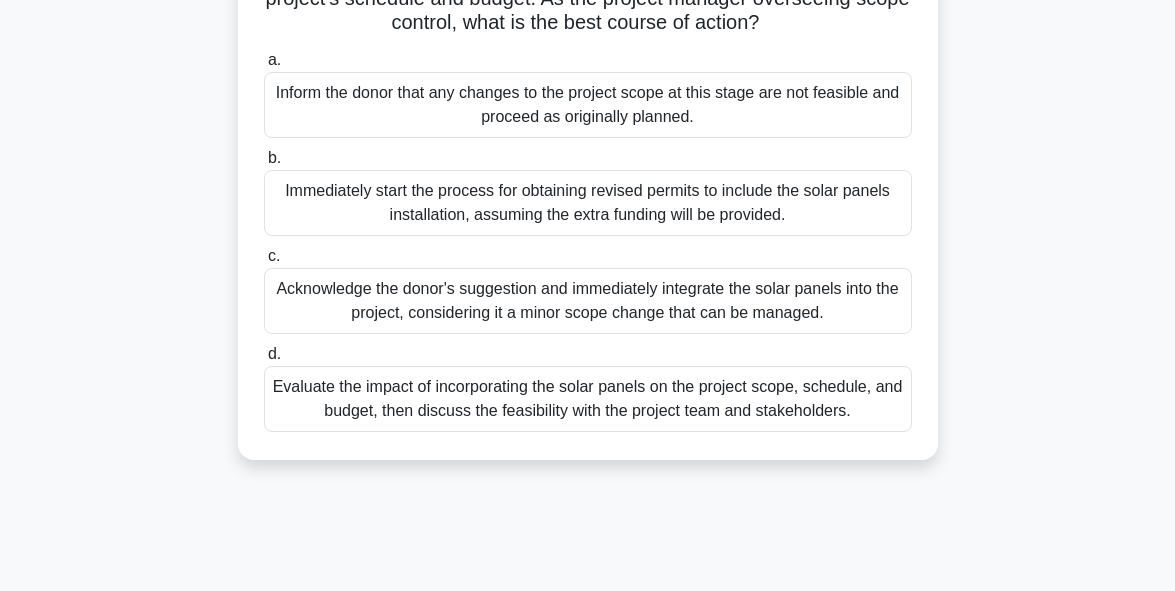 scroll, scrollTop: 280, scrollLeft: 0, axis: vertical 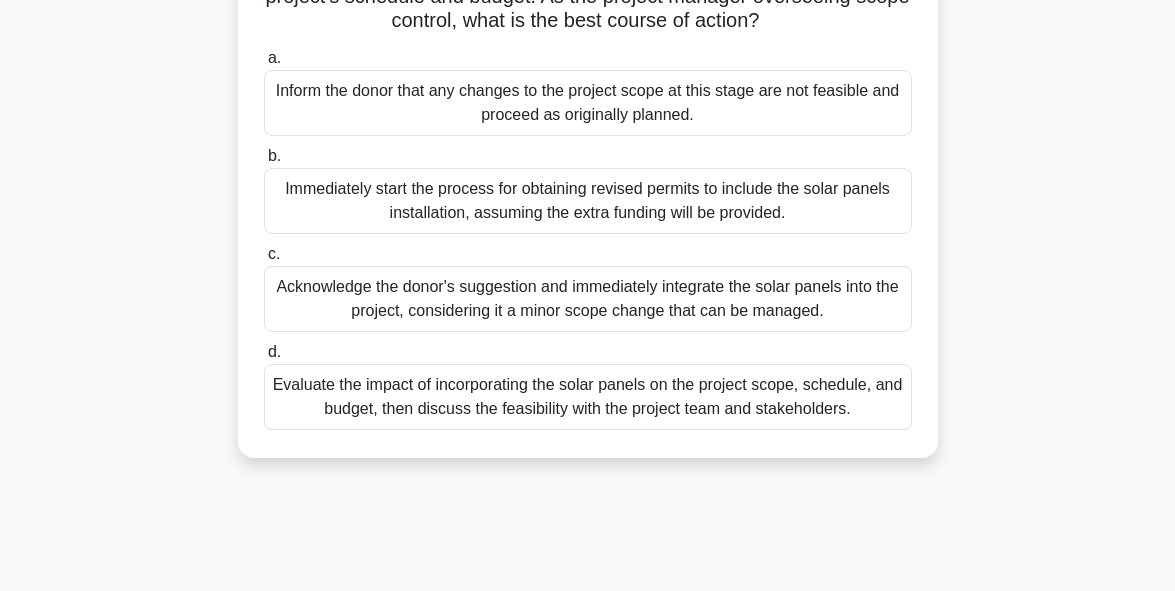click on "Evaluate the impact of incorporating the solar panels on the project scope, schedule, and budget, then discuss the feasibility with the project team and stakeholders." at bounding box center [588, 397] 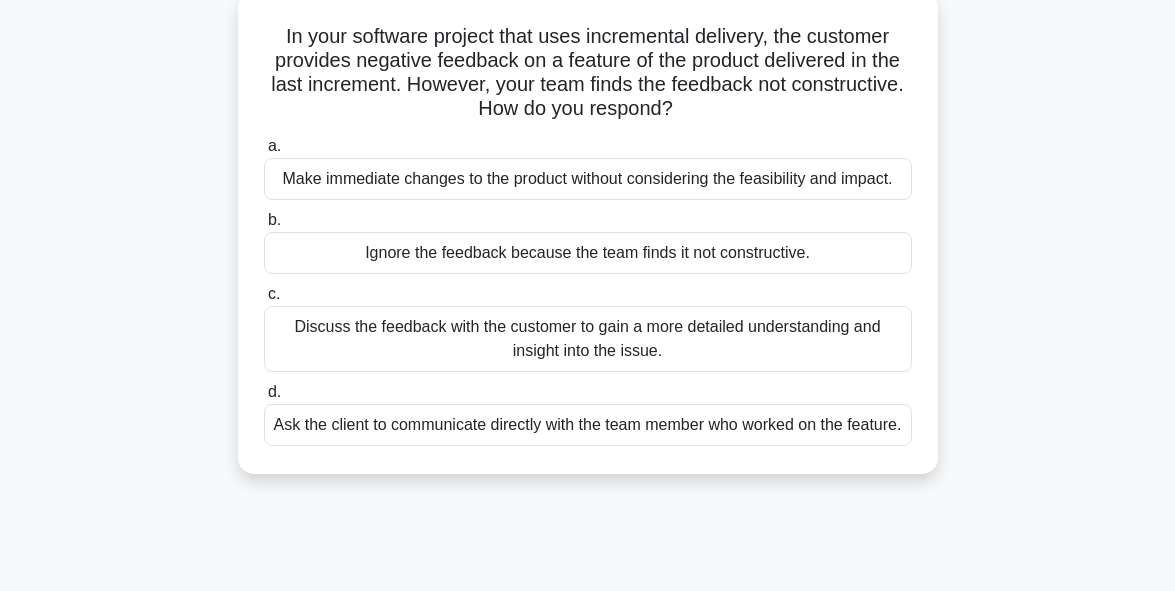 scroll, scrollTop: 160, scrollLeft: 0, axis: vertical 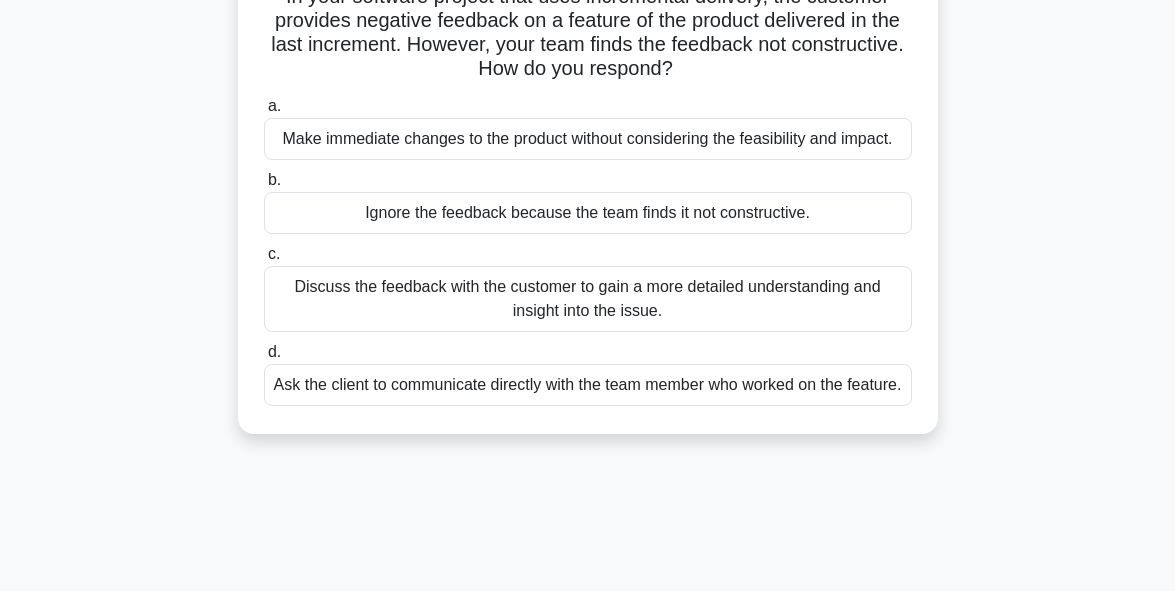 click on "Discuss the feedback with the customer to gain a more detailed understanding and insight into the issue." at bounding box center (588, 299) 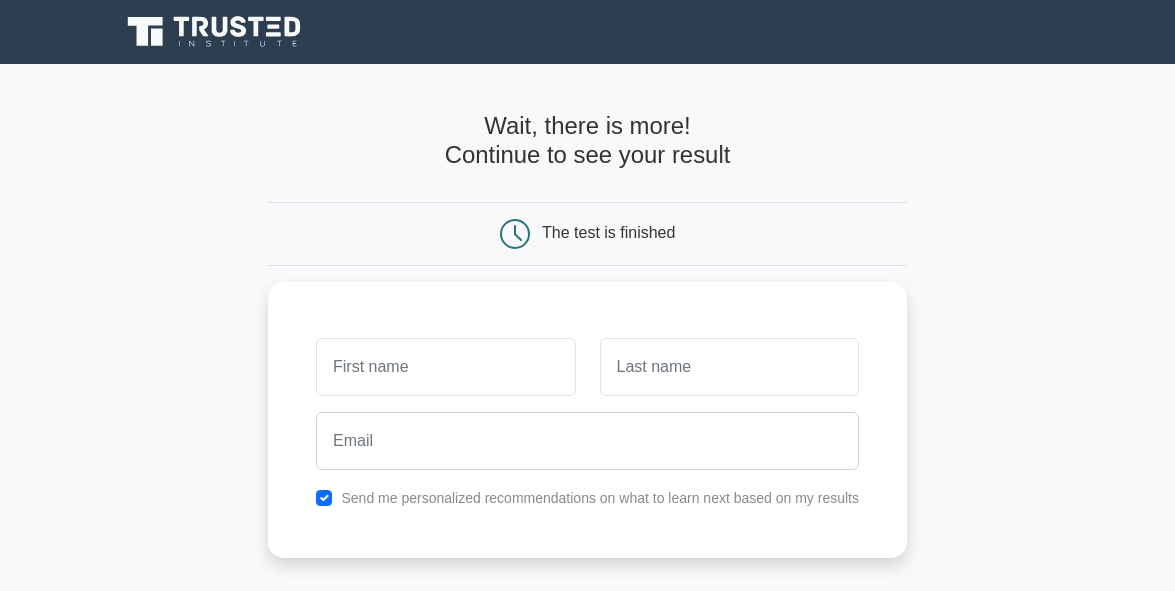 scroll, scrollTop: 0, scrollLeft: 0, axis: both 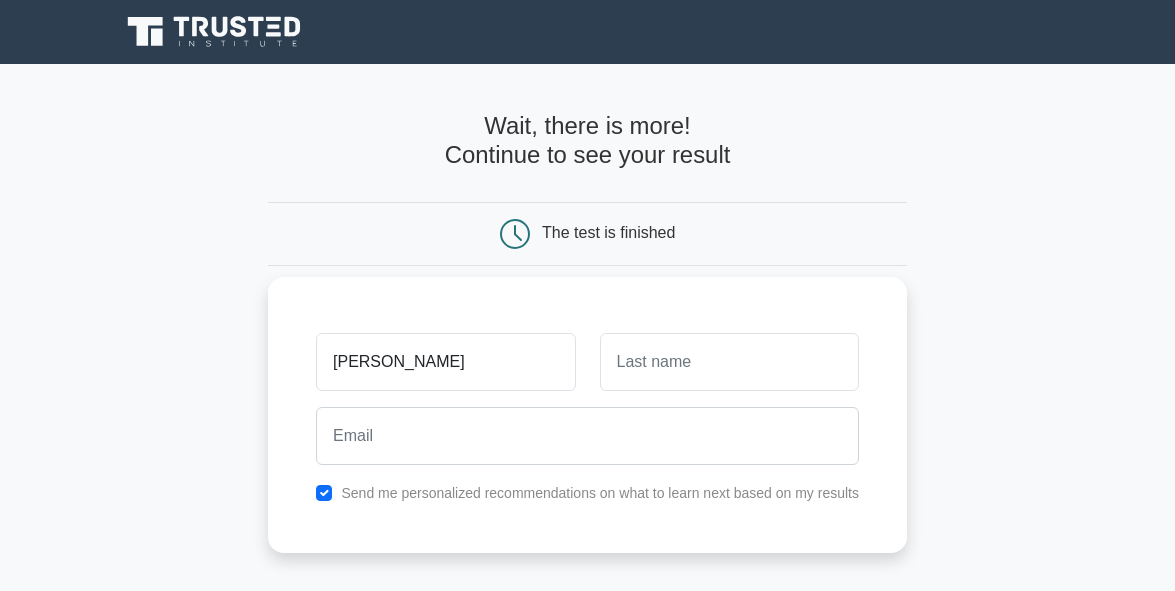 type on "David" 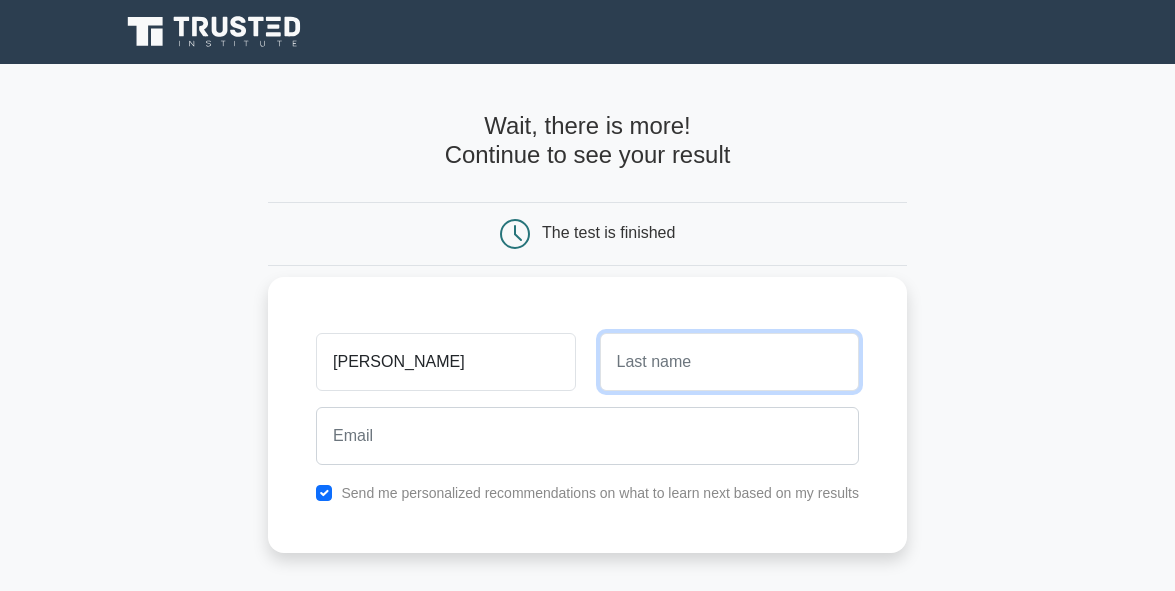 click at bounding box center [729, 362] 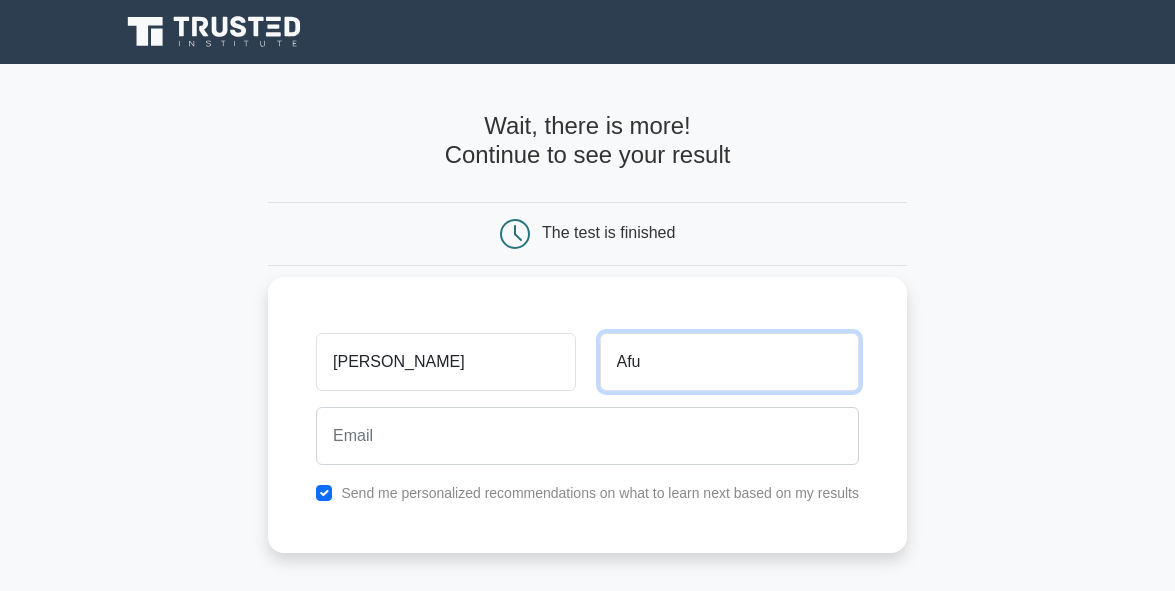 type on "Afu" 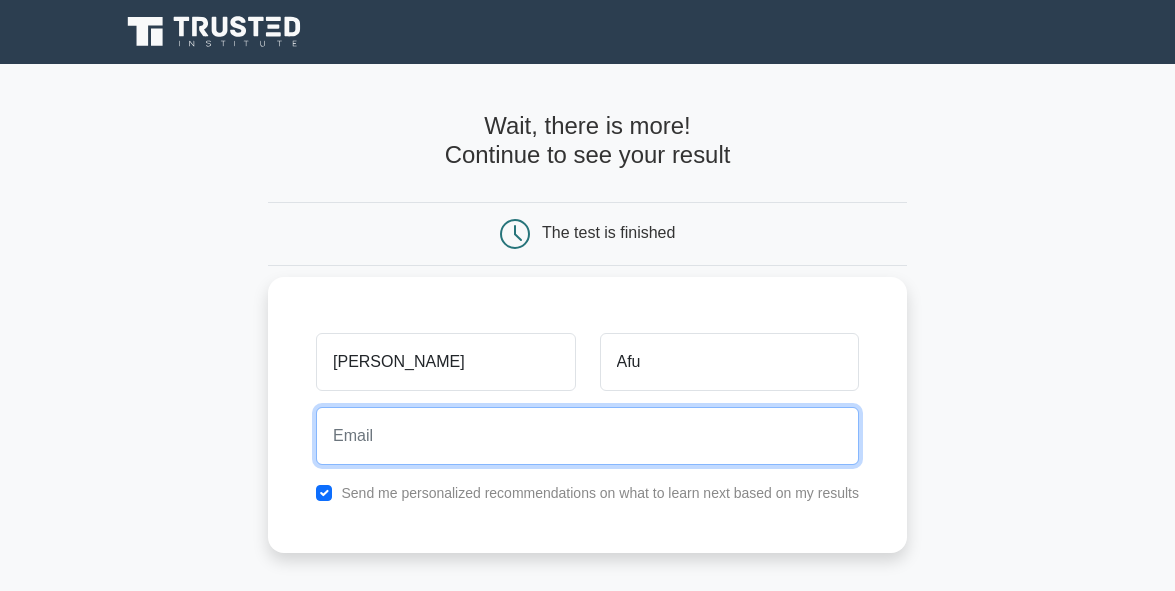 click at bounding box center [587, 436] 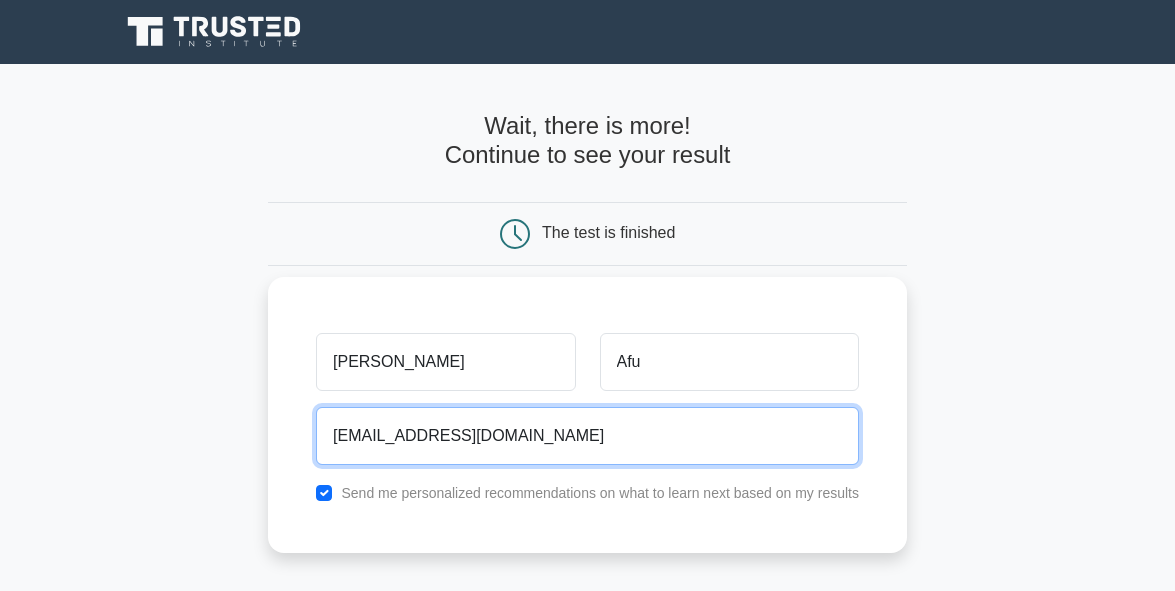 type on "afuishorfu@gmail.com" 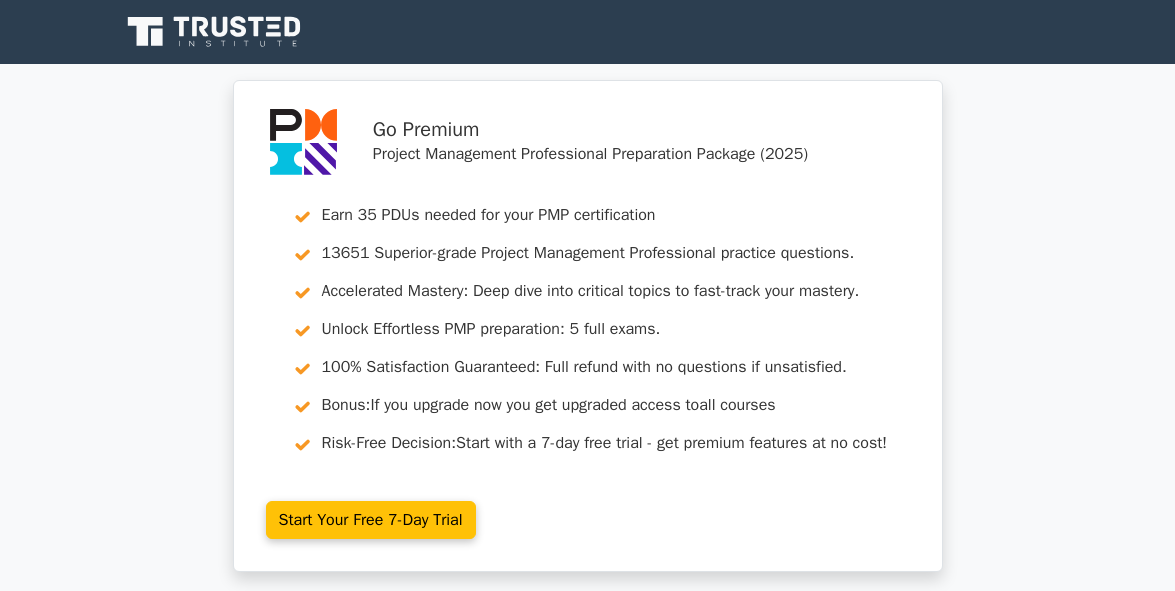 scroll, scrollTop: 0, scrollLeft: 0, axis: both 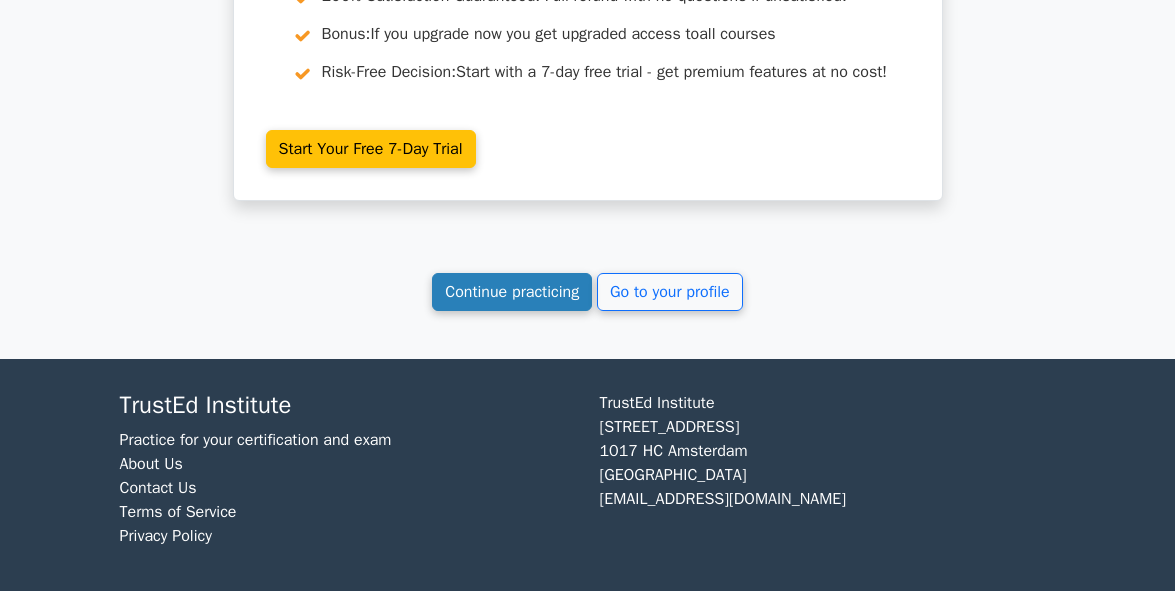 click on "Continue practicing" at bounding box center [512, 292] 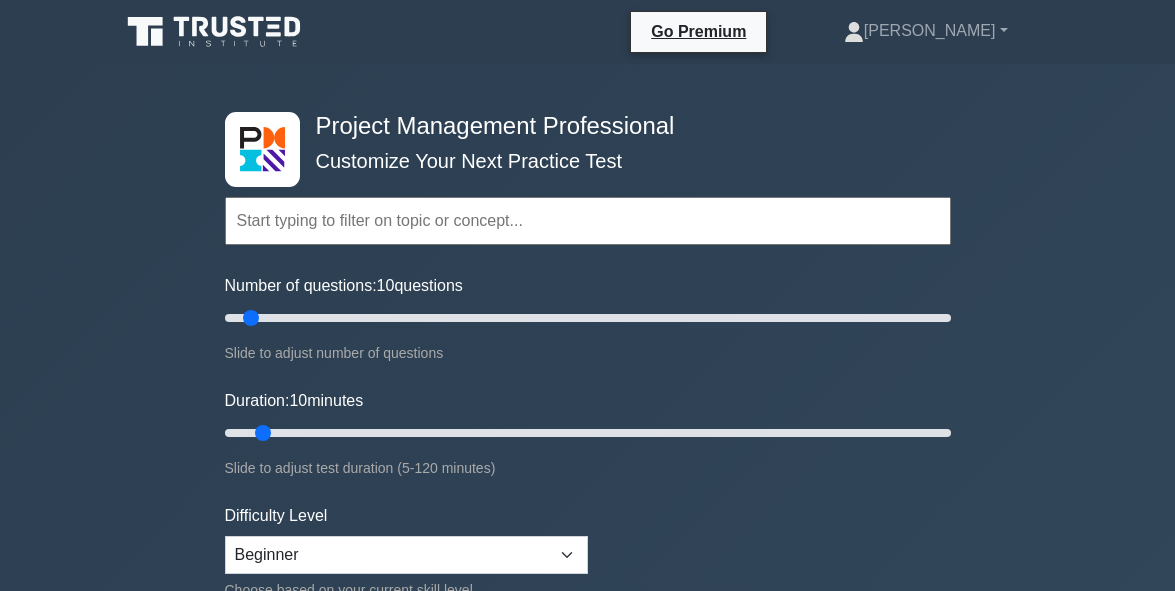 scroll, scrollTop: 0, scrollLeft: 0, axis: both 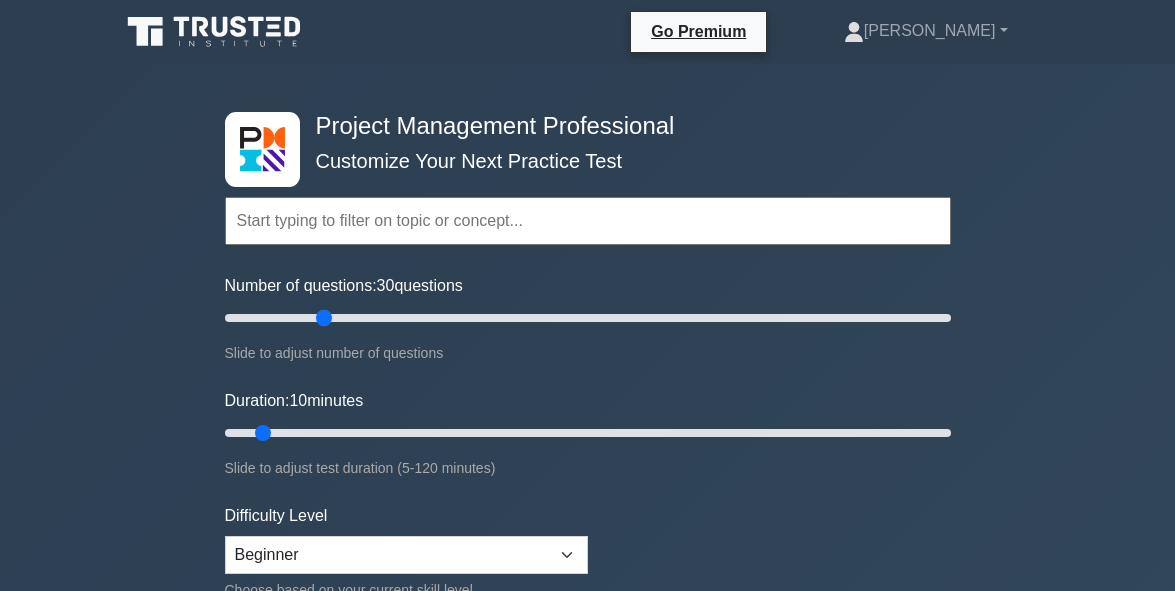 drag, startPoint x: 249, startPoint y: 318, endPoint x: 318, endPoint y: 323, distance: 69.18092 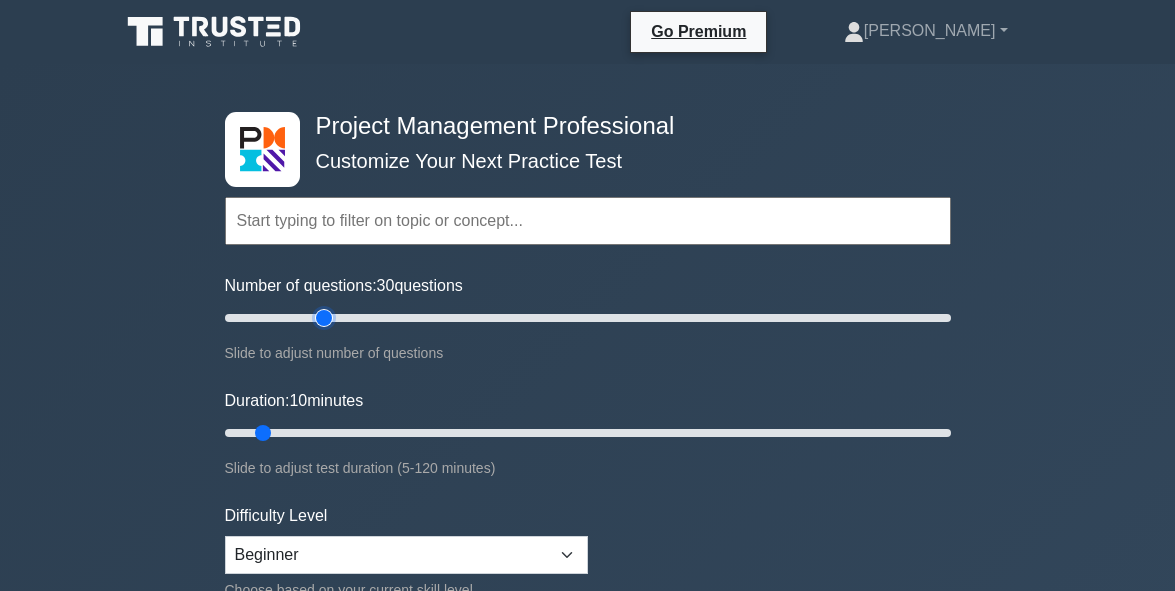 type on "30" 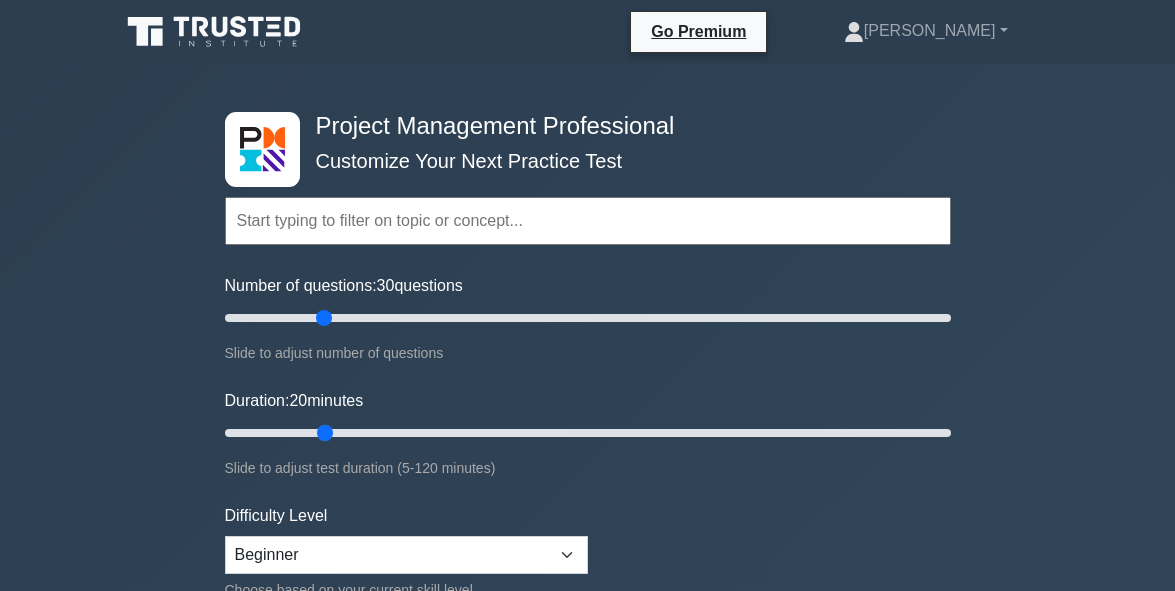drag, startPoint x: 263, startPoint y: 432, endPoint x: 312, endPoint y: 432, distance: 49 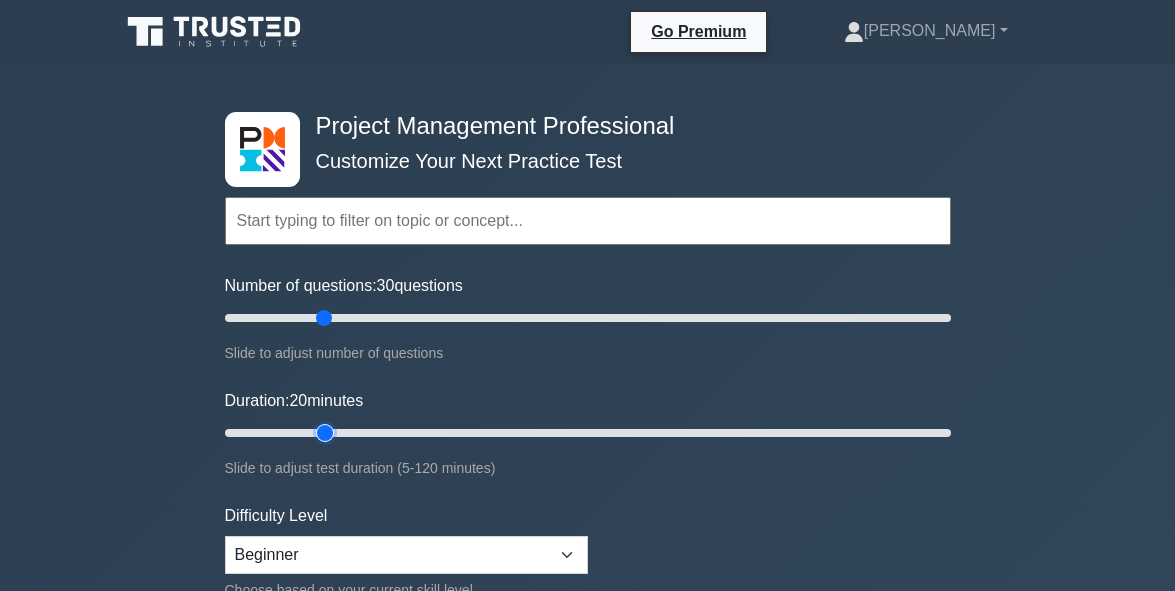 click on "Duration:  20  minutes" at bounding box center (588, 433) 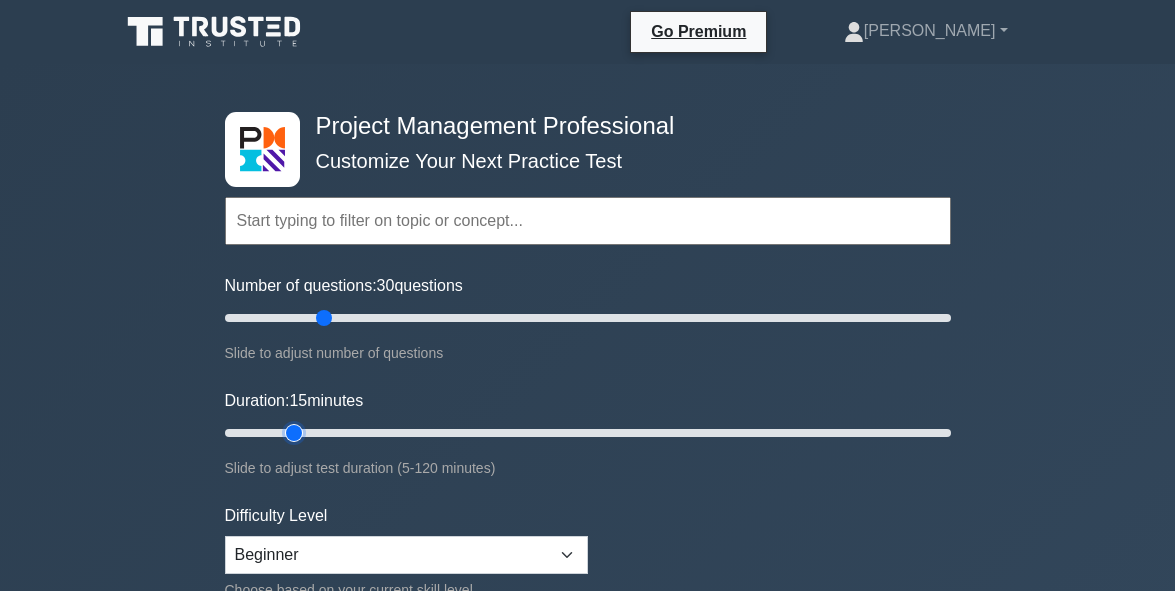 type on "20" 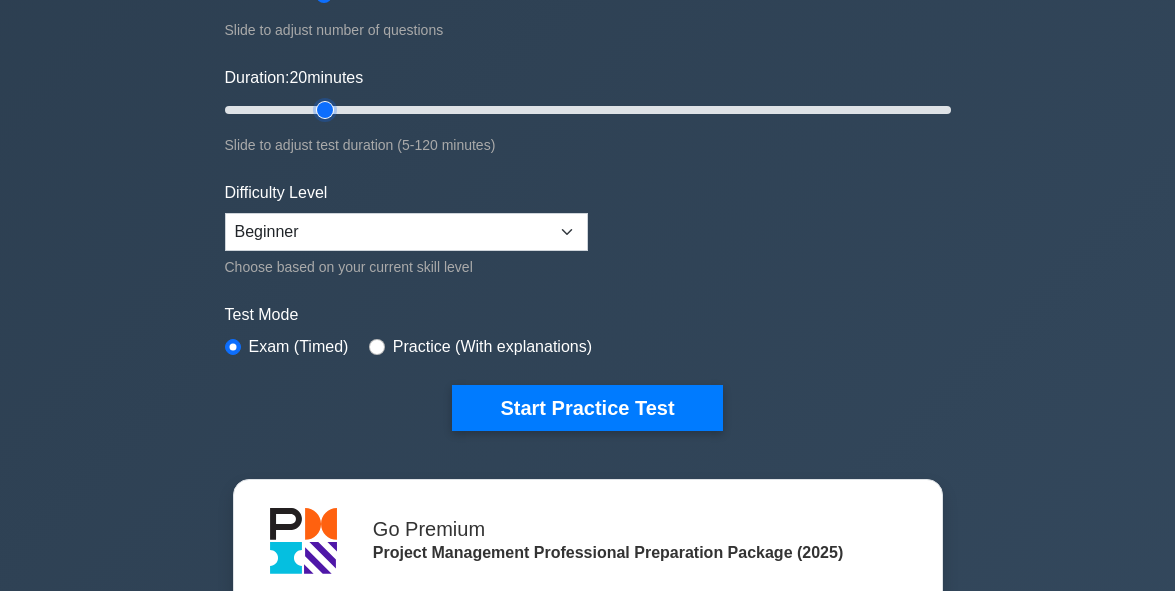 scroll, scrollTop: 370, scrollLeft: 0, axis: vertical 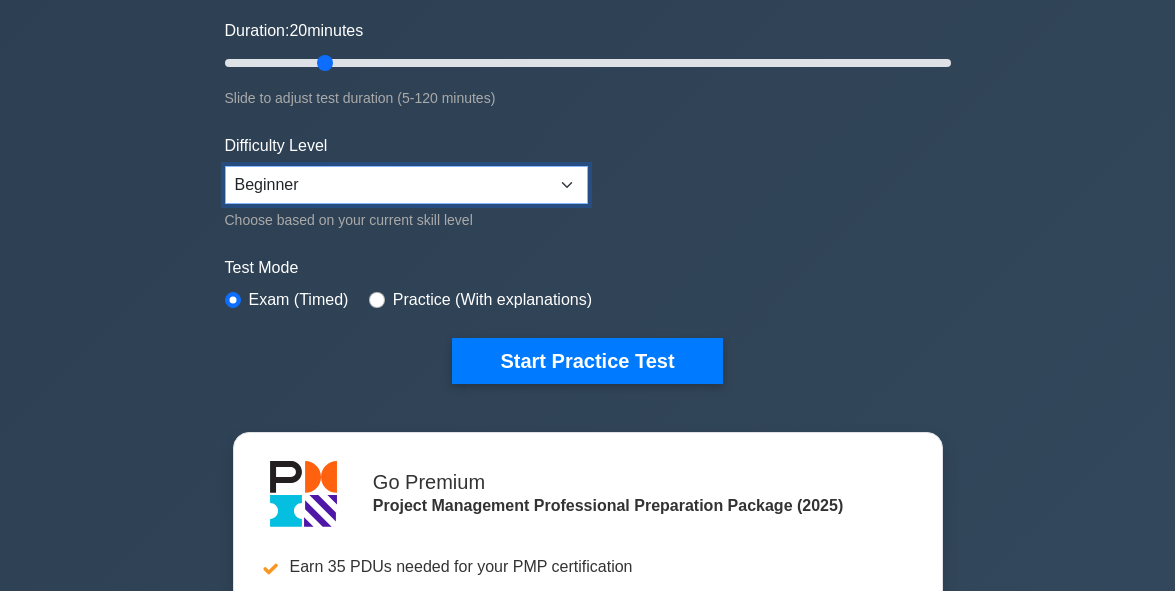 click on "Beginner
Intermediate
Expert" at bounding box center [406, 185] 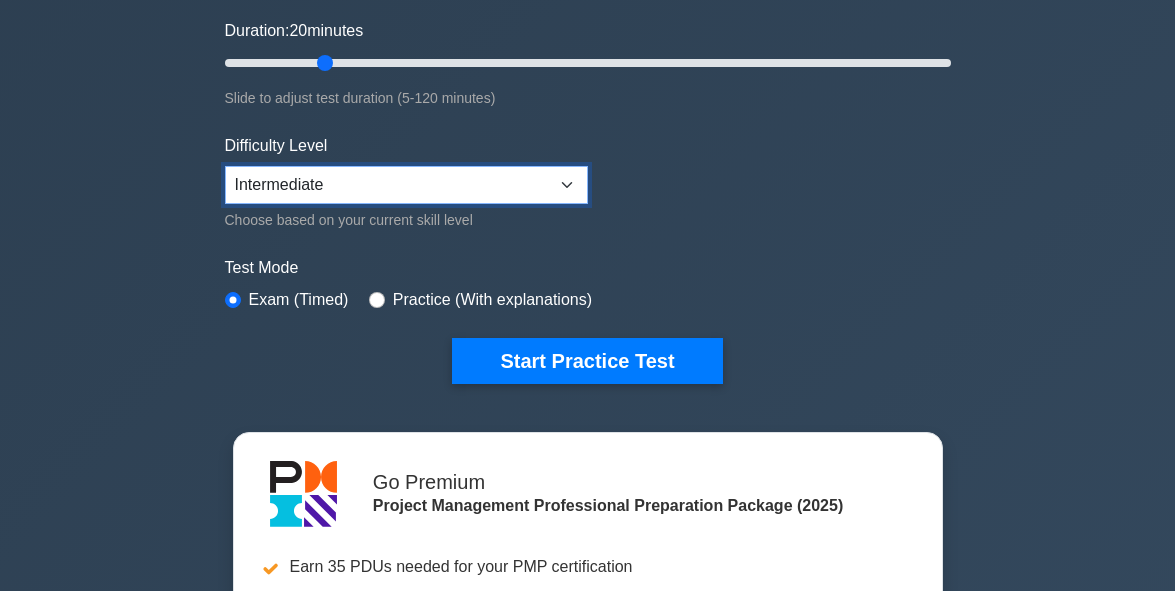 click on "Beginner
Intermediate
Expert" at bounding box center [406, 185] 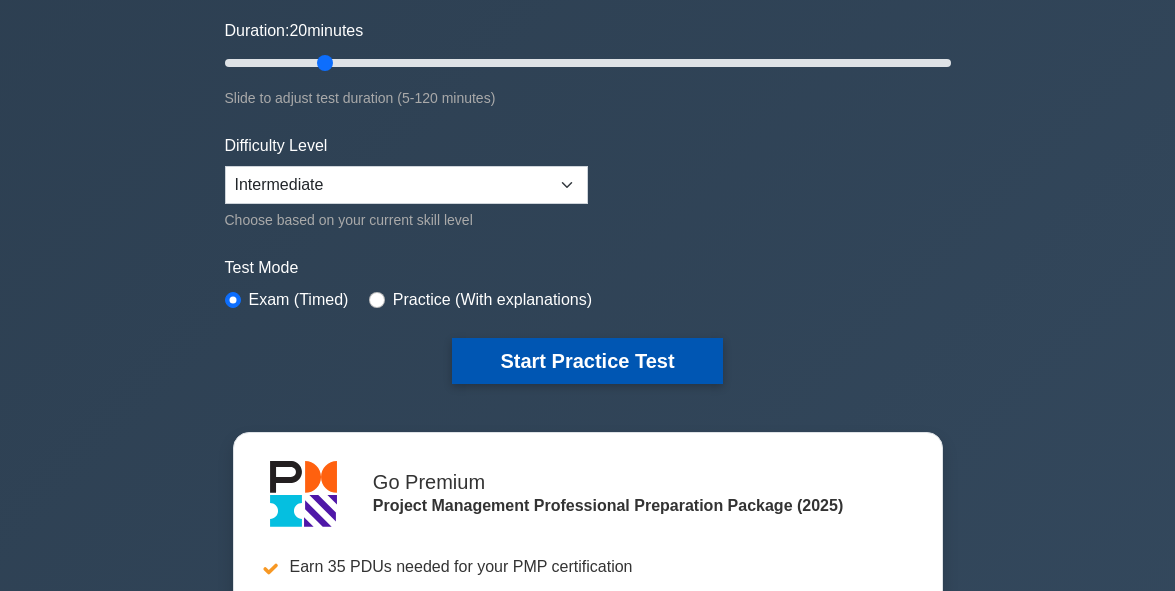 click on "Start Practice Test" at bounding box center (587, 361) 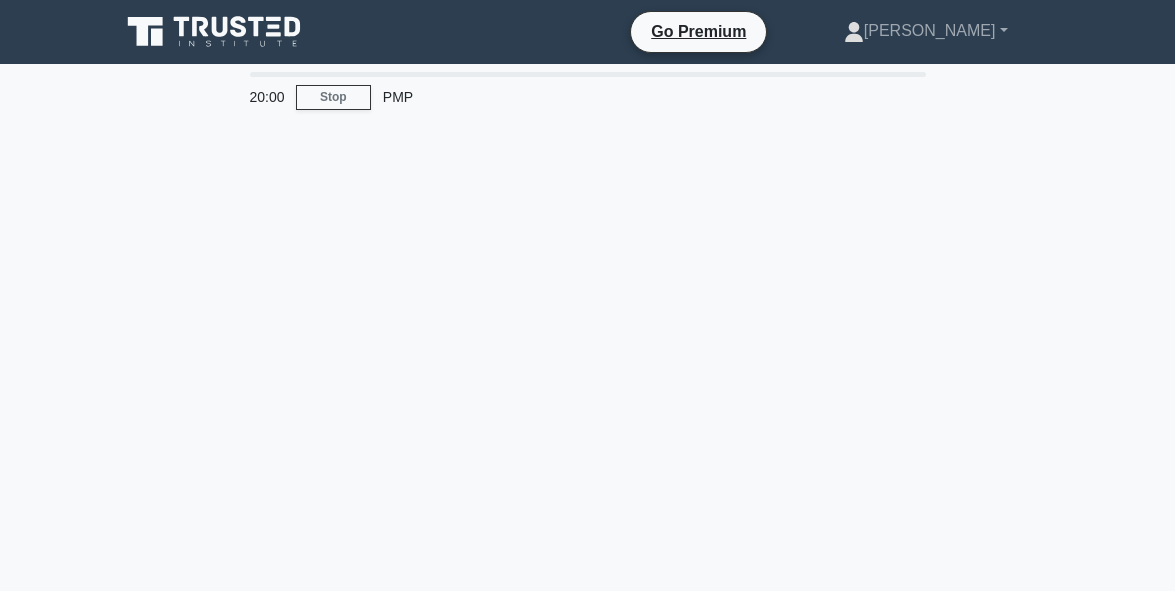 scroll, scrollTop: 0, scrollLeft: 0, axis: both 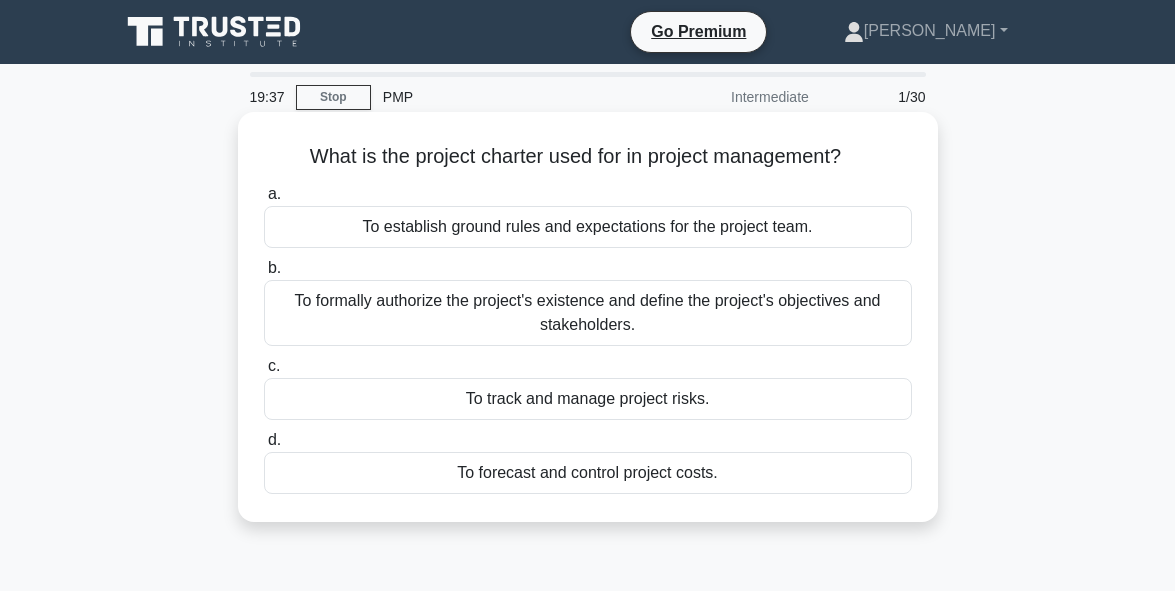 click on "To establish ground rules and expectations for the project team." at bounding box center (588, 227) 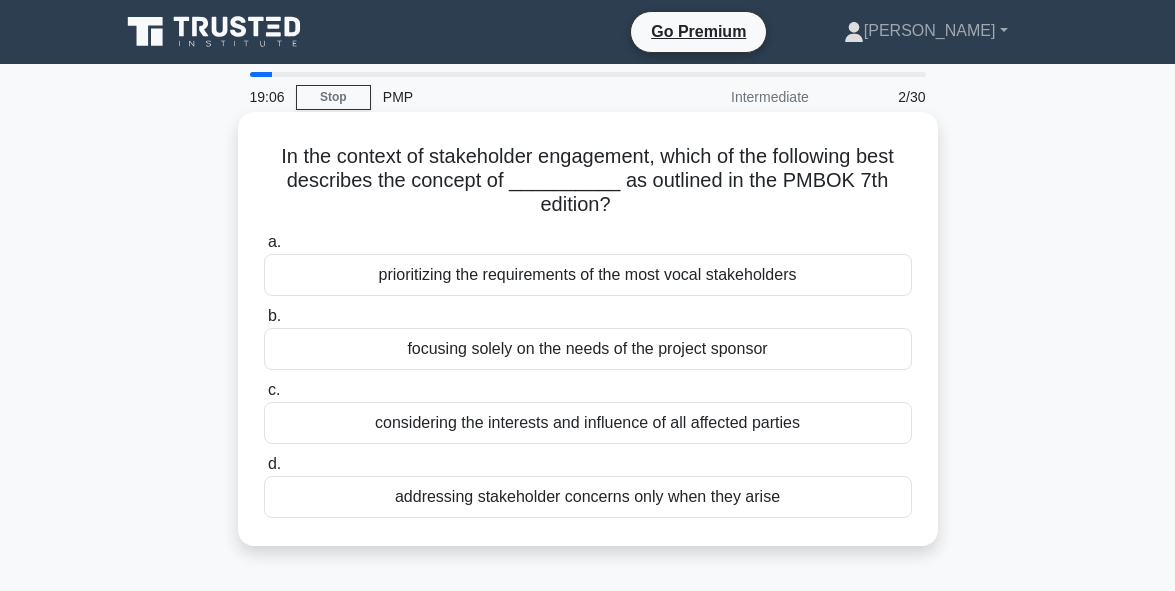 click on "considering the interests and influence of all affected parties" at bounding box center (588, 423) 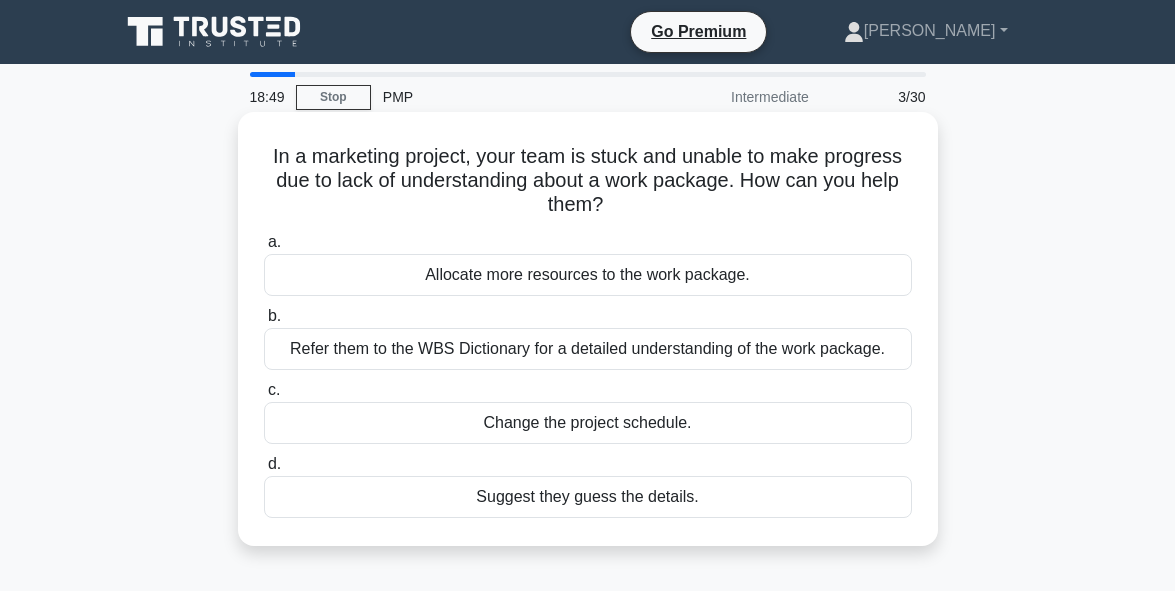 click on "Refer them to the WBS Dictionary for a detailed understanding of the work package." at bounding box center [588, 349] 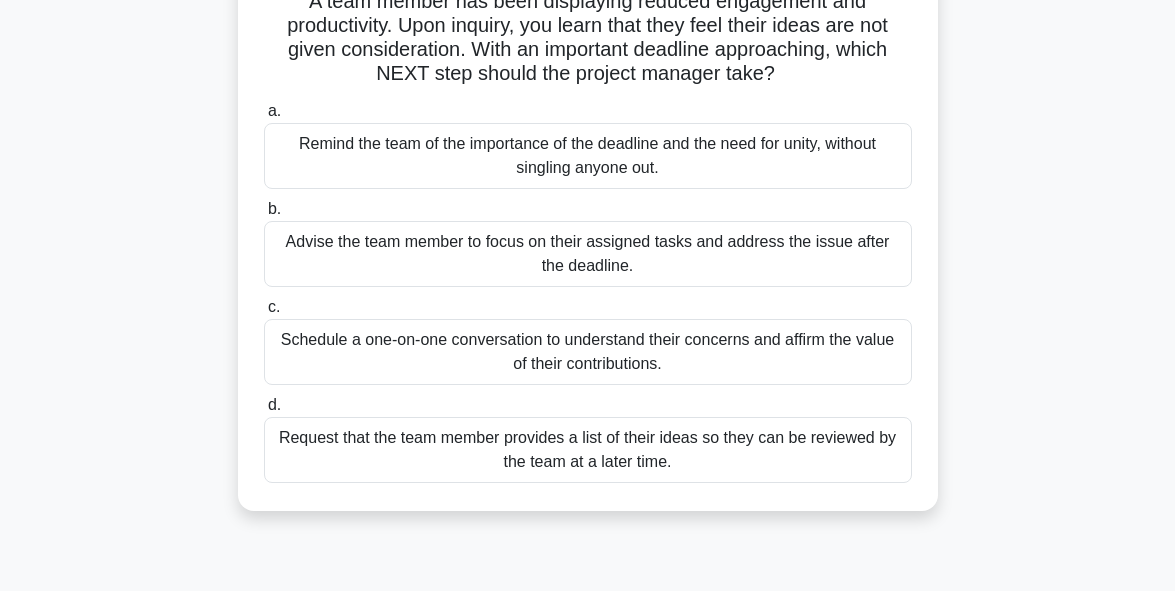 scroll, scrollTop: 200, scrollLeft: 0, axis: vertical 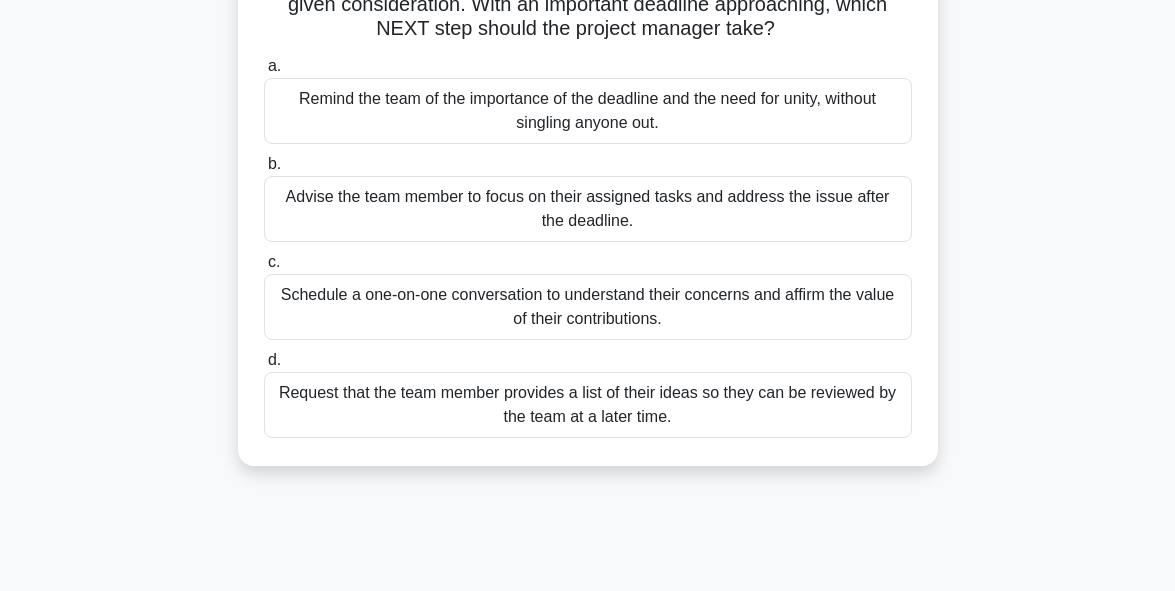 click on "Schedule a one-on-one conversation to understand their concerns and affirm the value of their contributions." at bounding box center [588, 307] 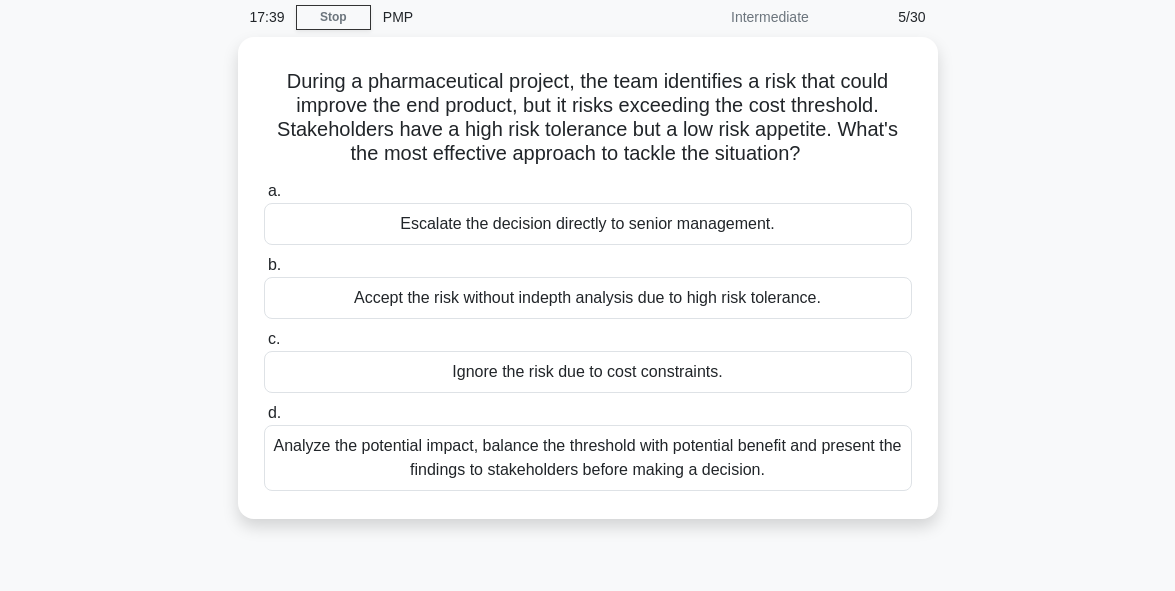 scroll, scrollTop: 120, scrollLeft: 0, axis: vertical 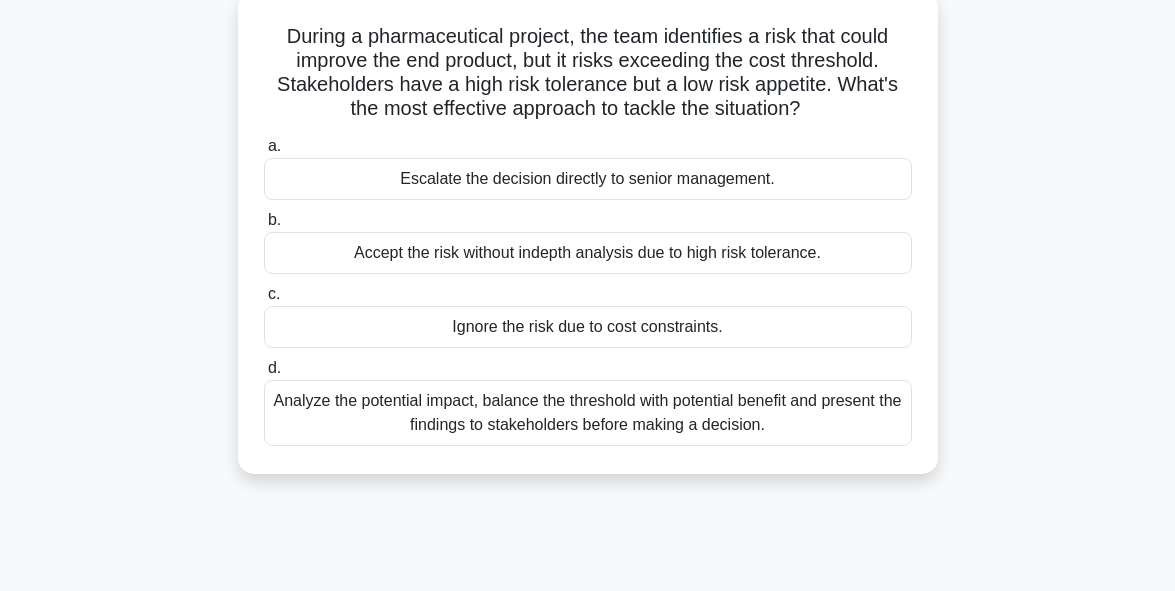 click on "Analyze the potential impact, balance the threshold with potential benefit and present the findings to stakeholders before making a decision." at bounding box center (588, 413) 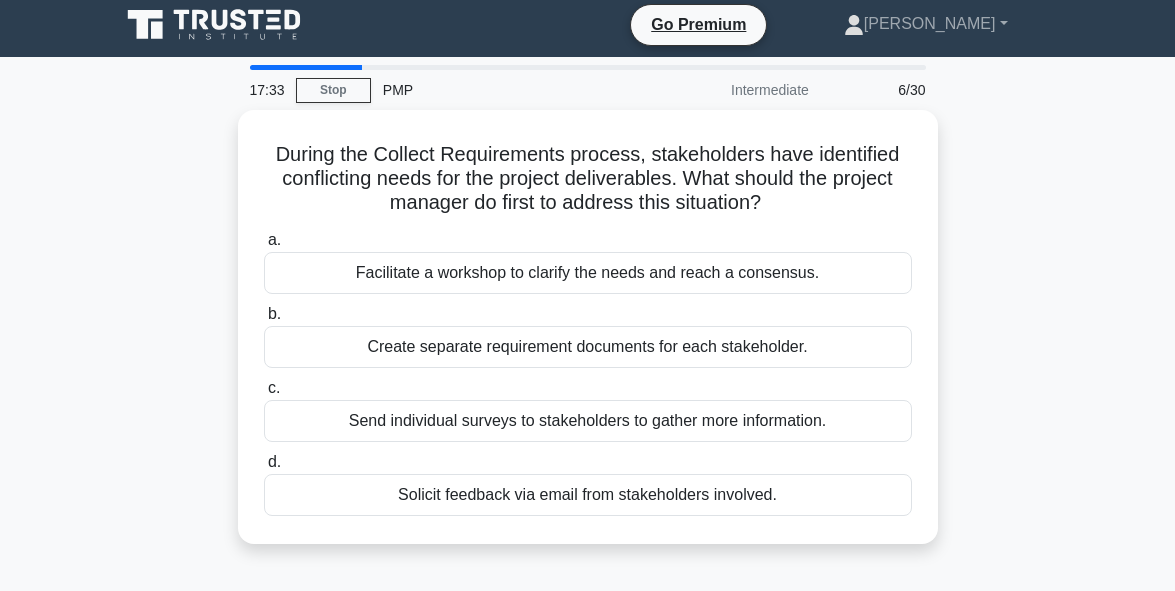 scroll, scrollTop: 0, scrollLeft: 0, axis: both 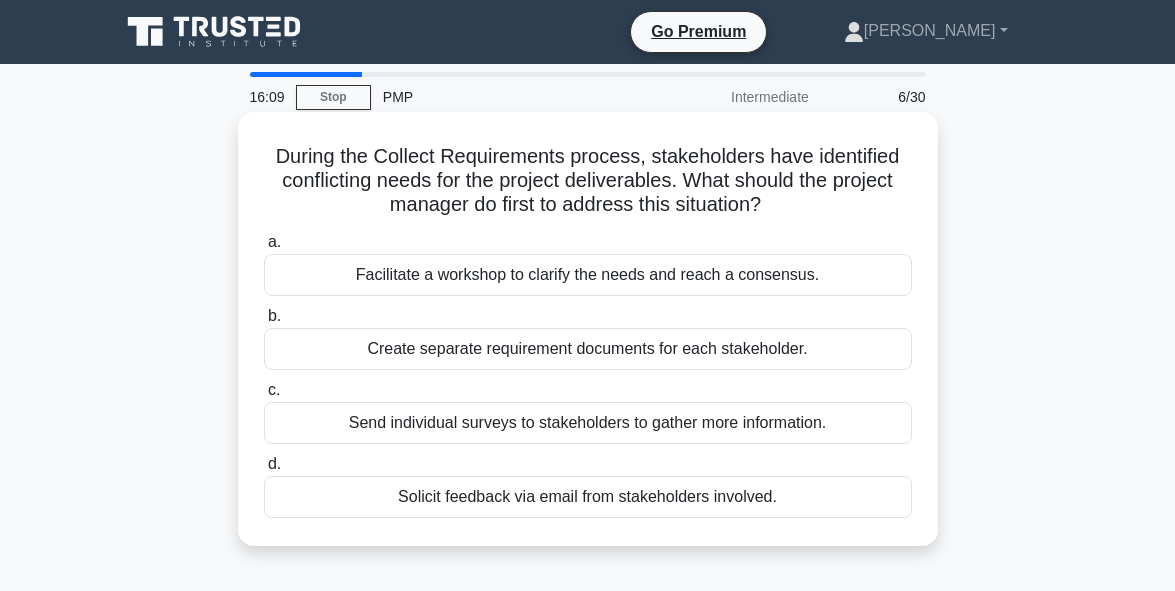 click on "Facilitate a workshop to clarify the needs and reach a consensus." at bounding box center [588, 275] 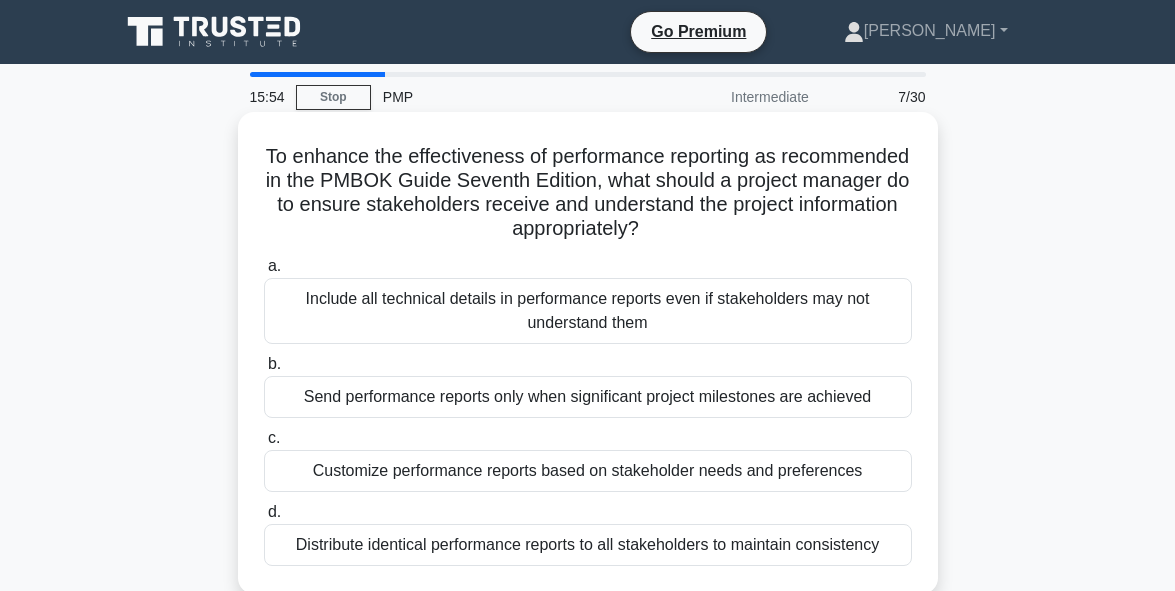 scroll, scrollTop: 40, scrollLeft: 0, axis: vertical 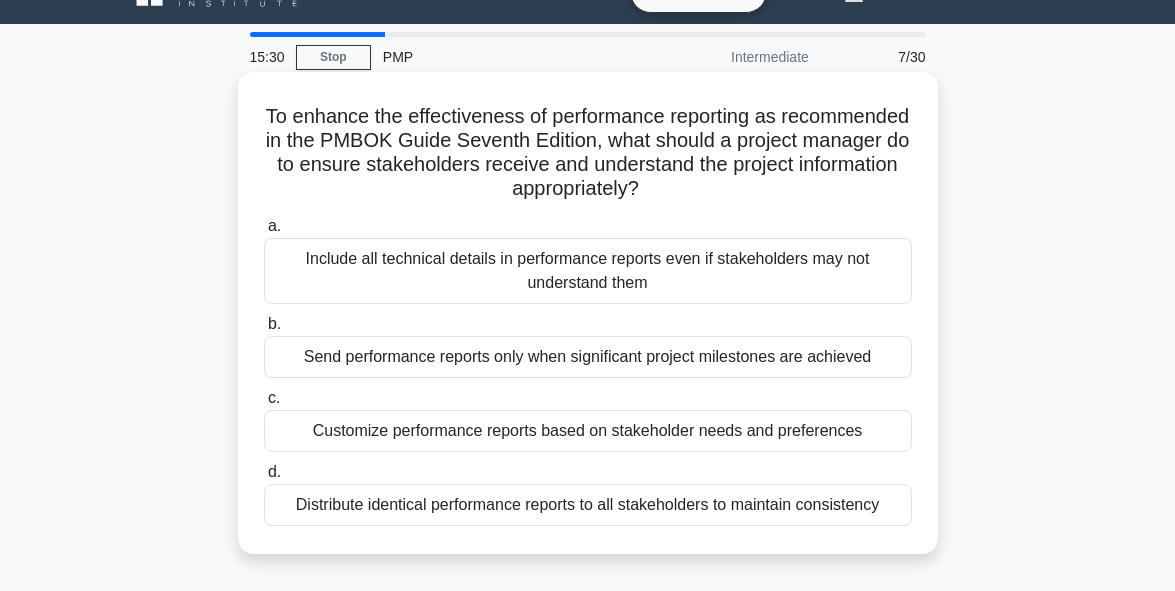 click on "Customize performance reports based on stakeholder needs and preferences" at bounding box center (588, 431) 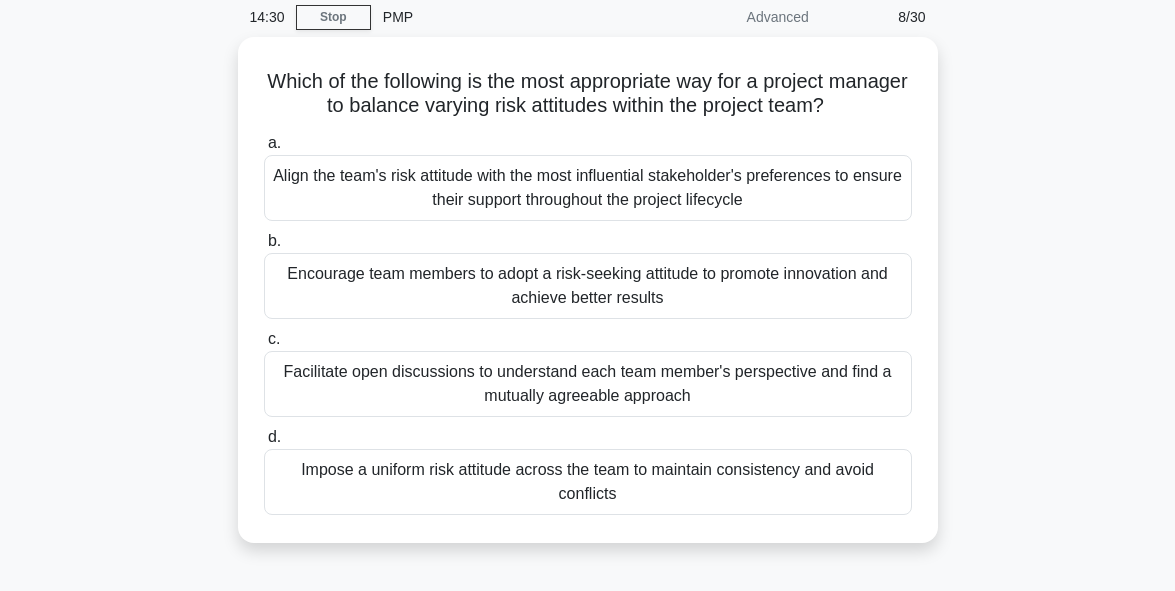 scroll, scrollTop: 120, scrollLeft: 0, axis: vertical 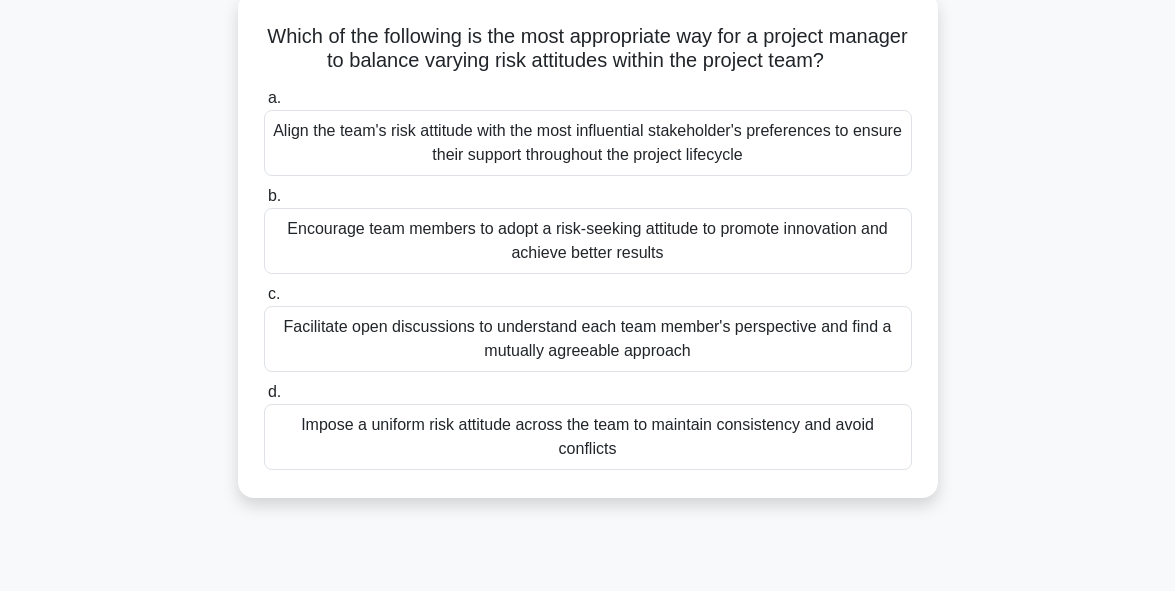click on "Facilitate open discussions to understand each team member's perspective and find a mutually agreeable approach" at bounding box center (588, 339) 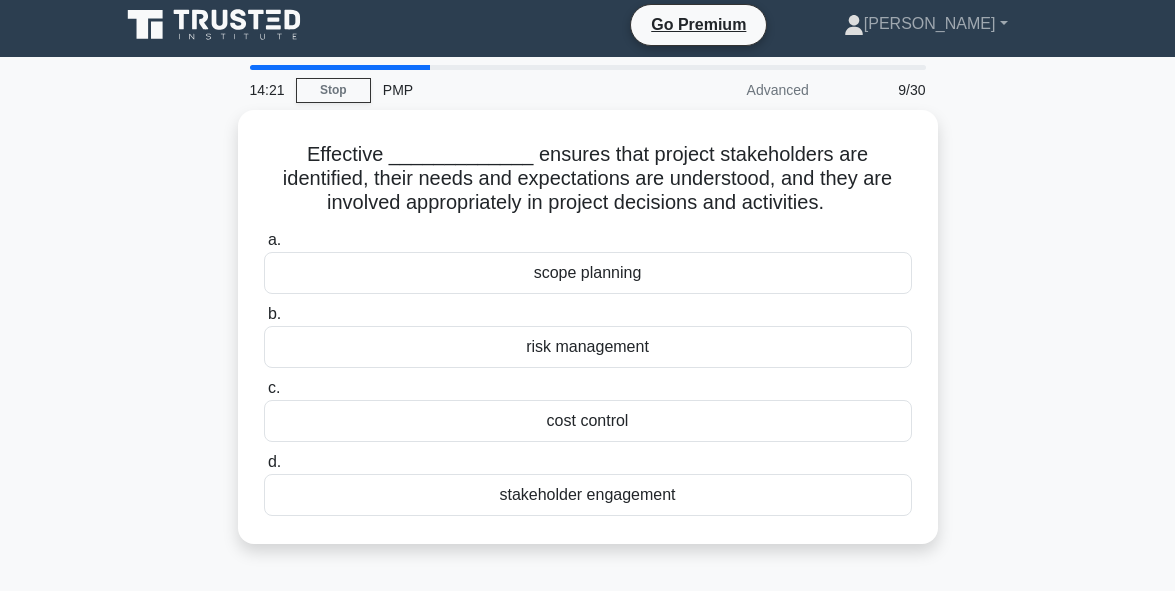 scroll, scrollTop: 0, scrollLeft: 0, axis: both 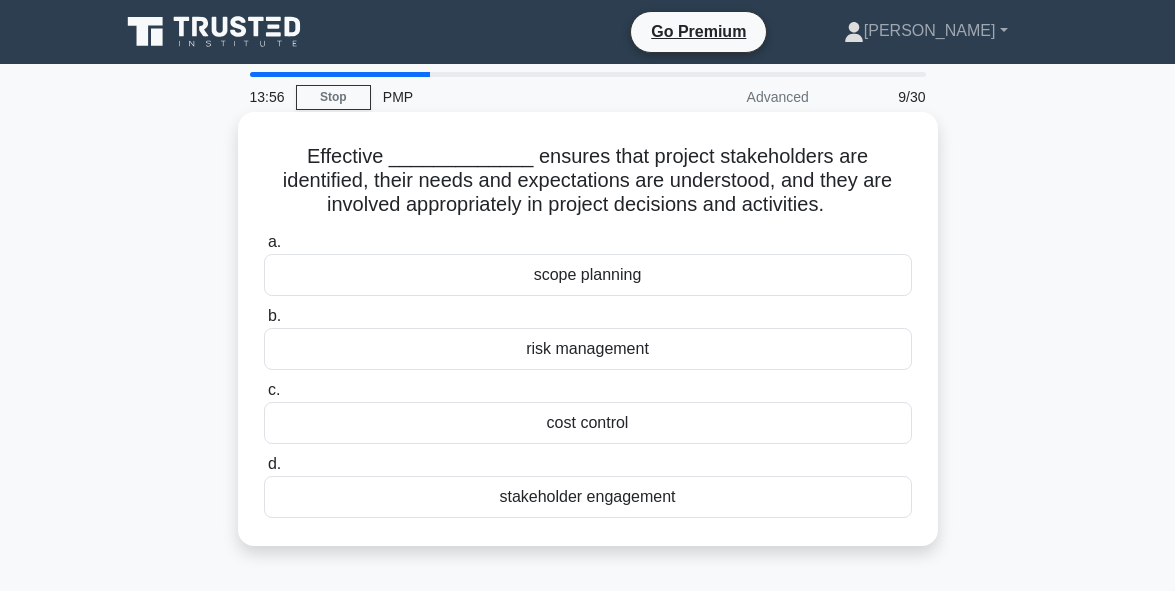 click on "stakeholder engagement" at bounding box center [588, 497] 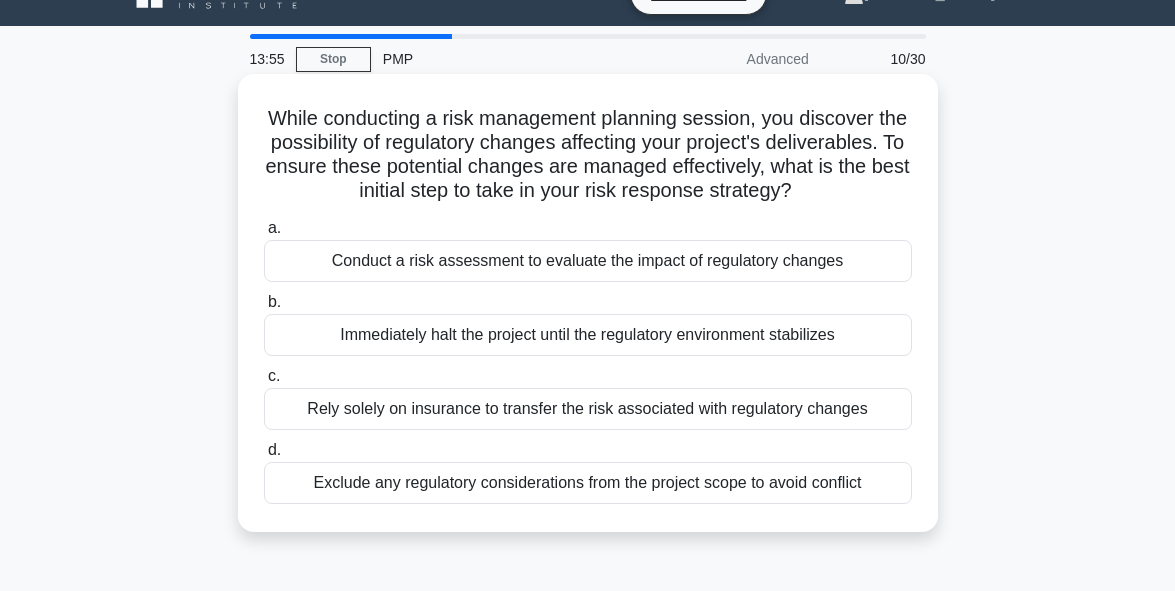 scroll, scrollTop: 40, scrollLeft: 0, axis: vertical 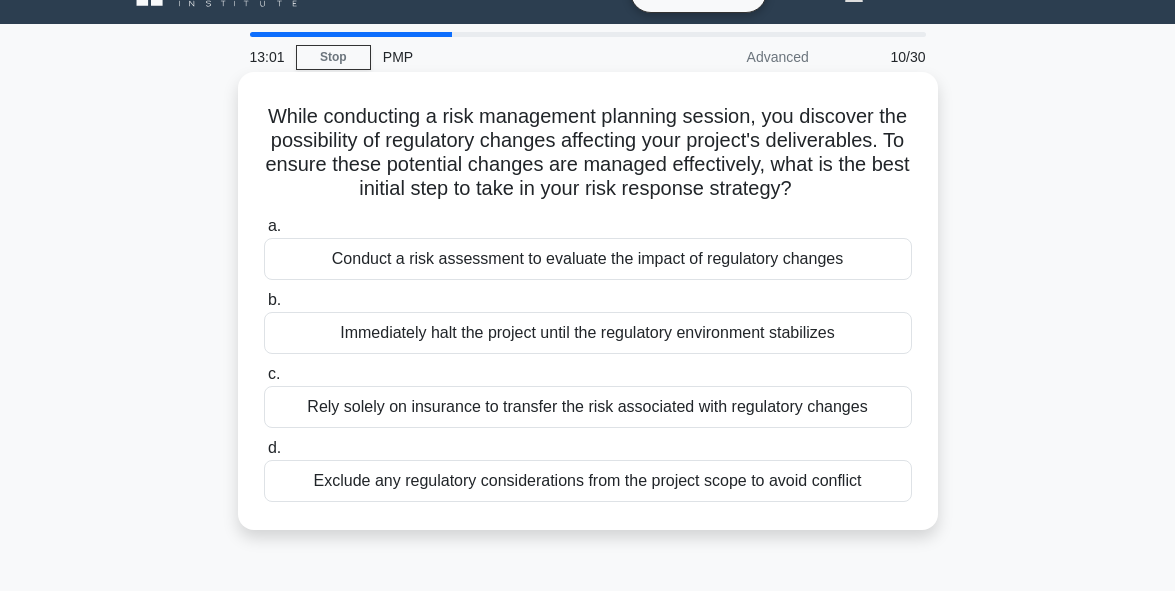click on "Conduct a risk assessment to evaluate the impact of regulatory changes" at bounding box center (588, 259) 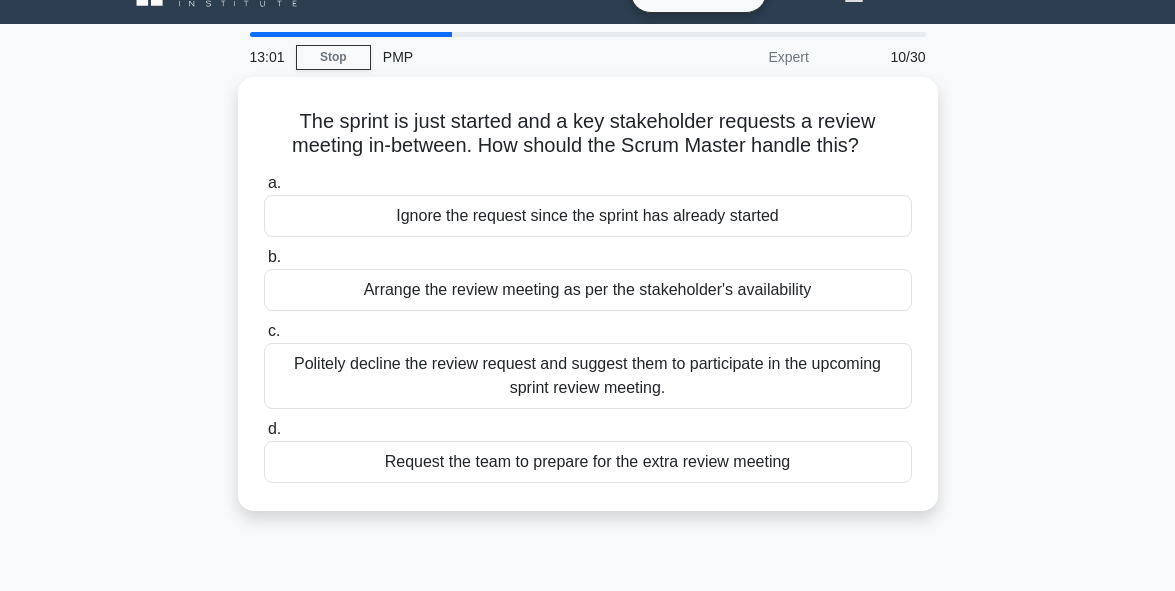scroll, scrollTop: 0, scrollLeft: 0, axis: both 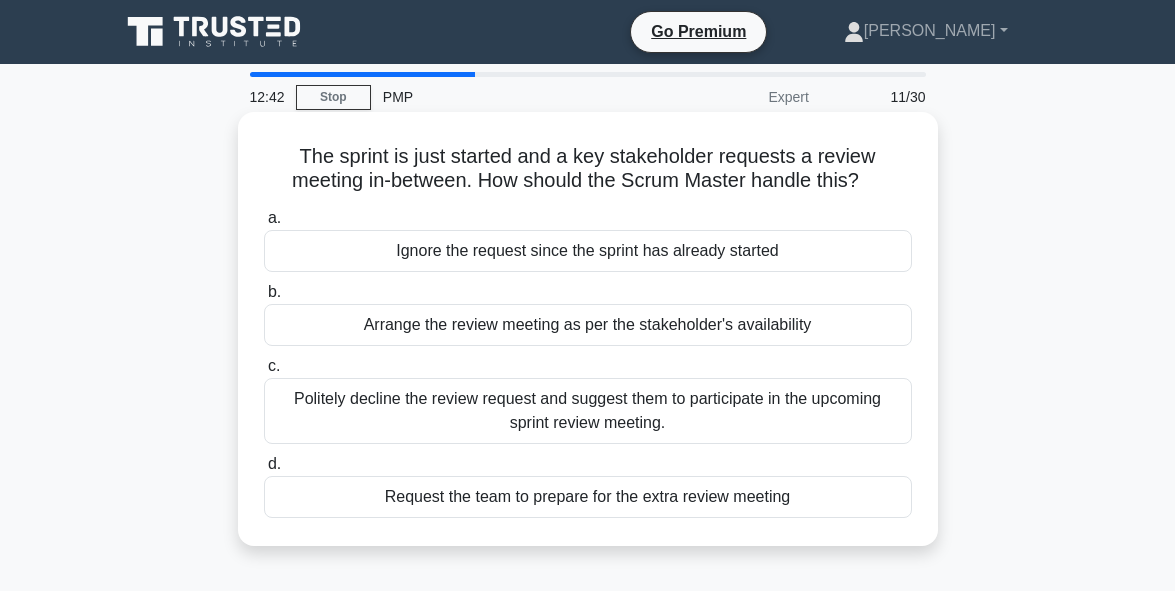 click on "Request the team to prepare for the extra review meeting" at bounding box center (588, 497) 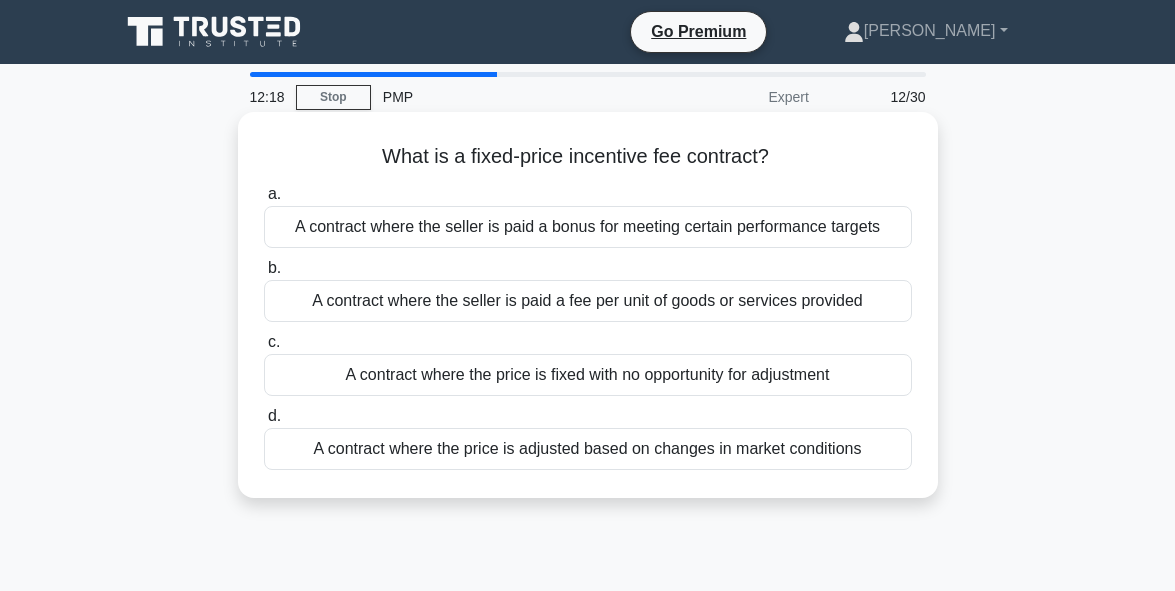 click on "A contract where the price is fixed with no opportunity for adjustment" at bounding box center (588, 375) 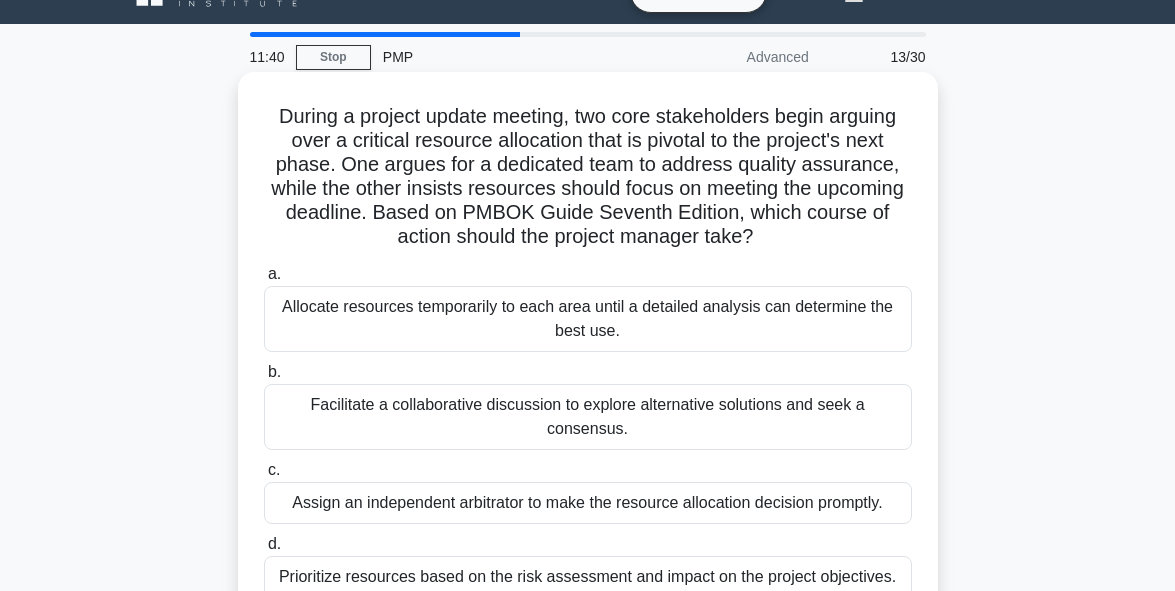 scroll, scrollTop: 120, scrollLeft: 0, axis: vertical 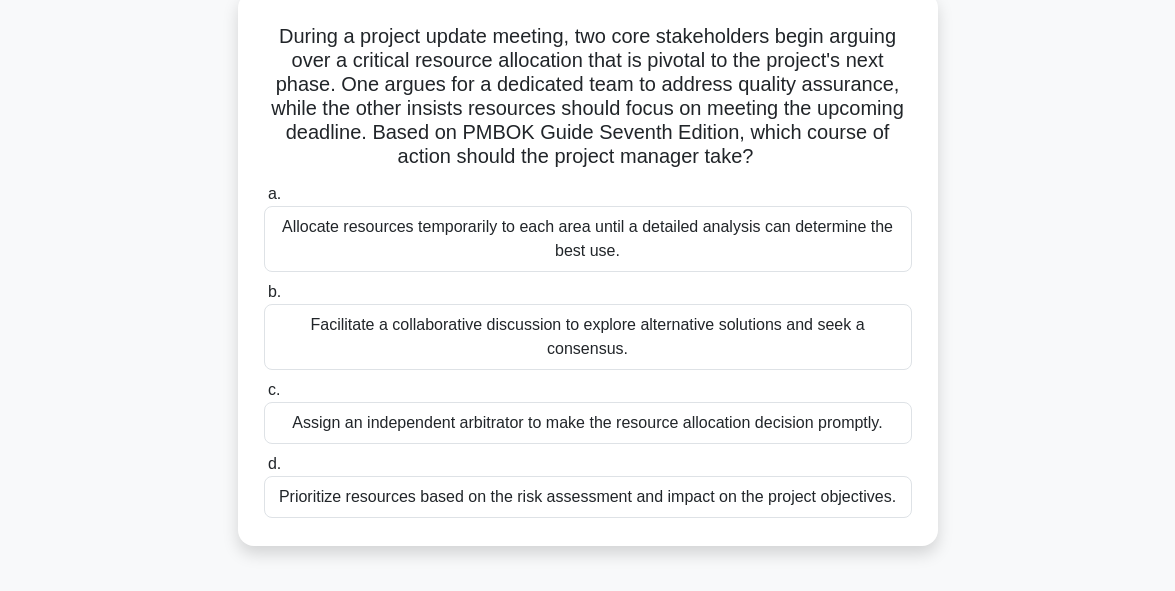 click on "Facilitate a collaborative discussion to explore alternative solutions and seek a consensus." at bounding box center [588, 337] 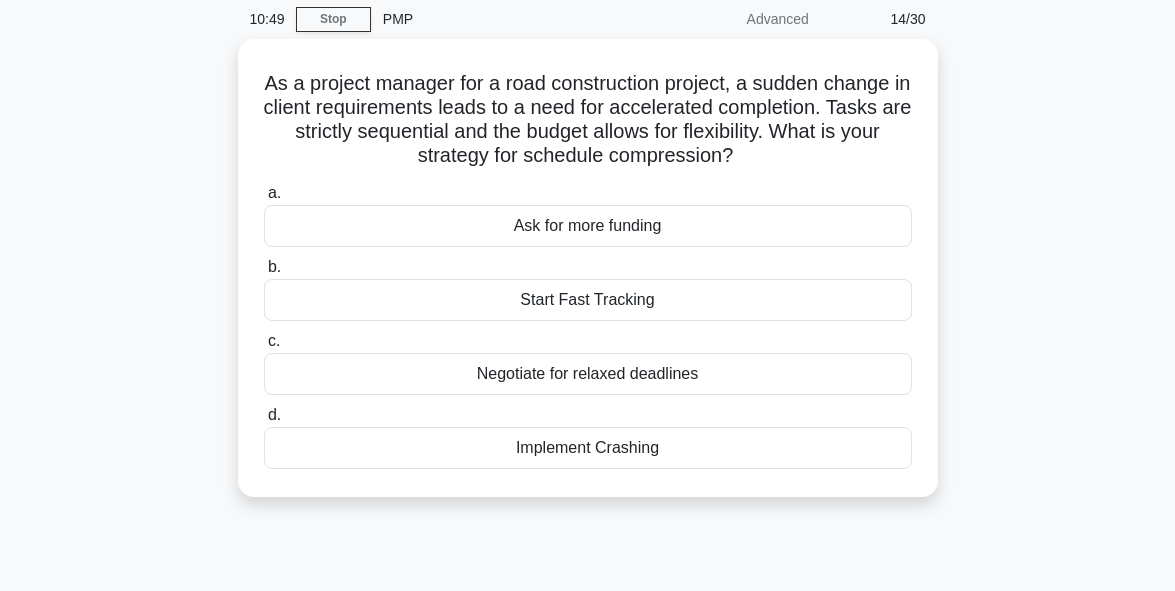 scroll, scrollTop: 80, scrollLeft: 0, axis: vertical 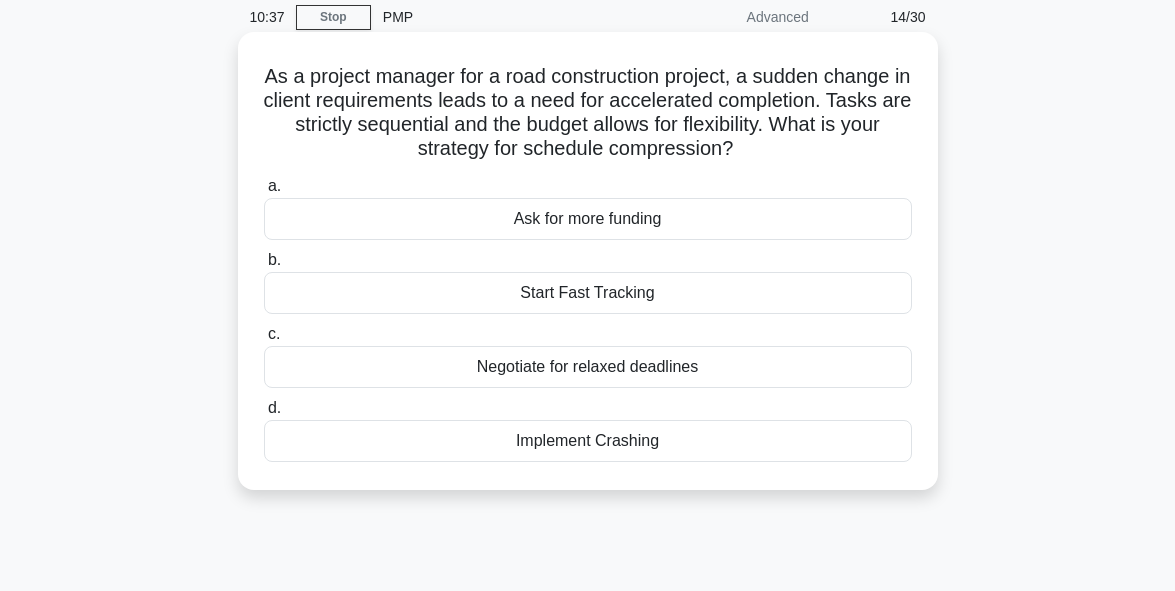 click on "Start Fast Tracking" at bounding box center [588, 293] 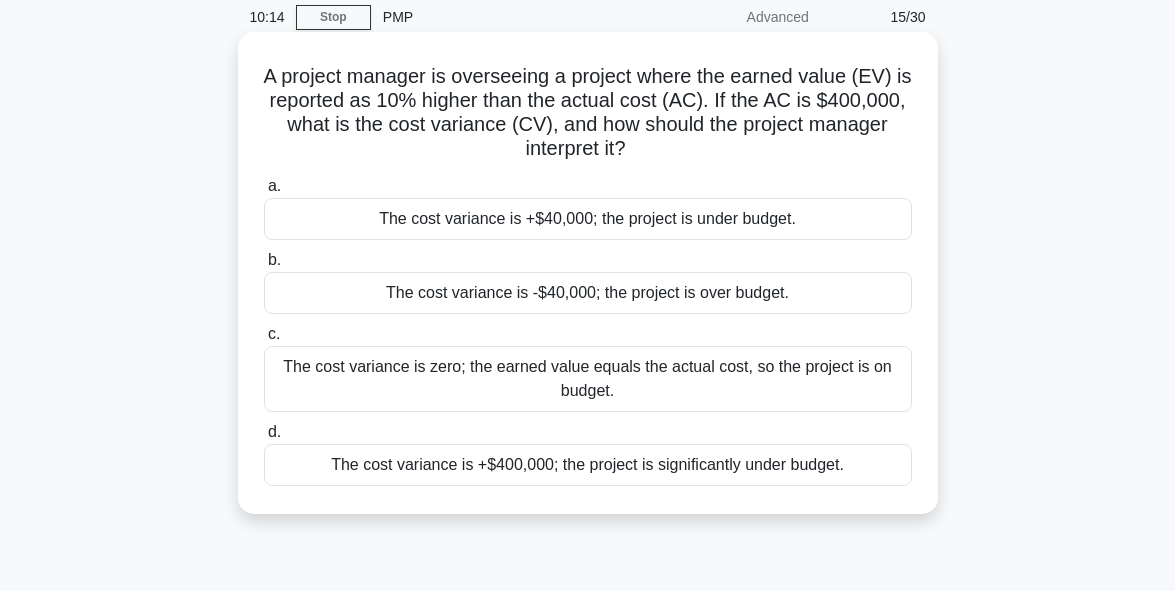 scroll, scrollTop: 120, scrollLeft: 0, axis: vertical 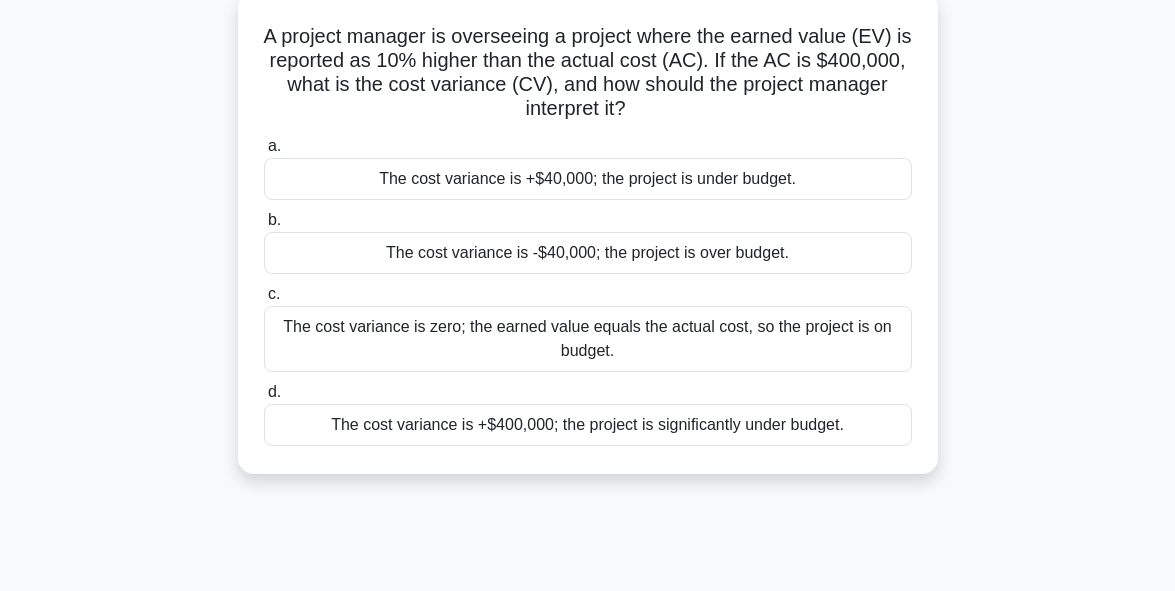 click on "The cost variance is +$40,000; the project is under budget." at bounding box center (588, 179) 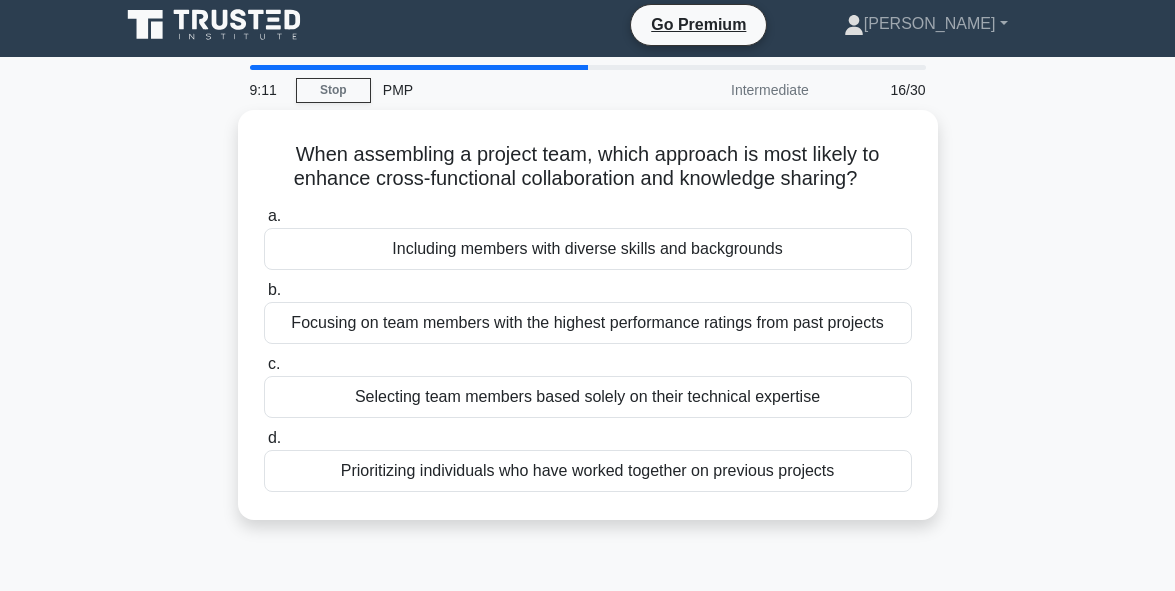 scroll, scrollTop: 0, scrollLeft: 0, axis: both 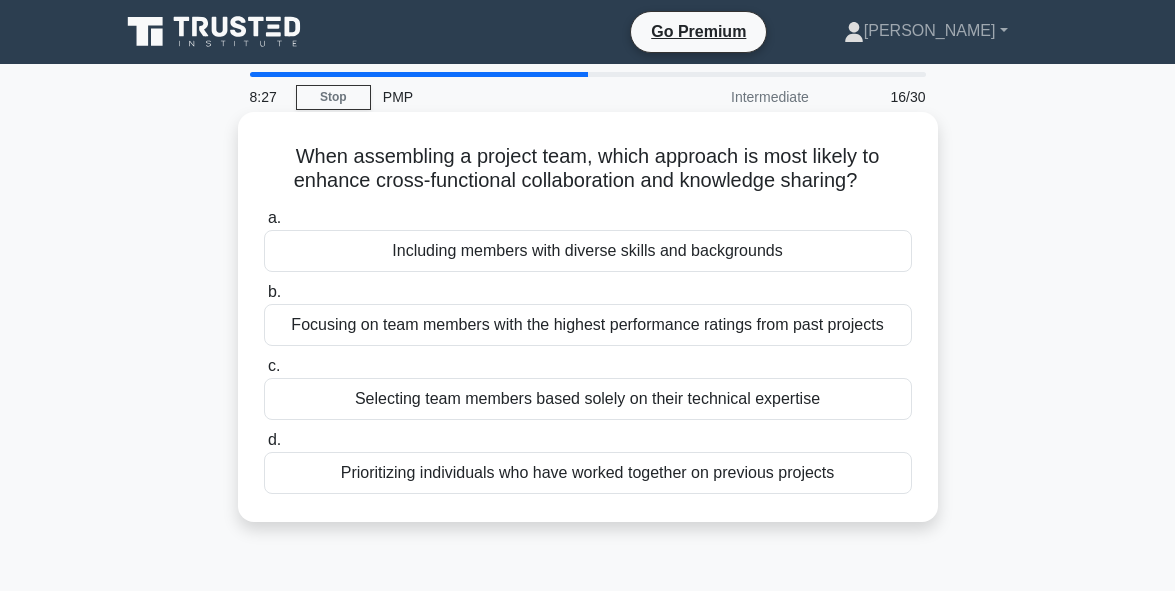 click on "Including members with diverse skills and backgrounds" at bounding box center [588, 251] 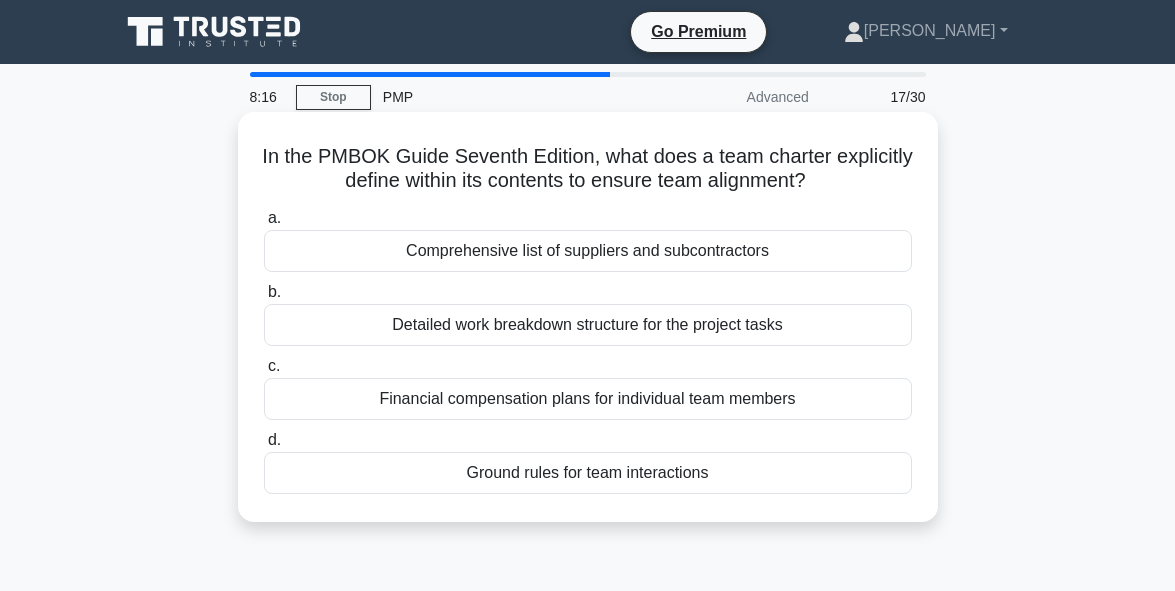 click on "Ground rules for team interactions" at bounding box center (588, 473) 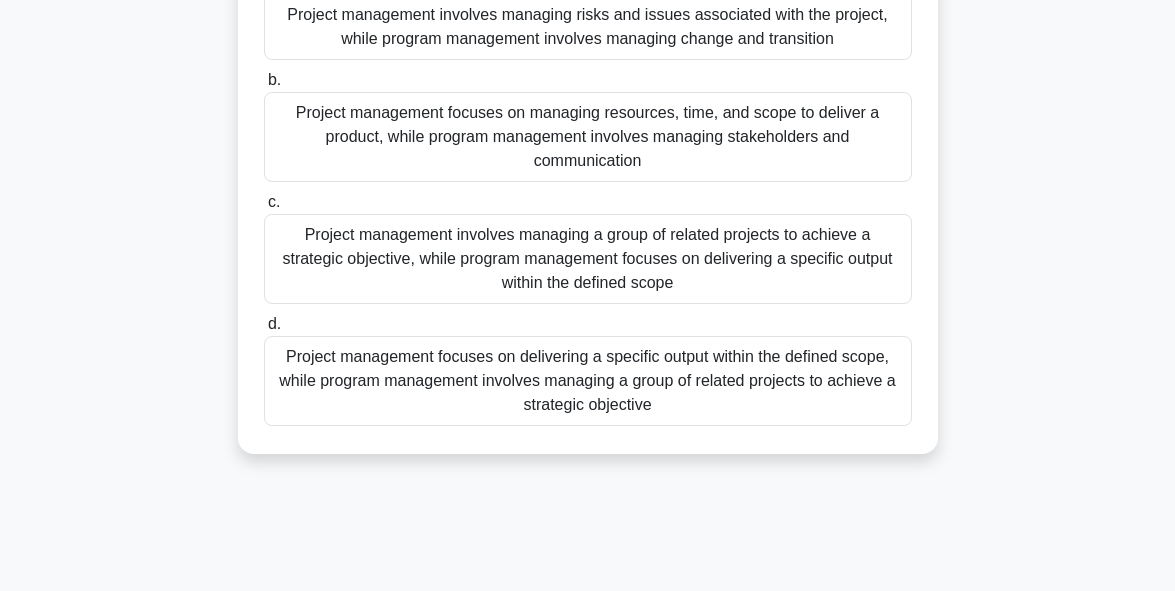 scroll, scrollTop: 240, scrollLeft: 0, axis: vertical 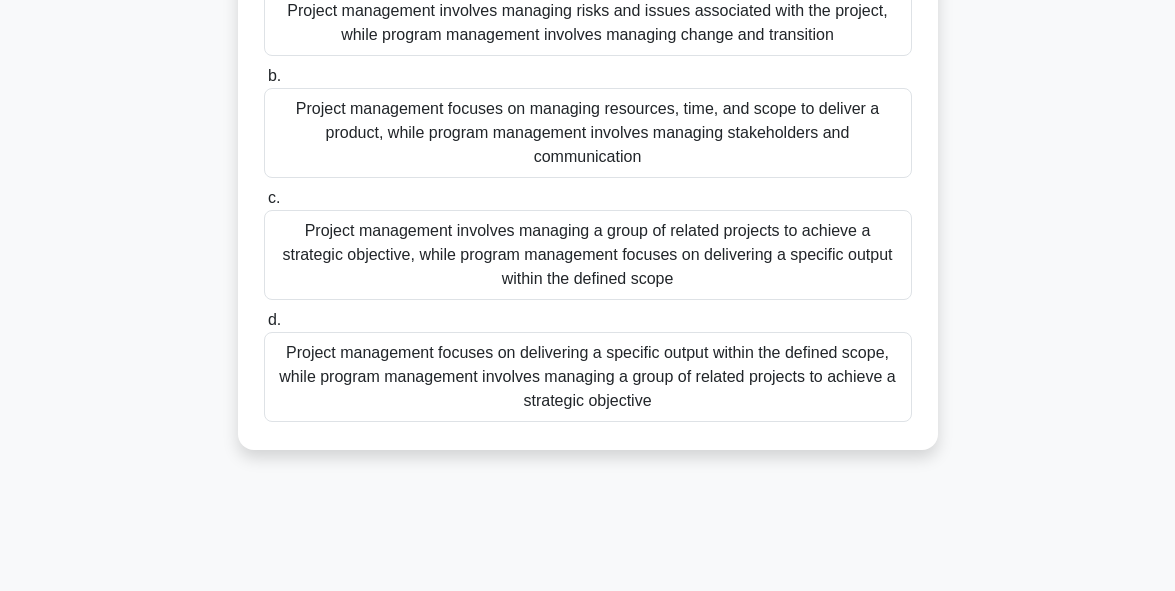 click on "Project management involves managing a group of related projects to achieve a strategic objective, while program management focuses on delivering a specific output within the defined scope" at bounding box center [588, 255] 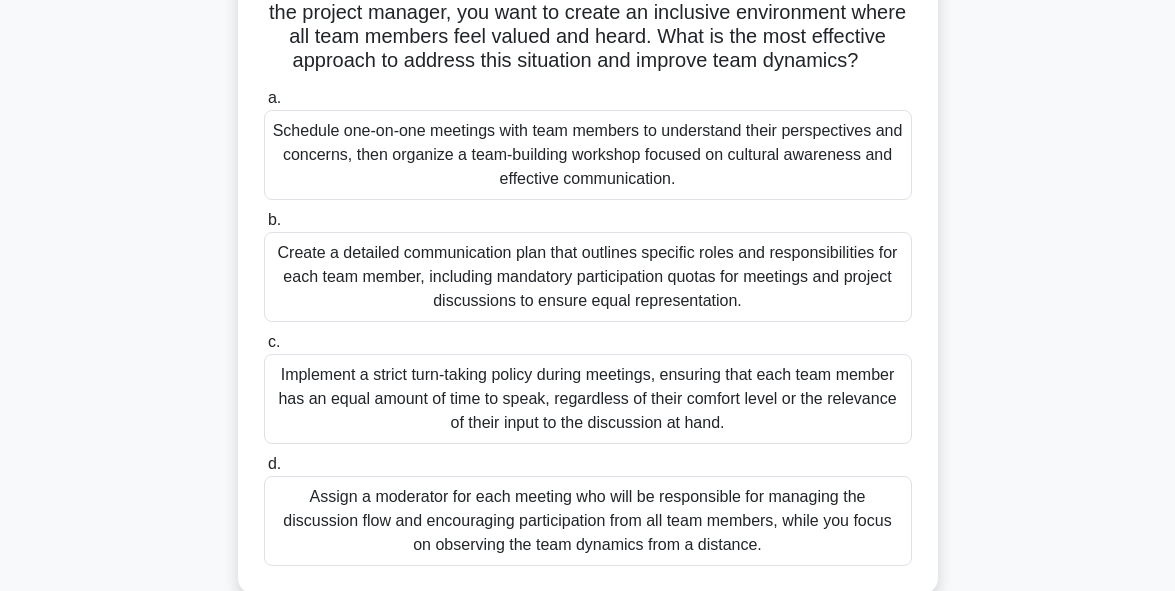 scroll, scrollTop: 280, scrollLeft: 0, axis: vertical 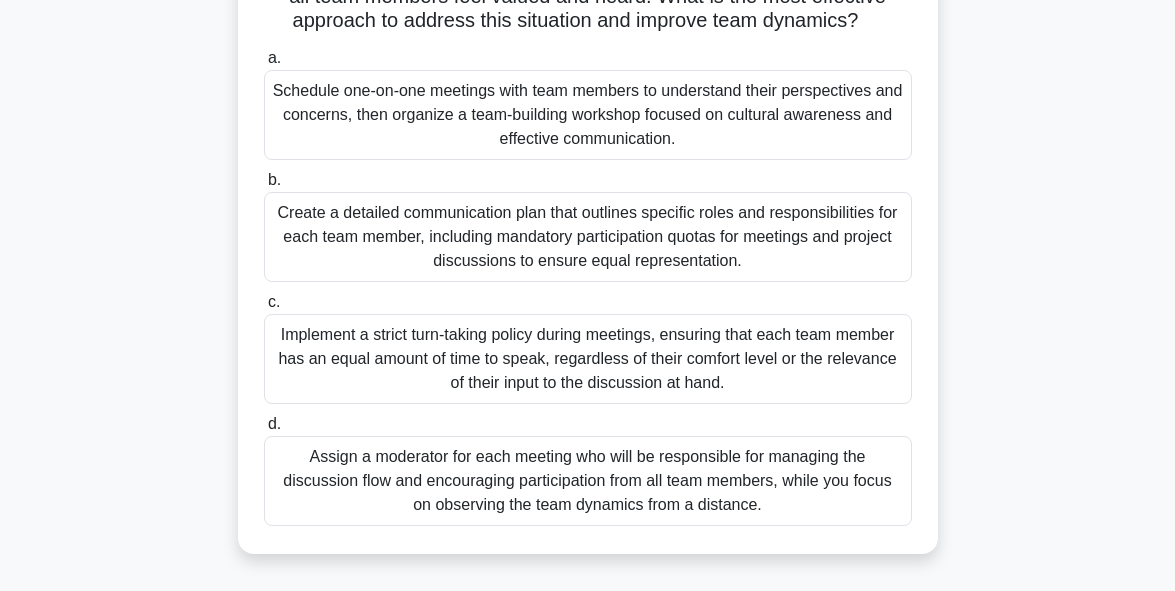 click on "Assign a moderator for each meeting who will be responsible for managing the discussion flow and encouraging participation from all team members, while you focus on observing the team dynamics from a distance." at bounding box center (588, 481) 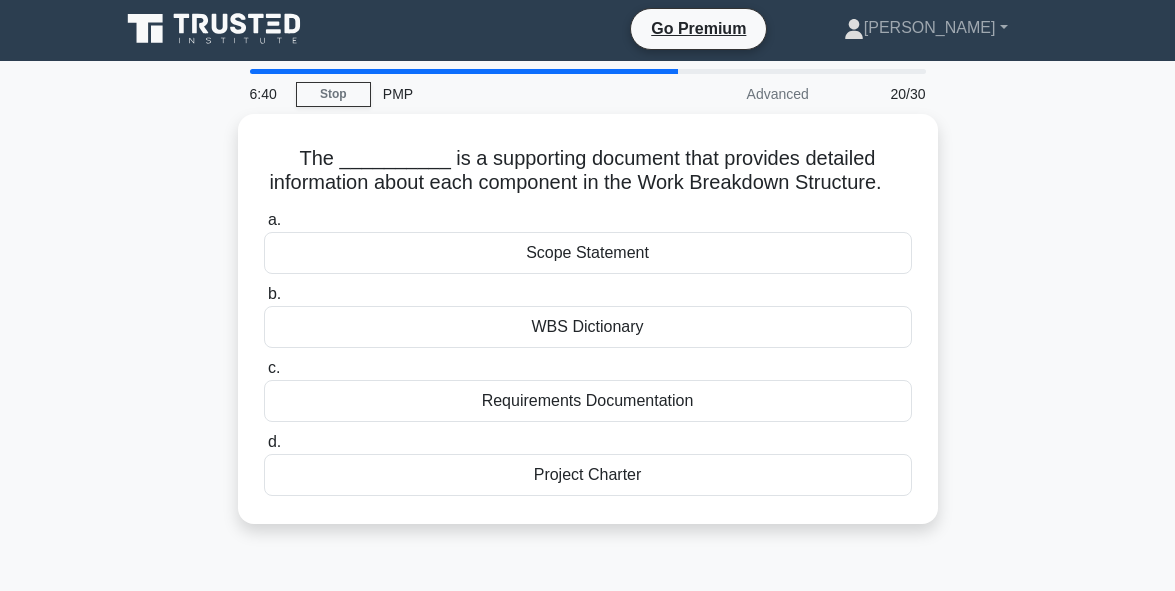 scroll, scrollTop: 0, scrollLeft: 0, axis: both 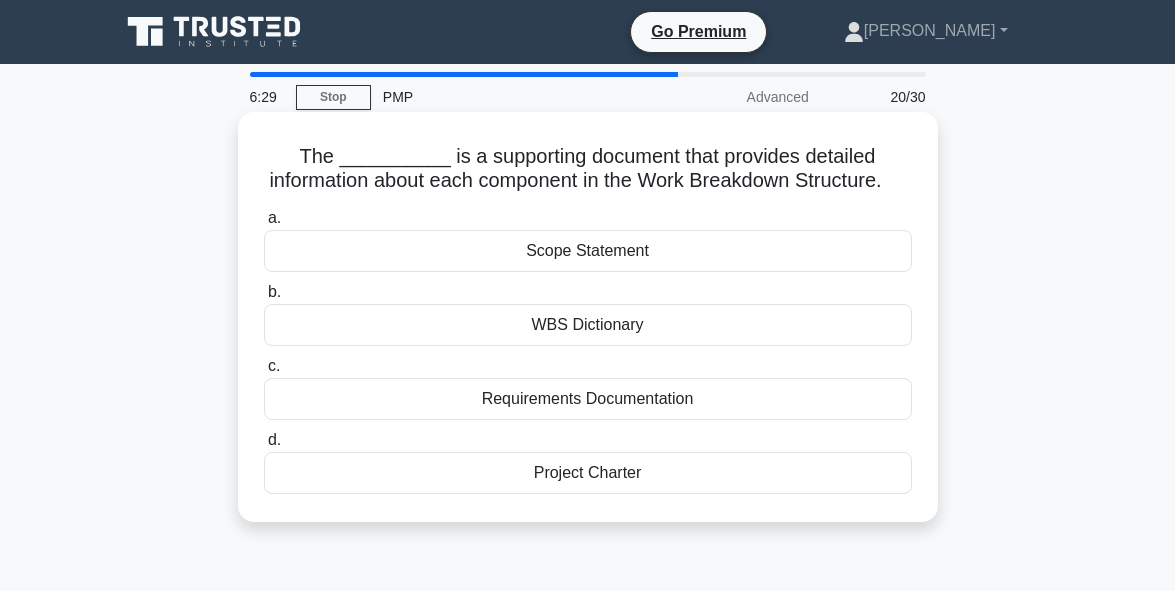 click on "WBS Dictionary" at bounding box center (588, 325) 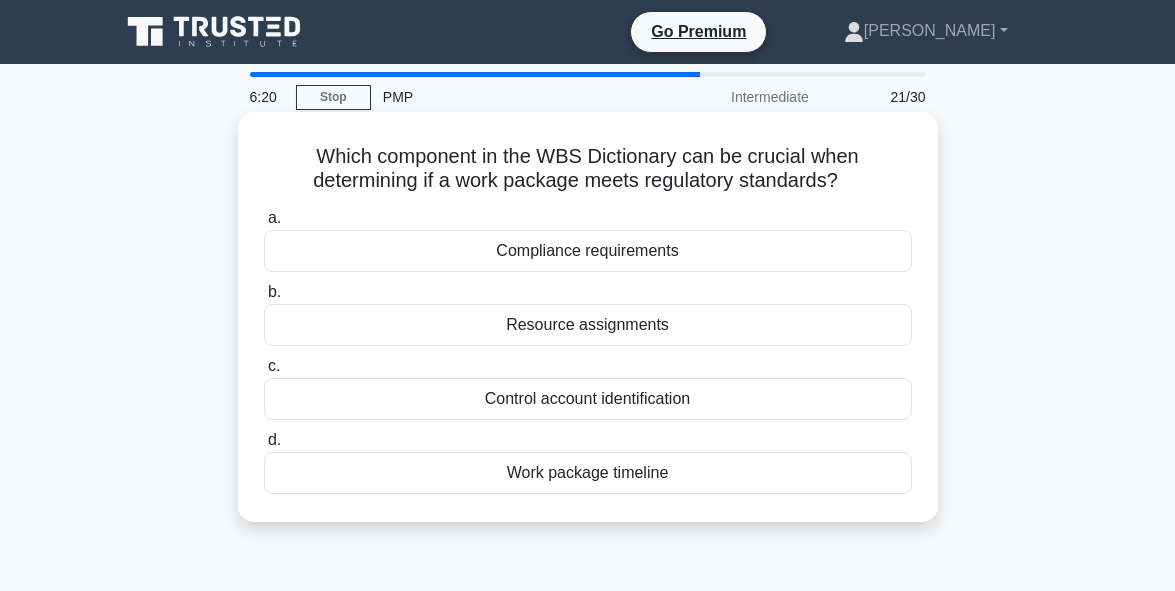 click on "Compliance requirements" at bounding box center (588, 251) 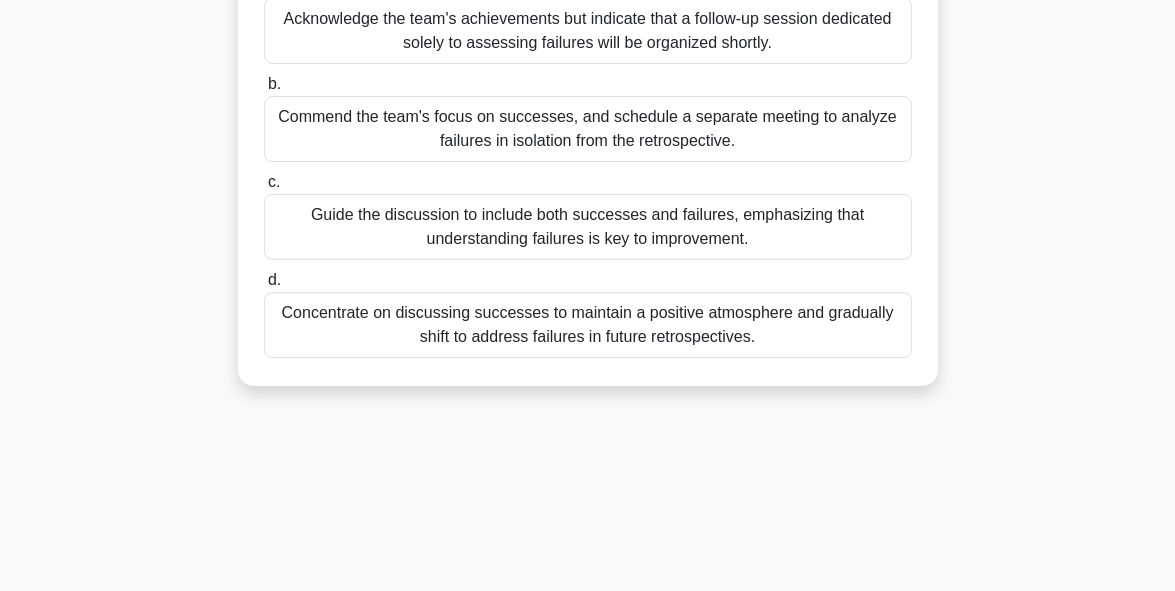 scroll, scrollTop: 240, scrollLeft: 0, axis: vertical 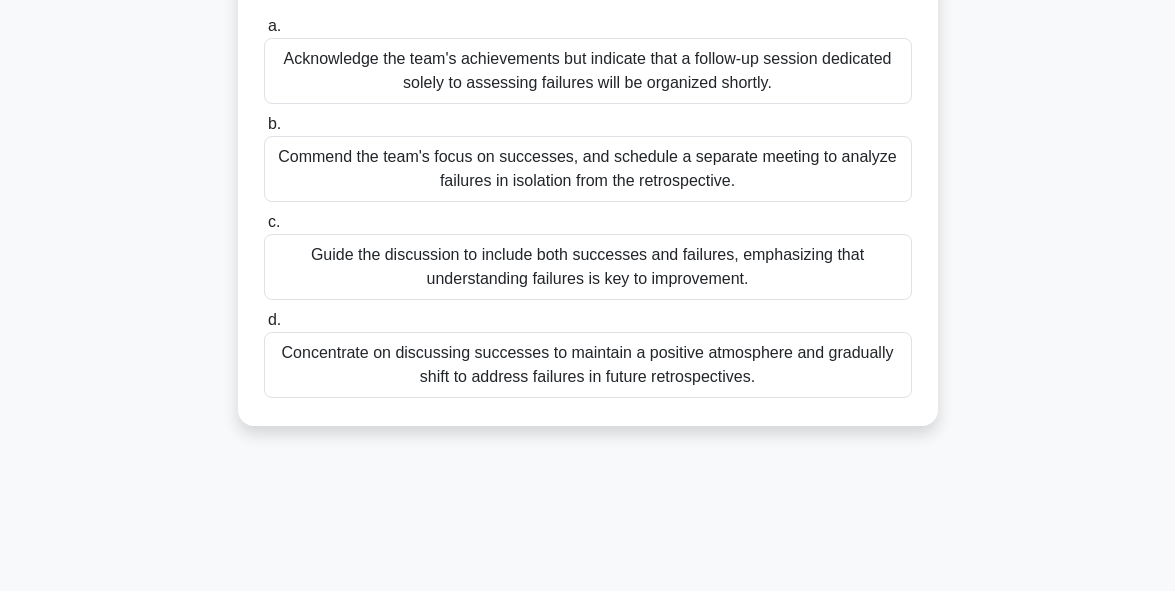 click on "Guide the discussion to include both successes and failures, emphasizing that understanding failures is key to improvement." at bounding box center (588, 267) 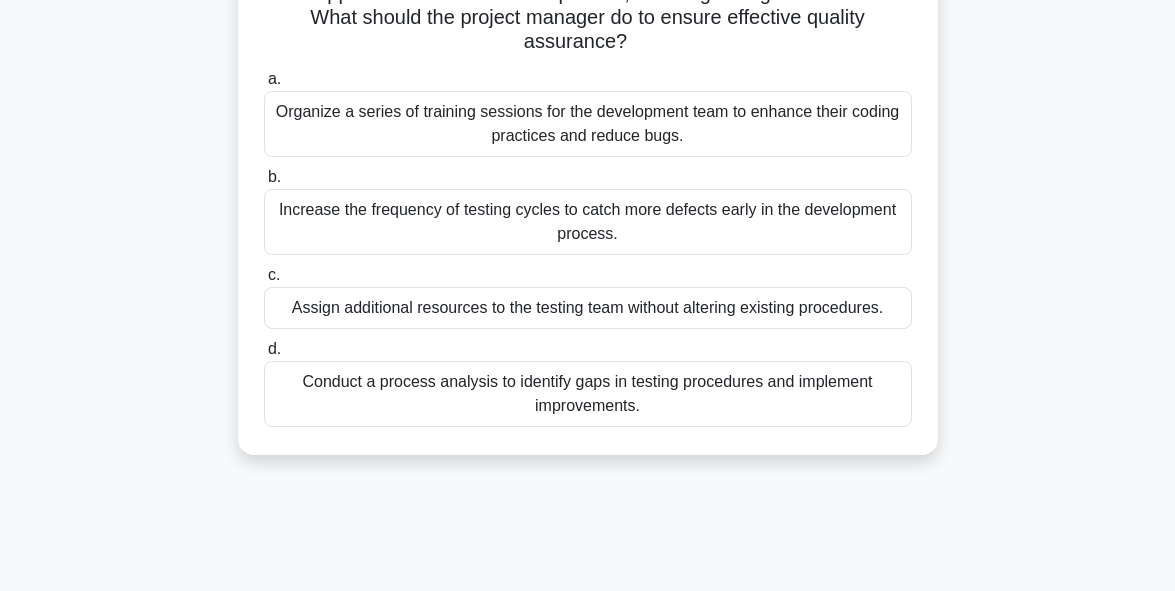 scroll, scrollTop: 280, scrollLeft: 0, axis: vertical 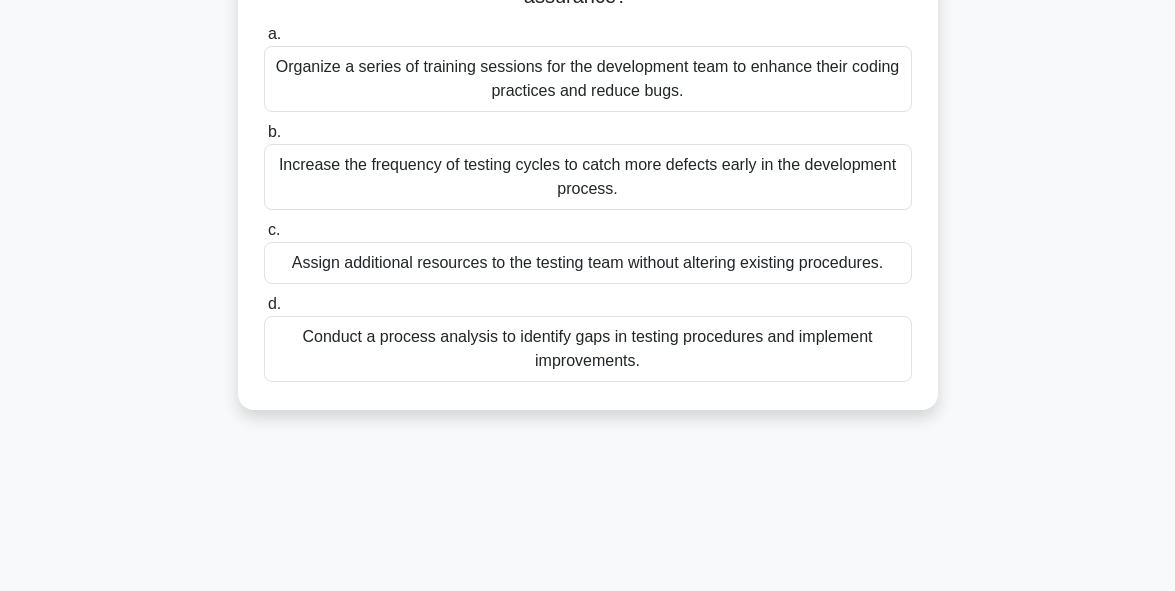click on "Increase the frequency of testing cycles to catch more defects early in the development process." at bounding box center (588, 177) 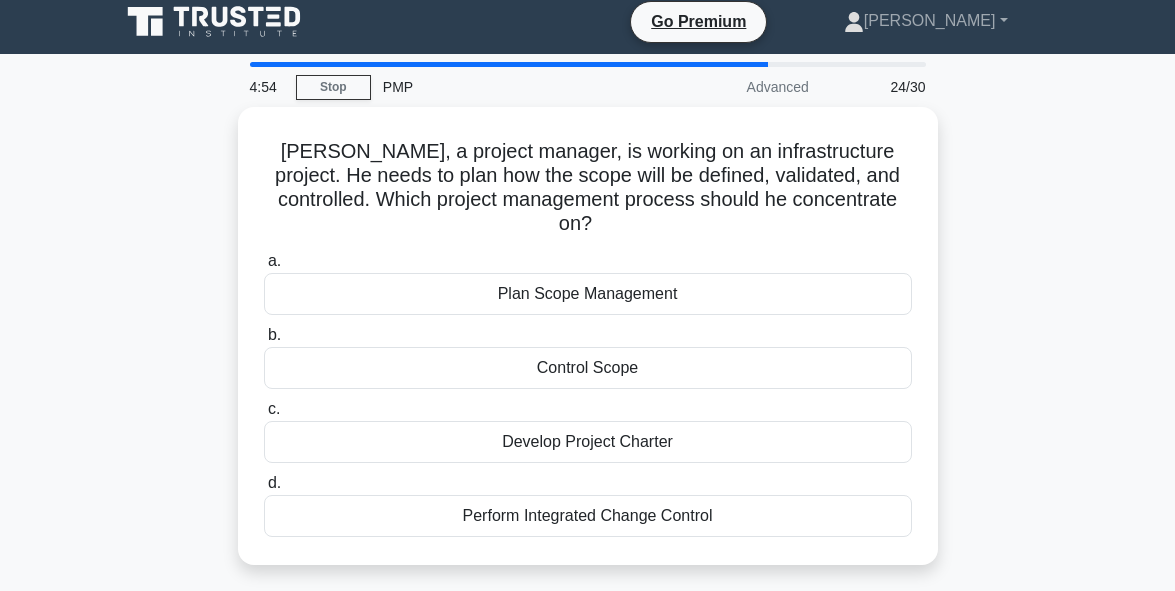 scroll, scrollTop: 0, scrollLeft: 0, axis: both 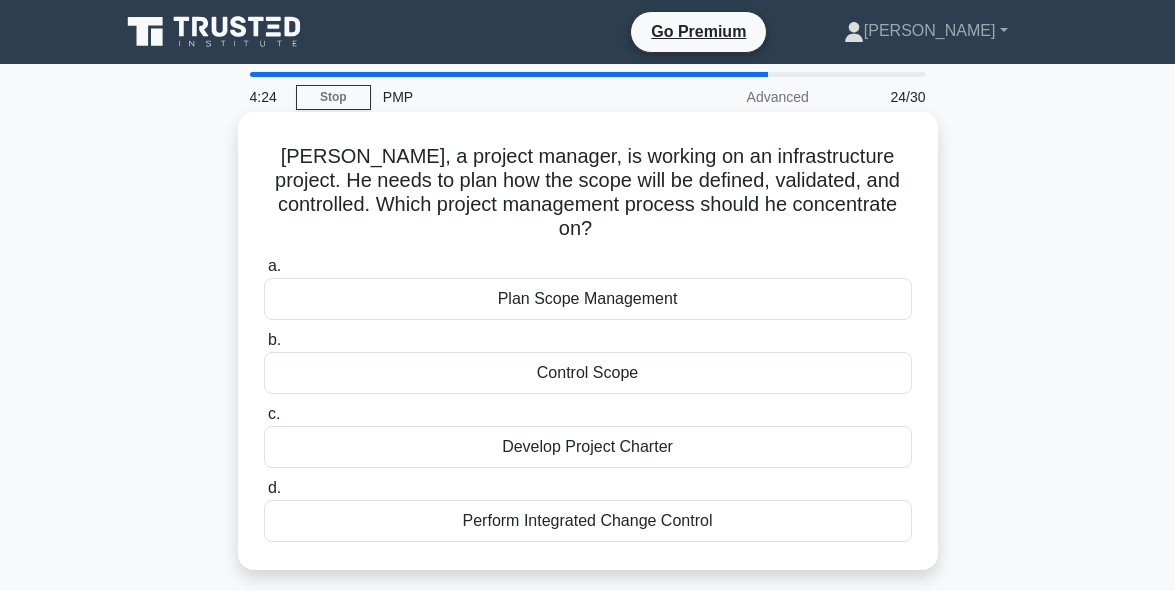 click on "Control Scope" at bounding box center (588, 373) 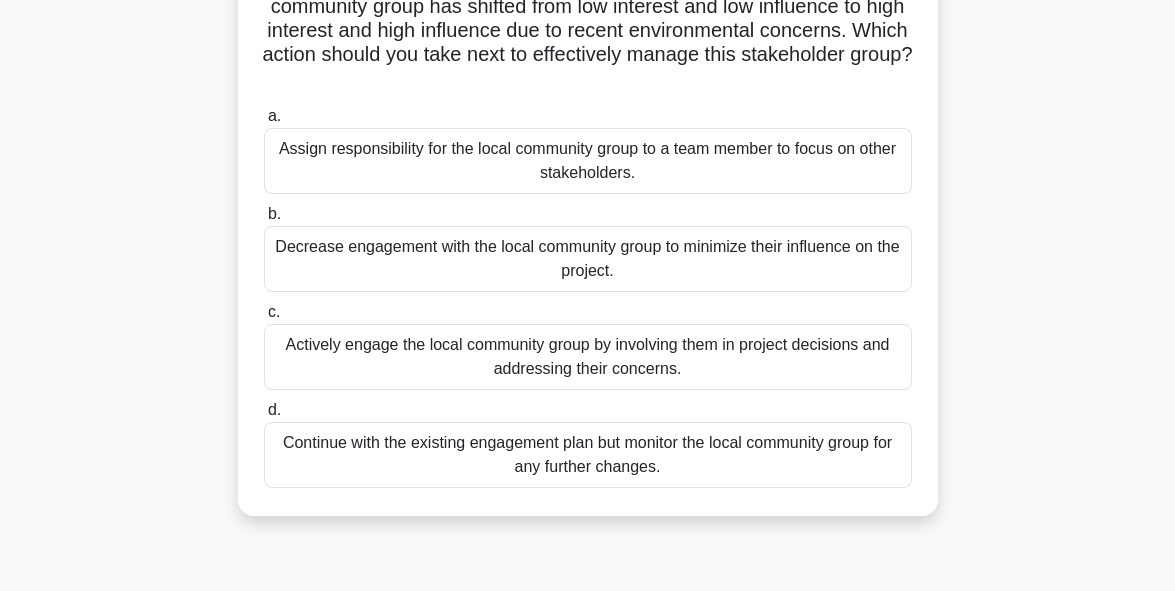 scroll, scrollTop: 200, scrollLeft: 0, axis: vertical 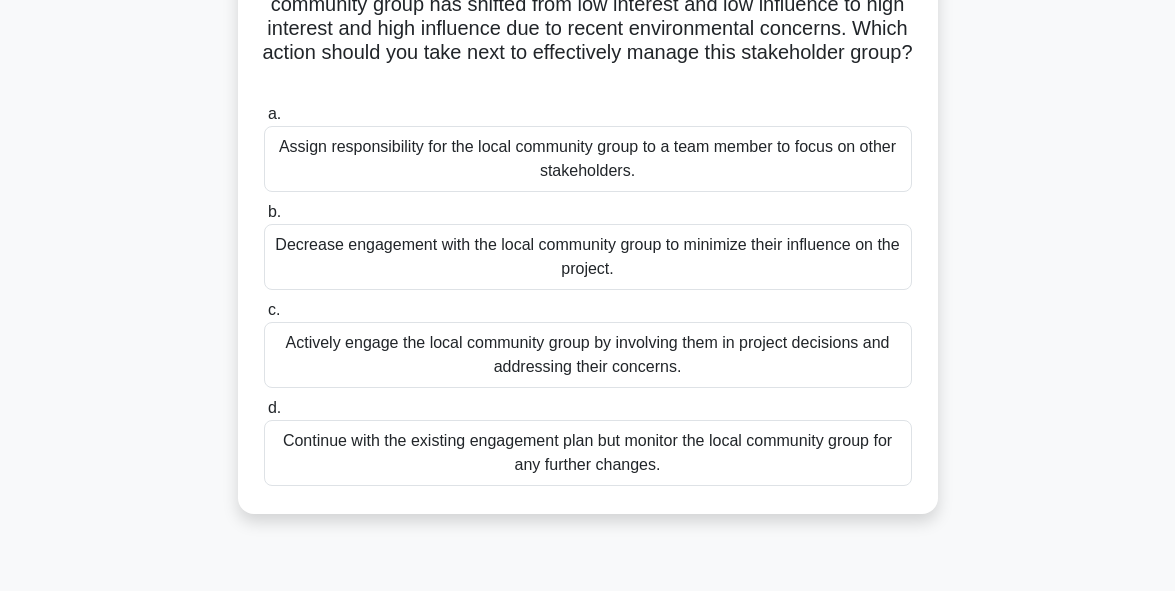 click on "Assign responsibility for the local community group to a team member to focus on other stakeholders." at bounding box center [588, 159] 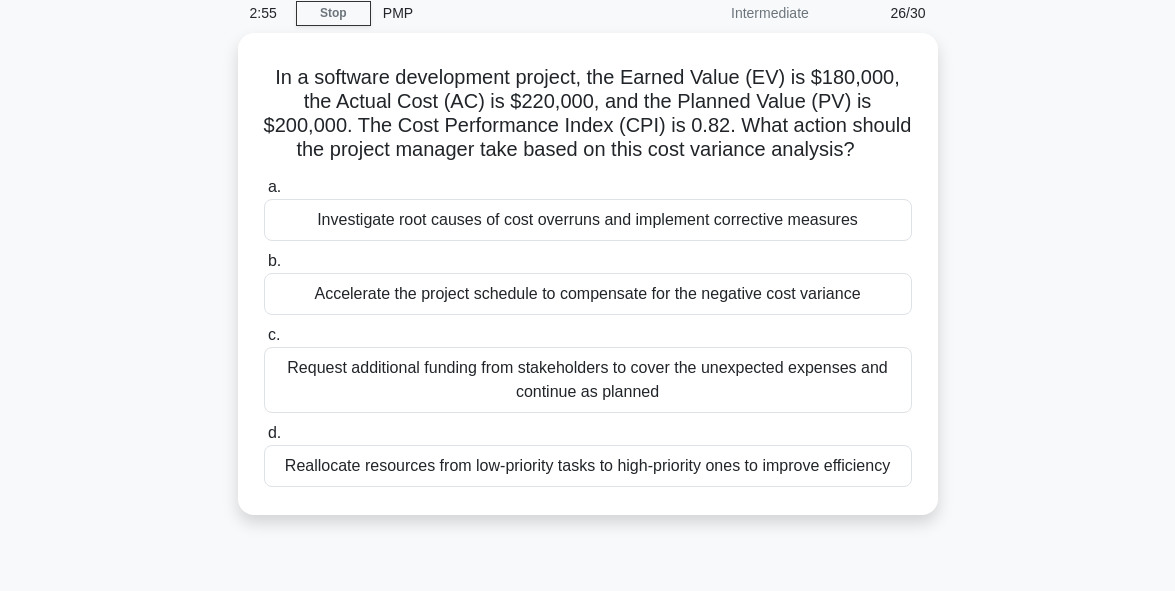 scroll, scrollTop: 120, scrollLeft: 0, axis: vertical 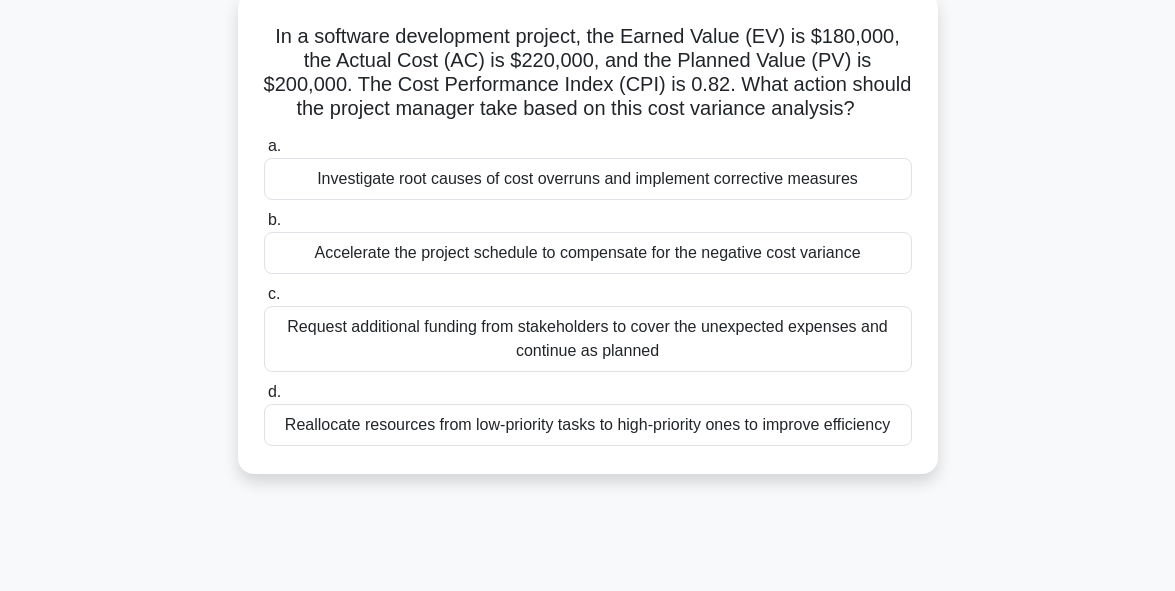 click on "Investigate root causes of cost overruns and implement corrective measures" at bounding box center (588, 179) 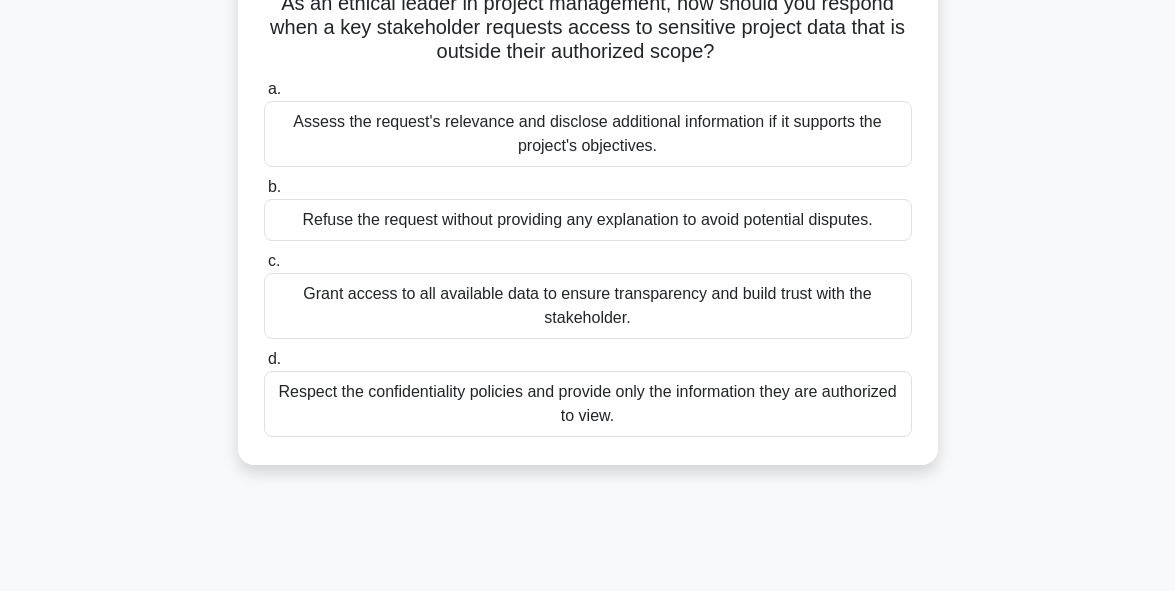 scroll, scrollTop: 160, scrollLeft: 0, axis: vertical 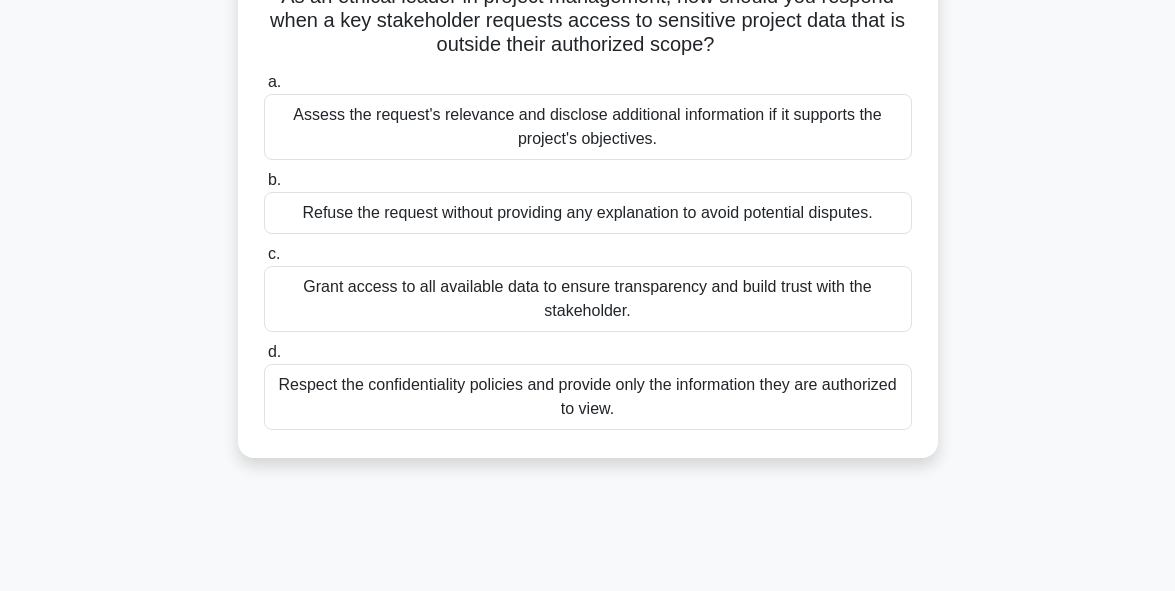 click on "Respect the confidentiality policies and provide only the information they are authorized to view." at bounding box center (588, 397) 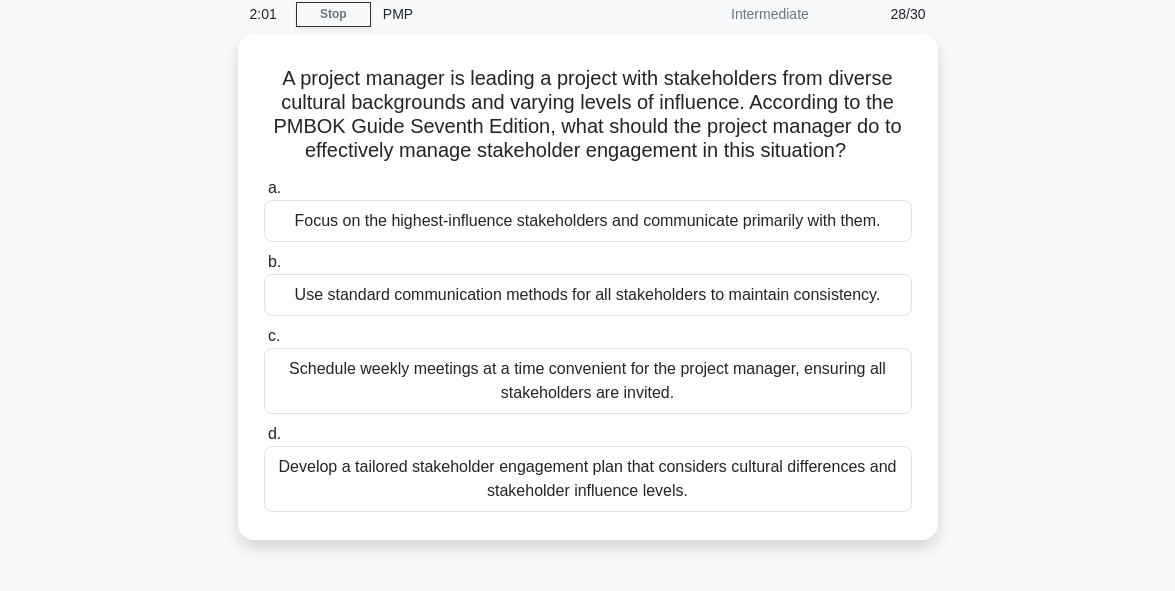 scroll, scrollTop: 120, scrollLeft: 0, axis: vertical 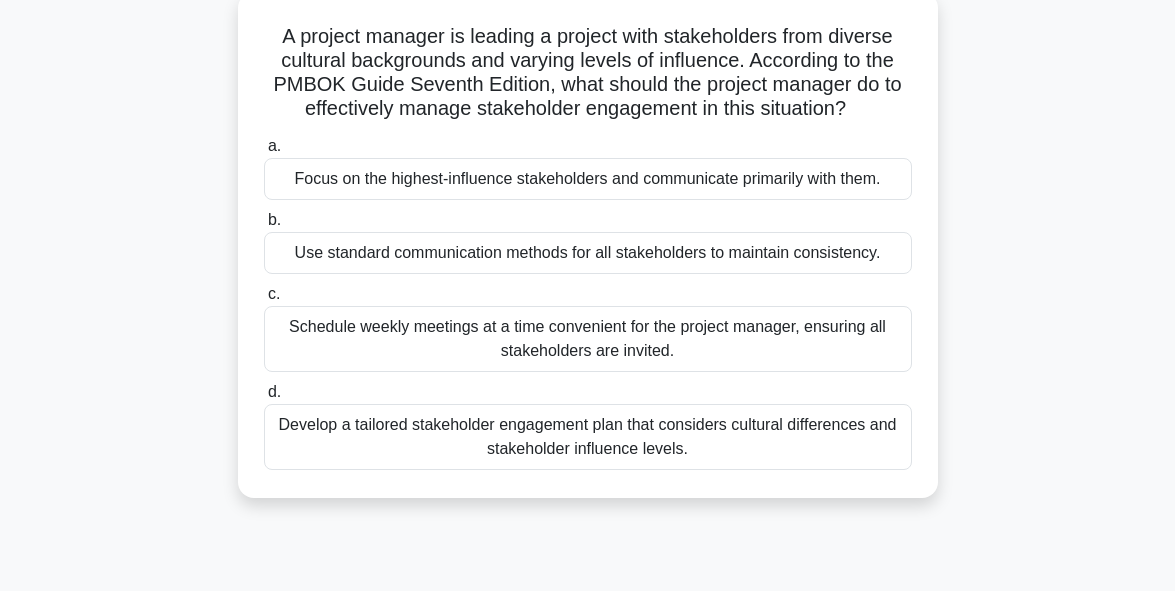 click on "Develop a tailored stakeholder engagement plan that considers cultural differences and stakeholder influence levels." at bounding box center (588, 437) 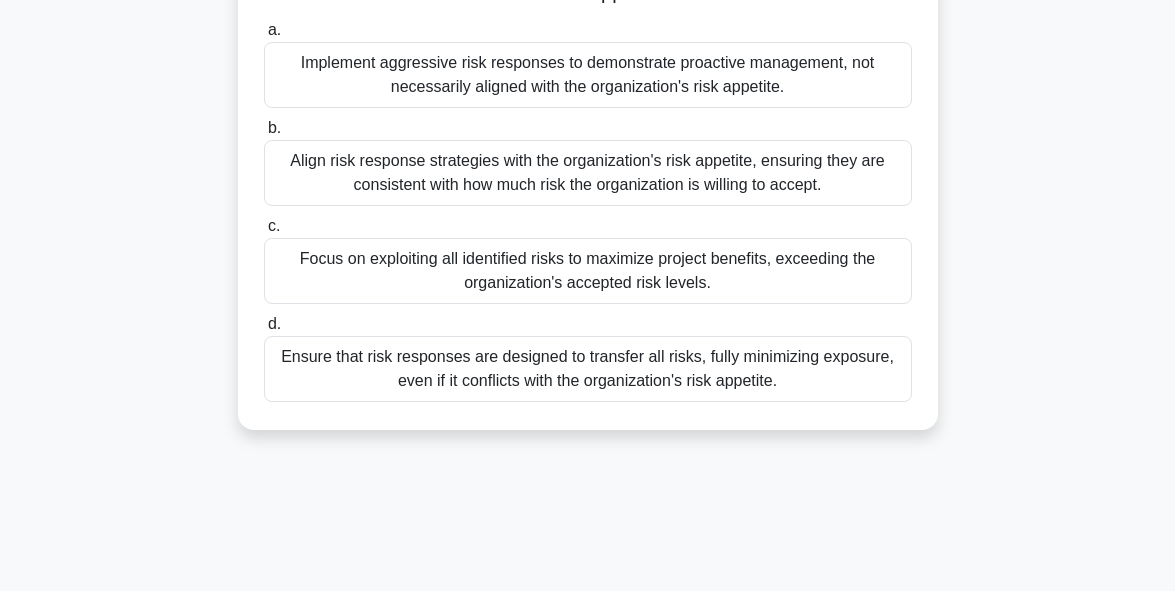 scroll, scrollTop: 240, scrollLeft: 0, axis: vertical 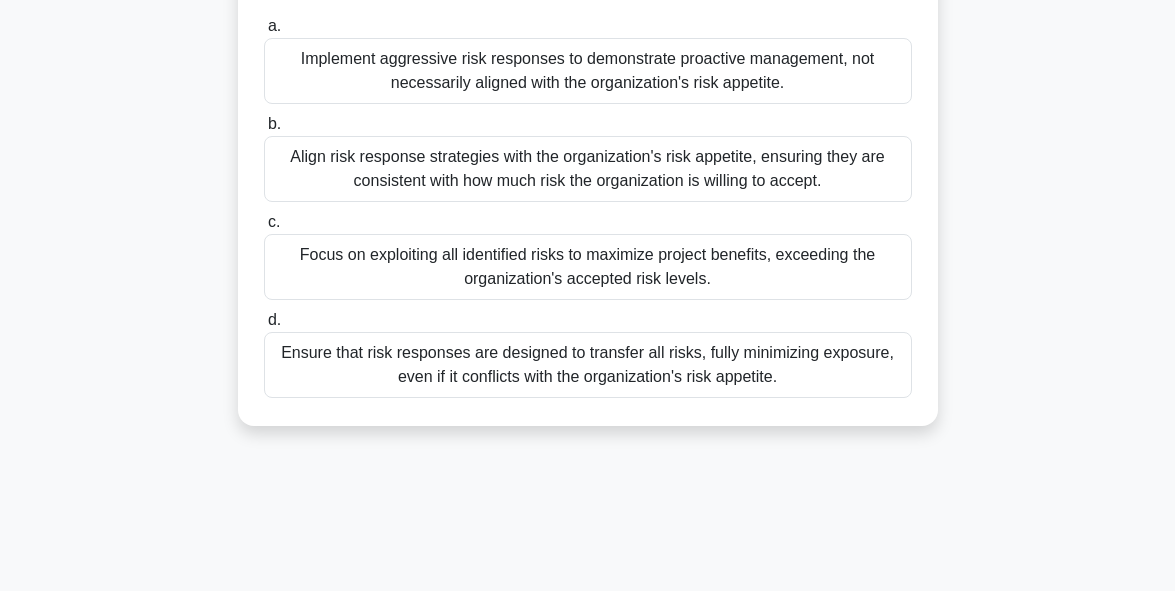 click on "Align risk response strategies with the organization's risk appetite, ensuring they are consistent with how much risk the organization is willing to accept." at bounding box center (588, 169) 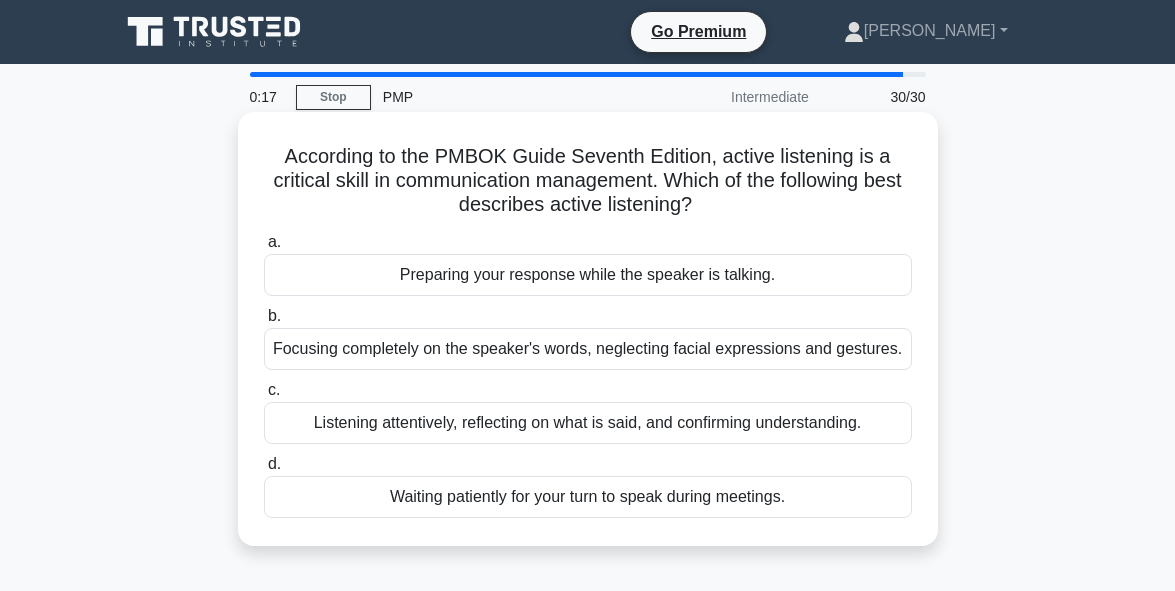 scroll, scrollTop: 40, scrollLeft: 0, axis: vertical 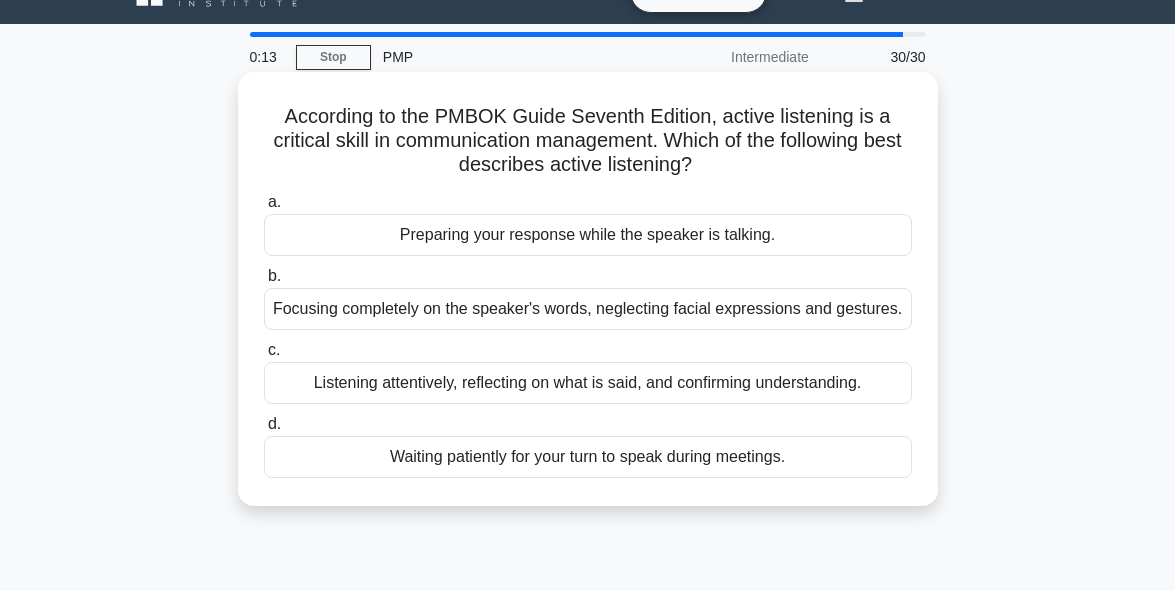 click on "Listening attentively, reflecting on what is said, and confirming understanding." at bounding box center [588, 383] 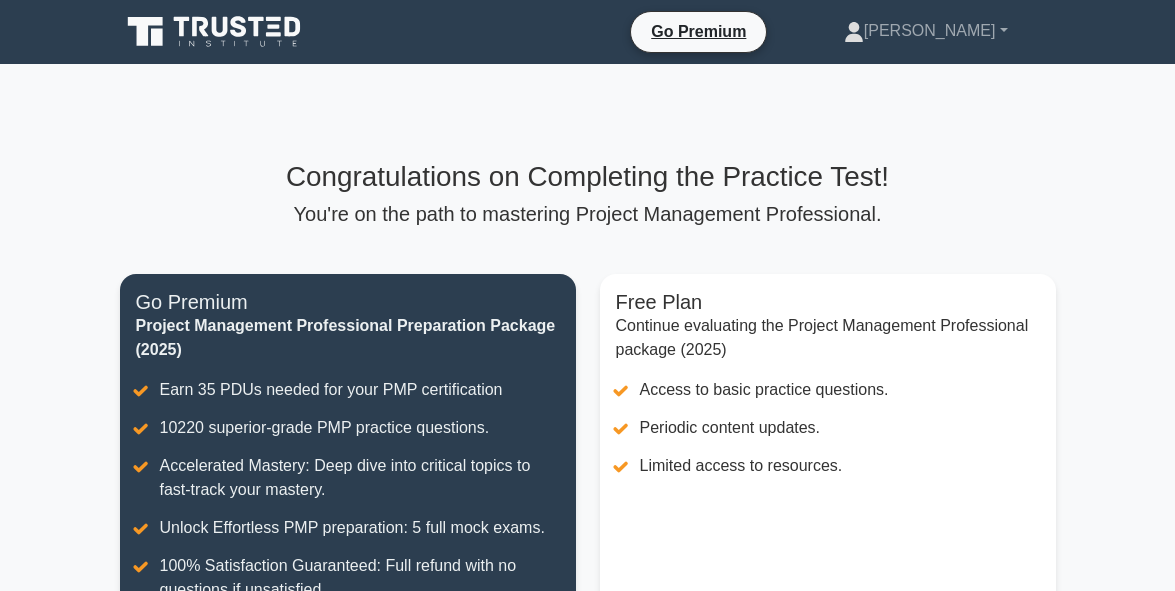 scroll, scrollTop: 0, scrollLeft: 0, axis: both 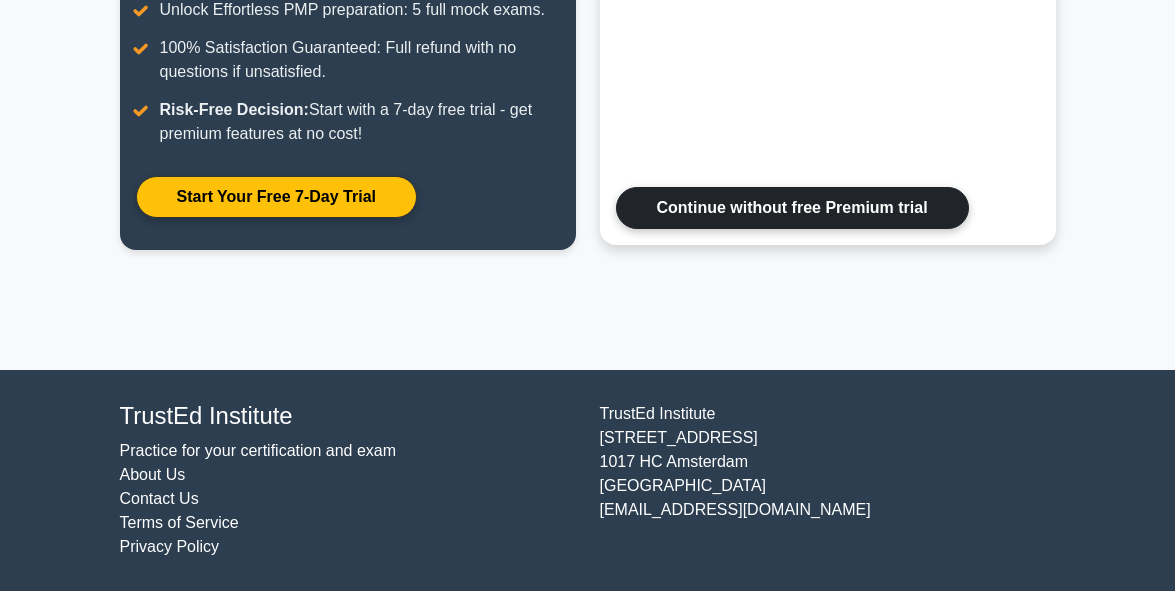 click on "Continue without free Premium trial" at bounding box center (792, 208) 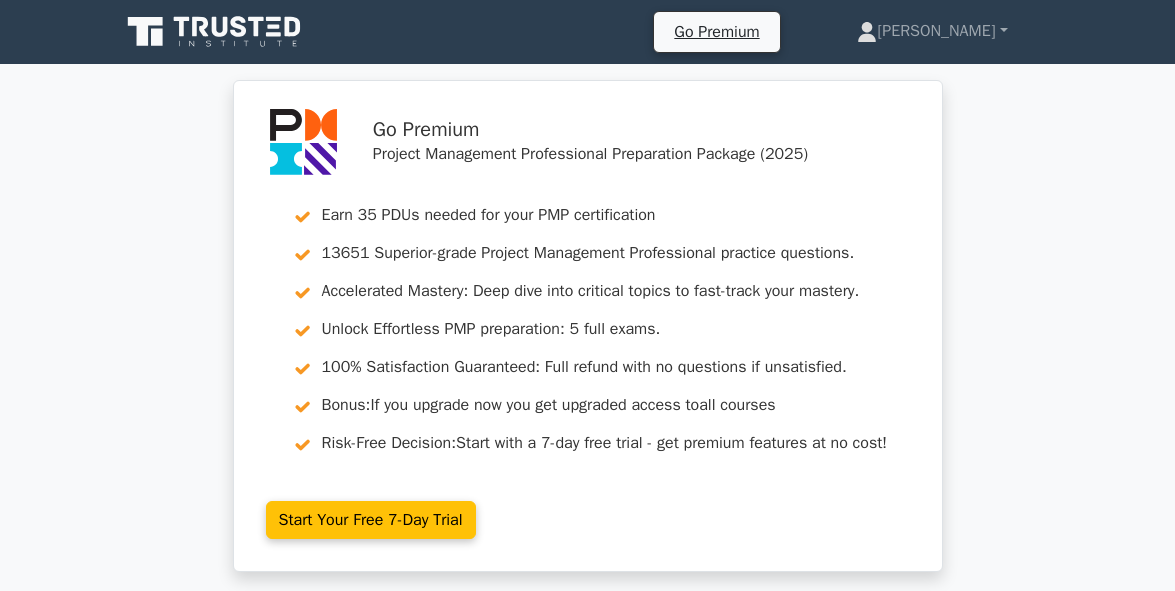 scroll, scrollTop: 40, scrollLeft: 0, axis: vertical 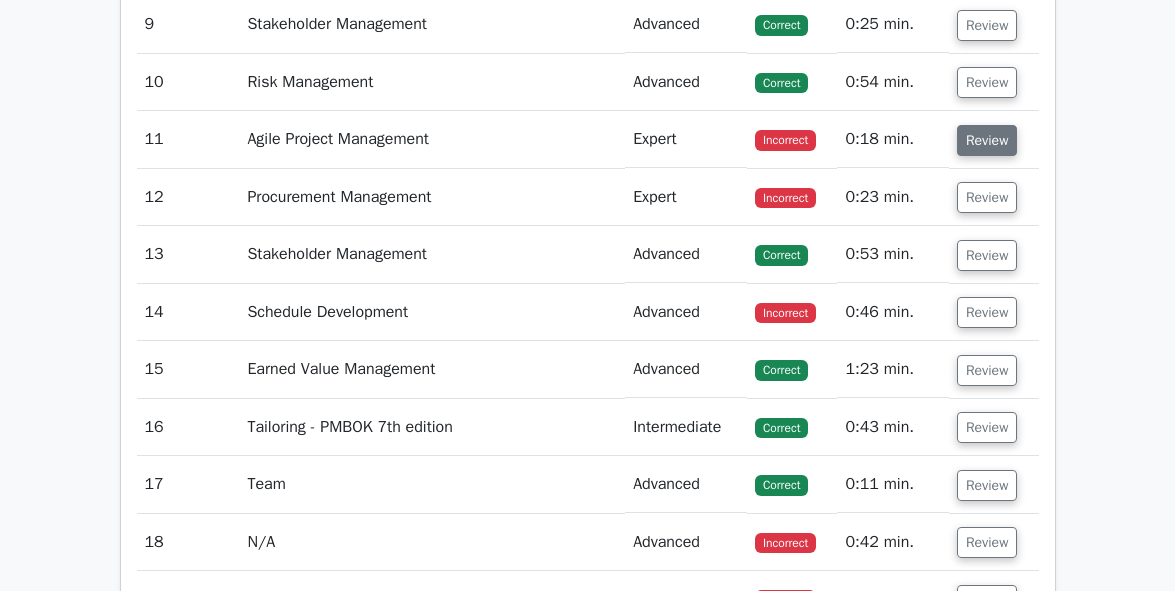 click on "Review" at bounding box center (987, 140) 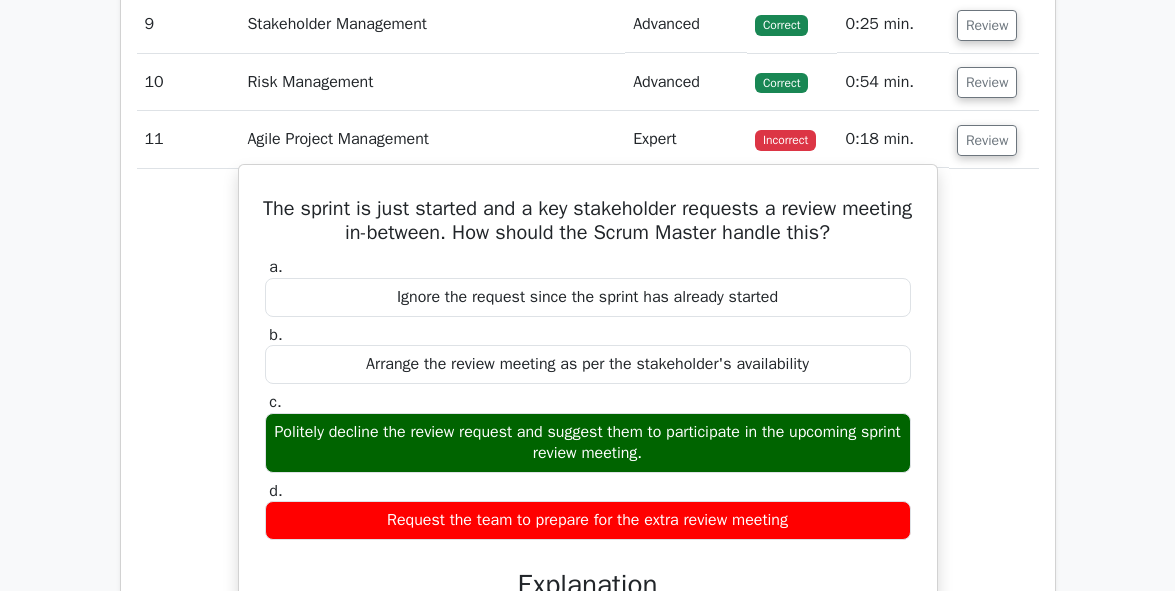 type 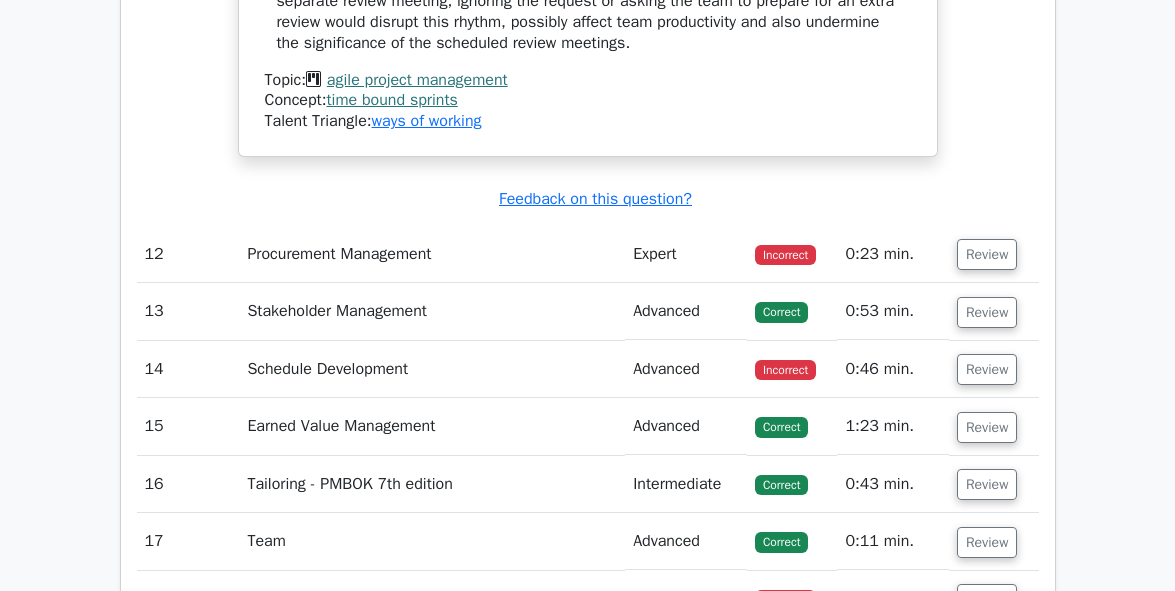scroll, scrollTop: 4110, scrollLeft: 0, axis: vertical 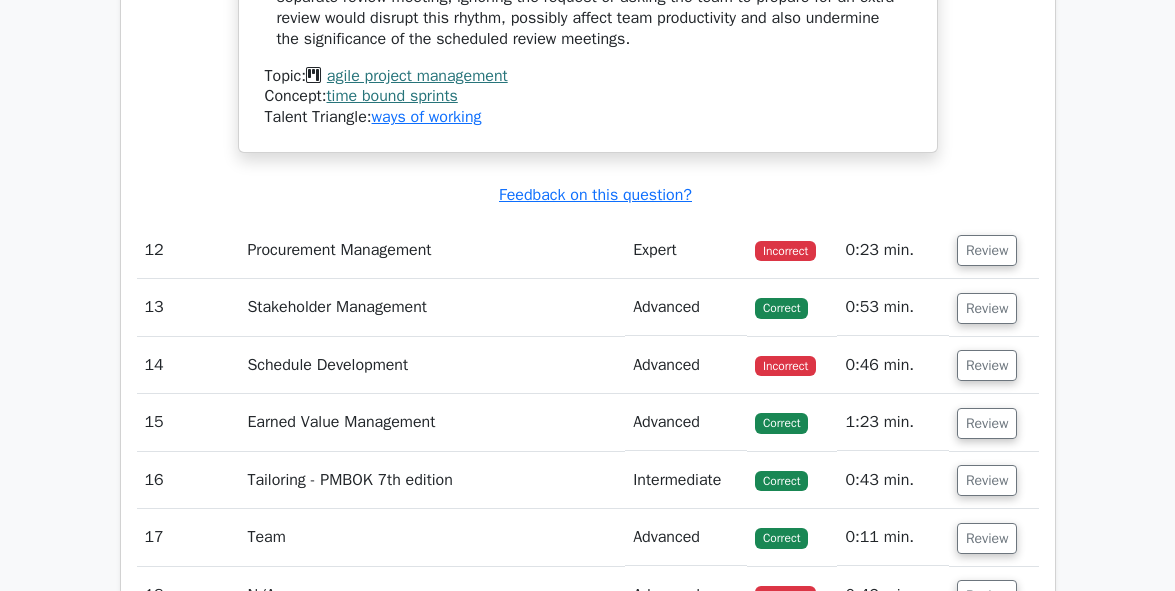 click on "Incorrect" at bounding box center [792, 250] 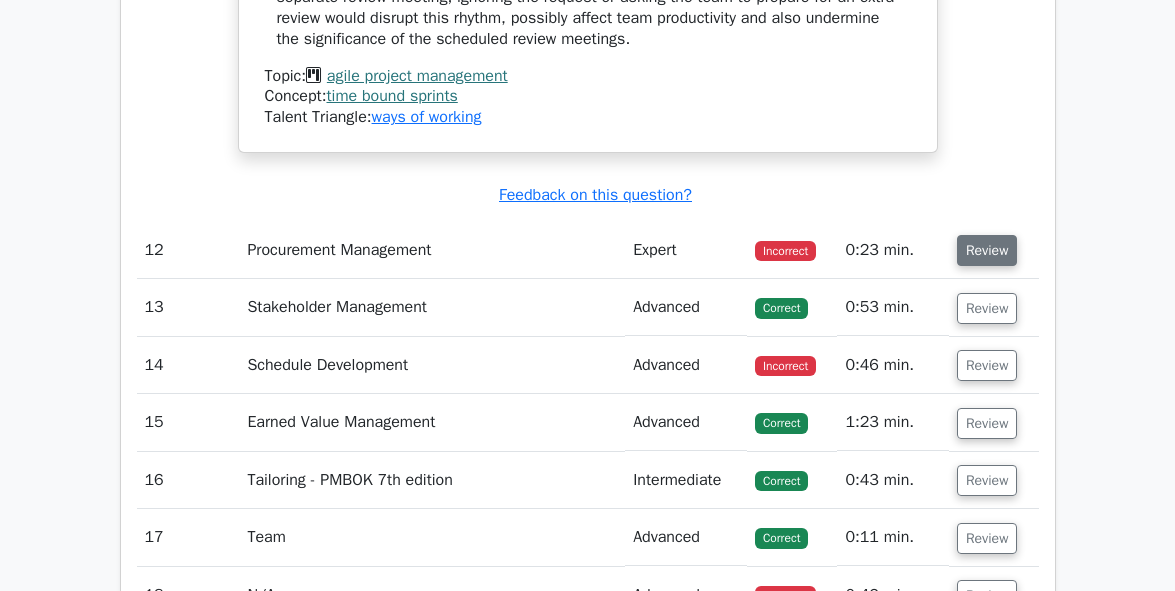 click on "Review" at bounding box center (987, 250) 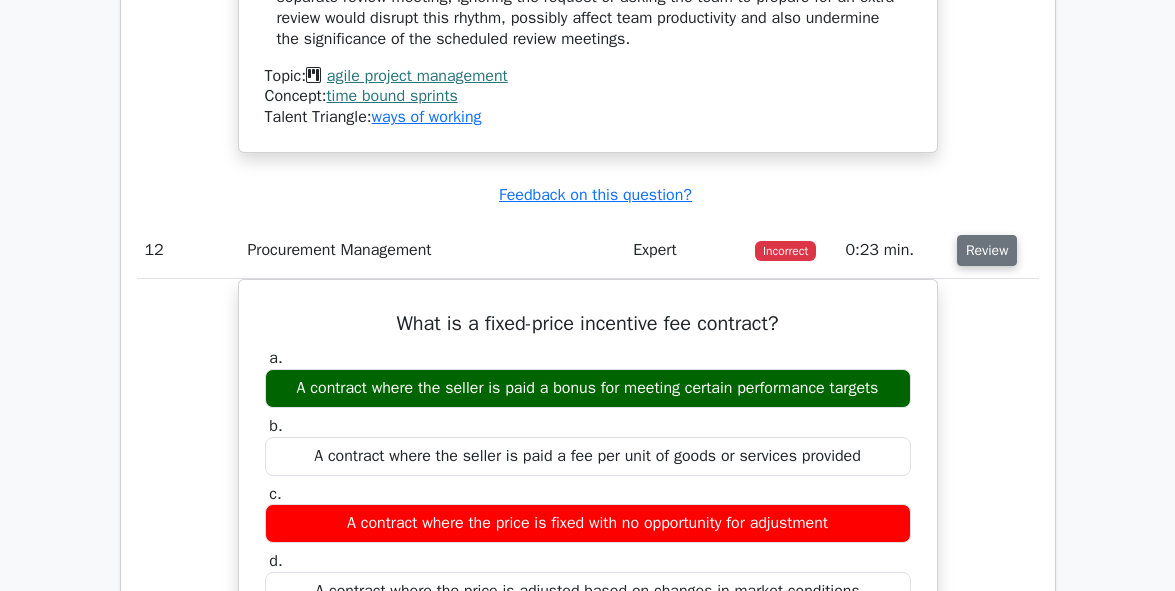 click on "Review" at bounding box center (987, 250) 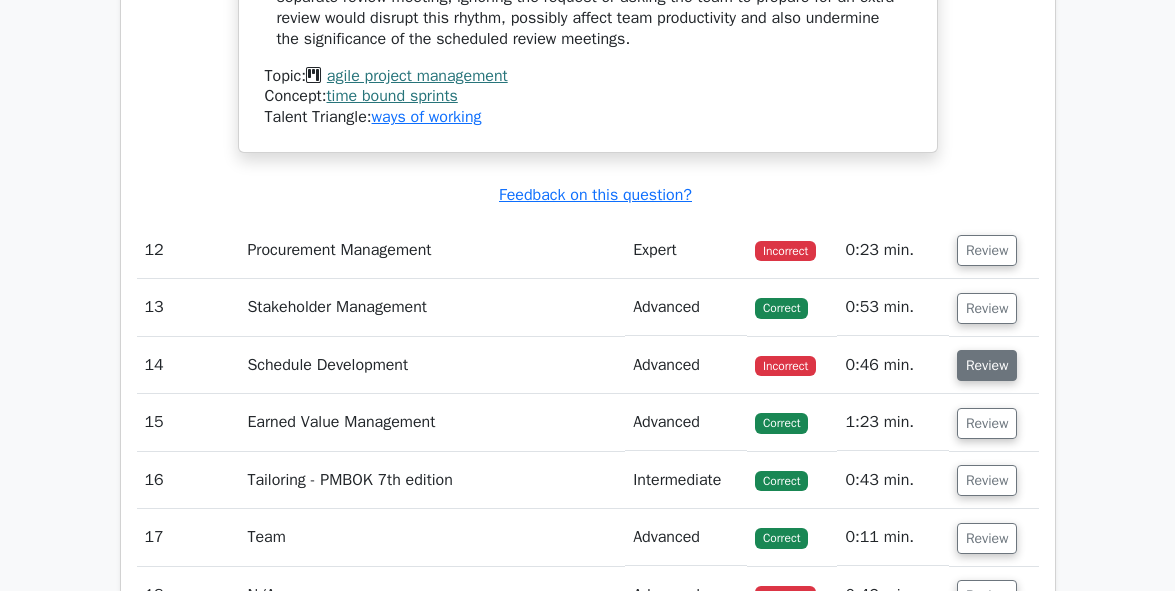 click on "Review" at bounding box center [987, 365] 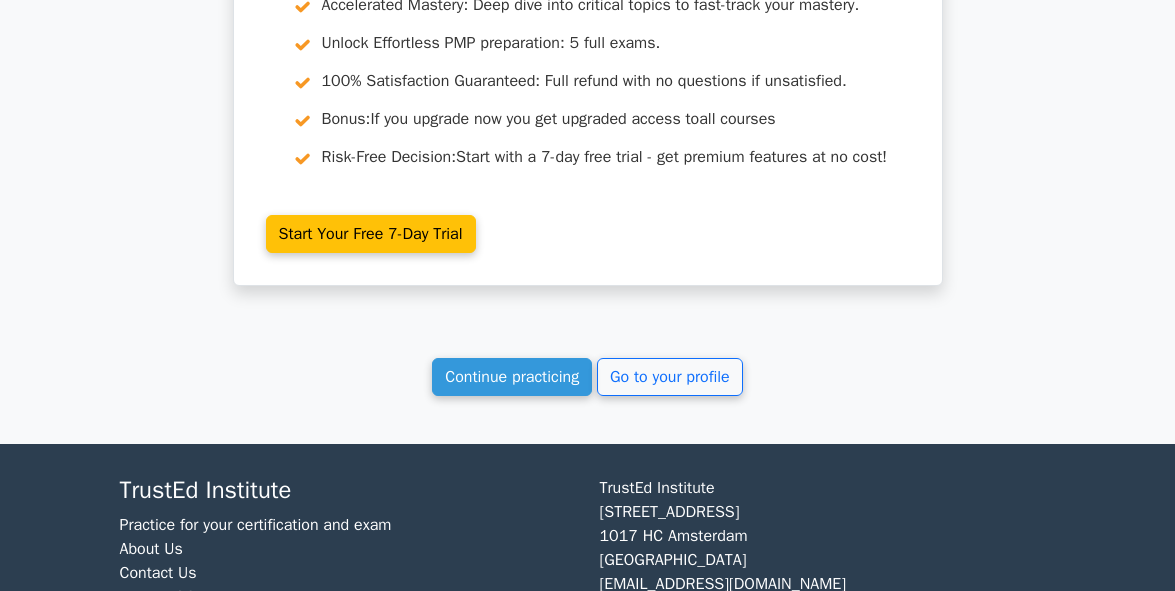scroll, scrollTop: 6790, scrollLeft: 0, axis: vertical 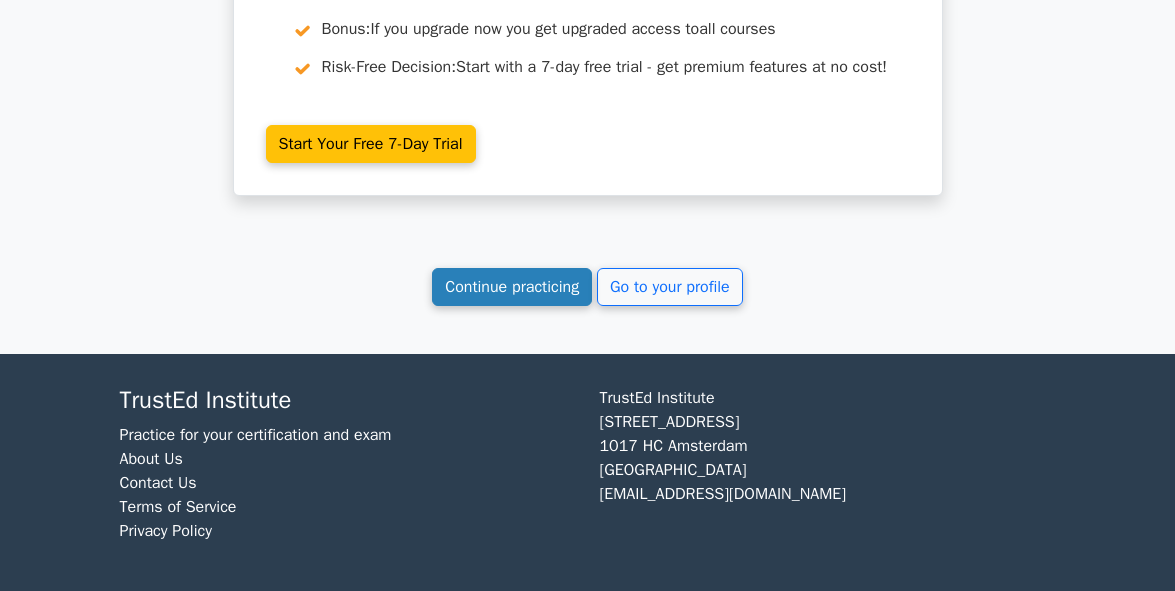 click on "Continue practicing" at bounding box center (512, 287) 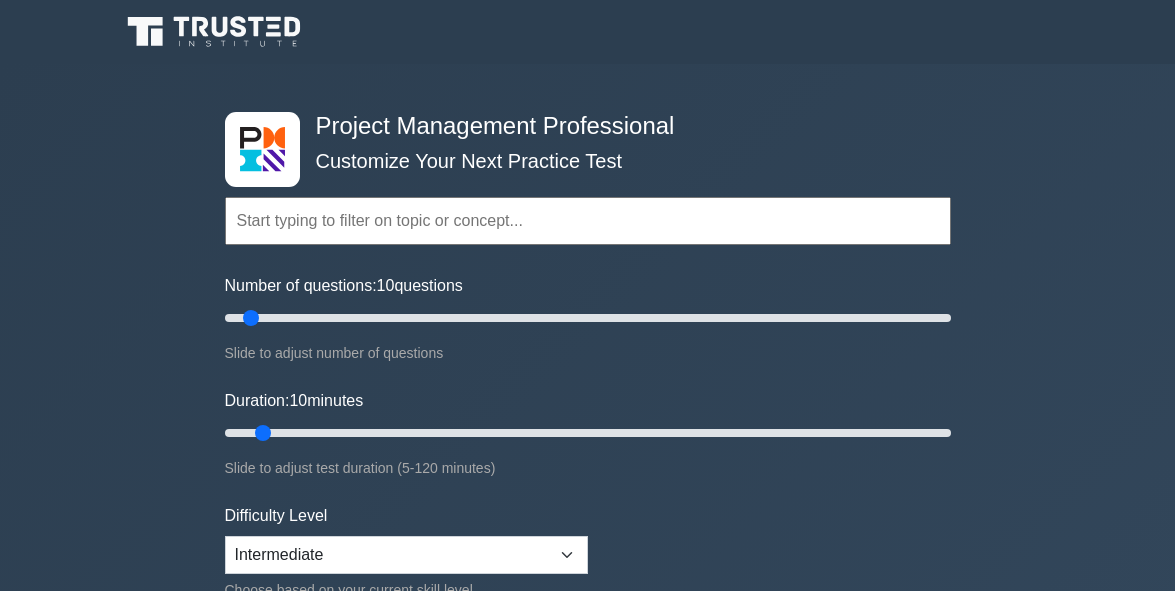 scroll, scrollTop: 0, scrollLeft: 0, axis: both 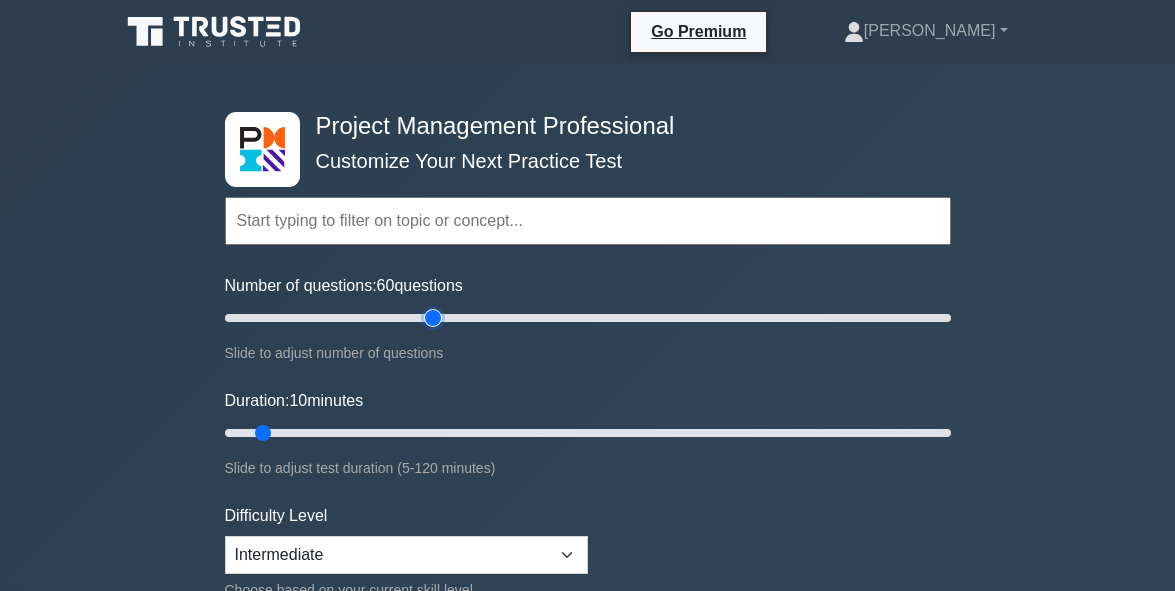 click on "Number of questions:  60  questions" at bounding box center [588, 318] 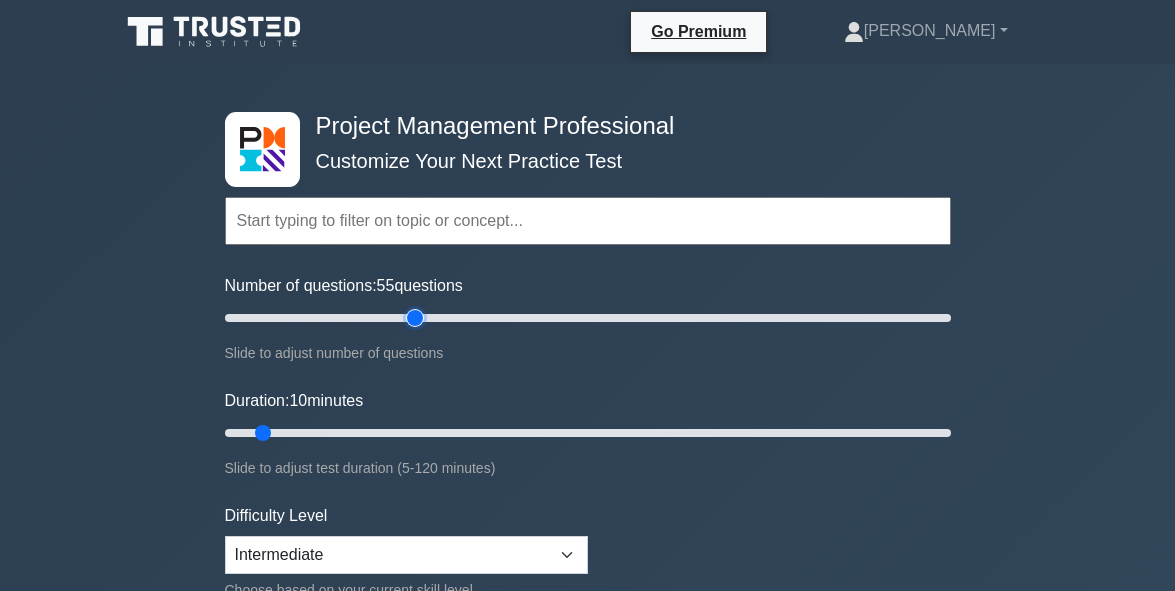 click on "Number of questions:  55  questions" at bounding box center [588, 318] 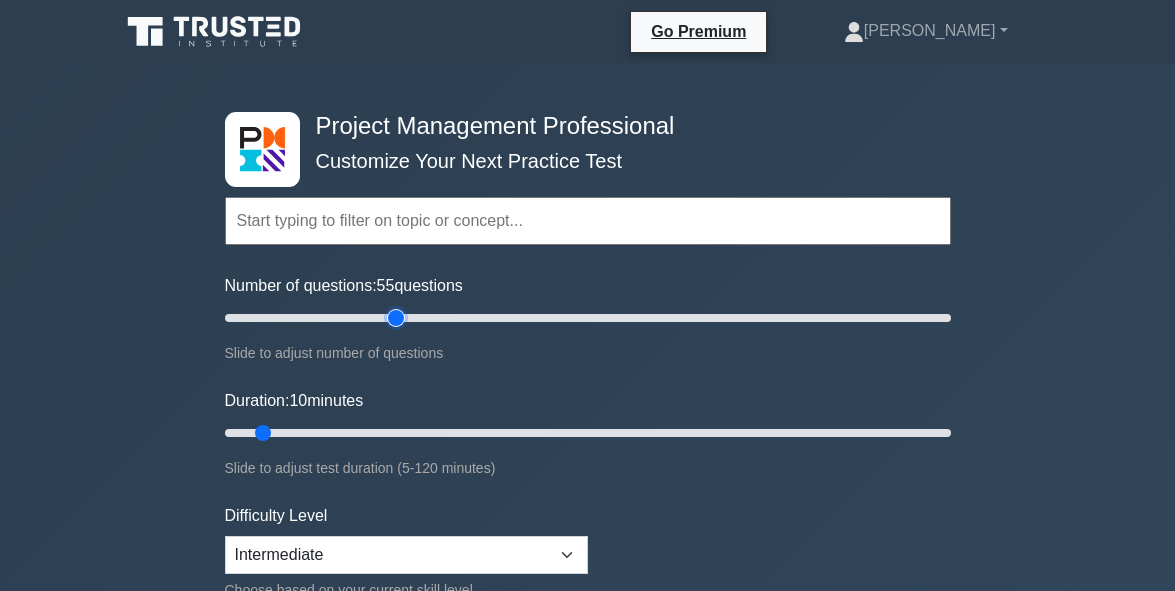 click on "Number of questions:  55  questions" at bounding box center (588, 318) 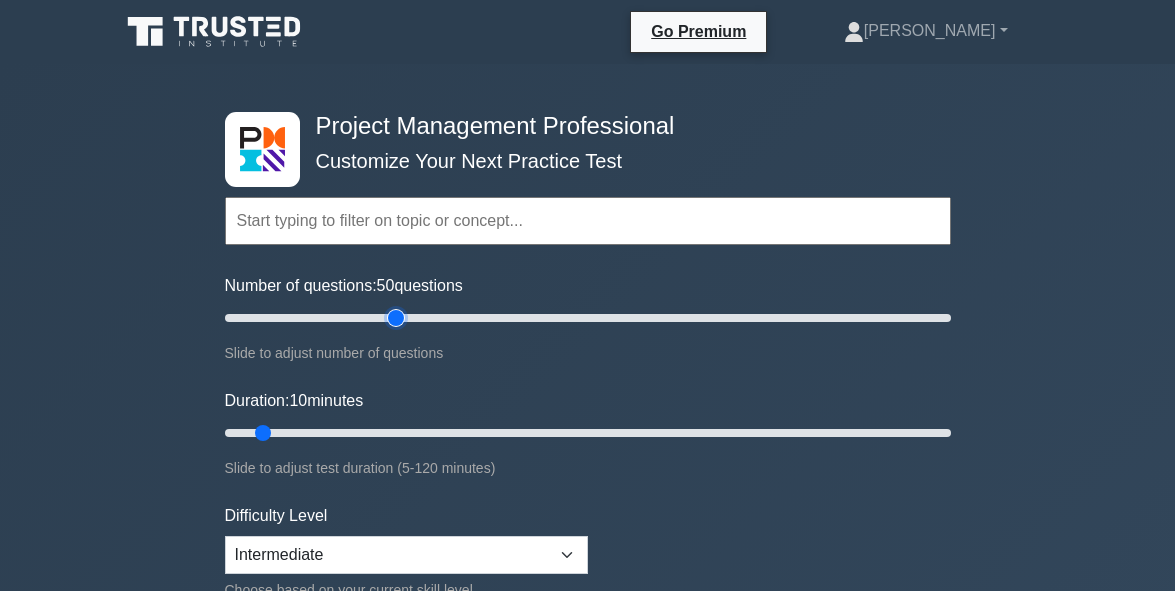 click on "Number of questions:  50  questions" at bounding box center [588, 318] 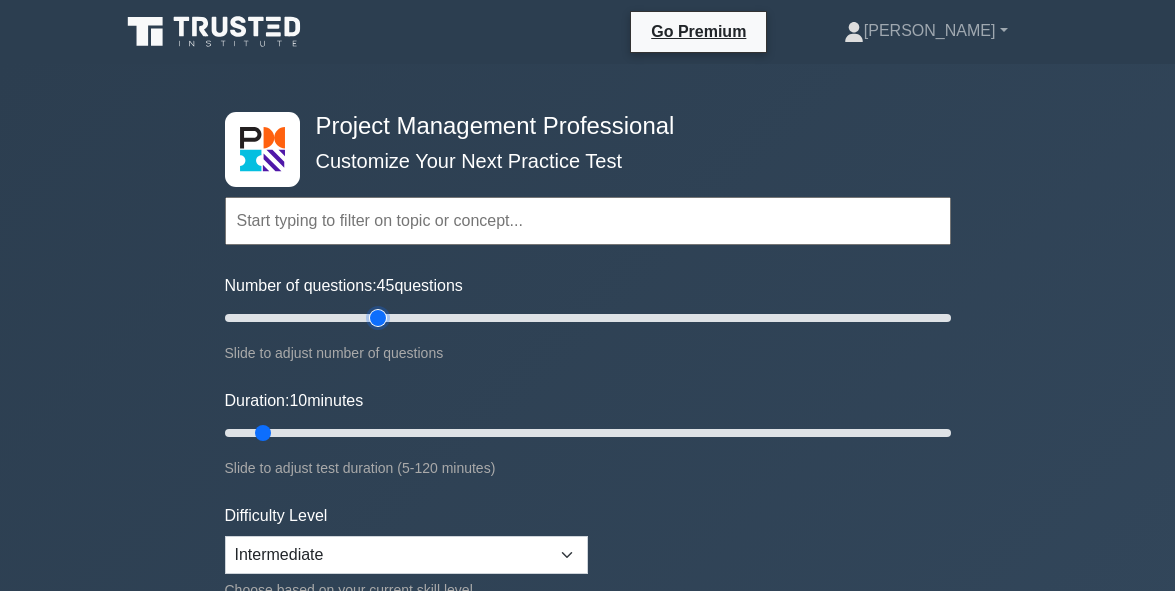 click on "Number of questions:  45  questions" at bounding box center (588, 318) 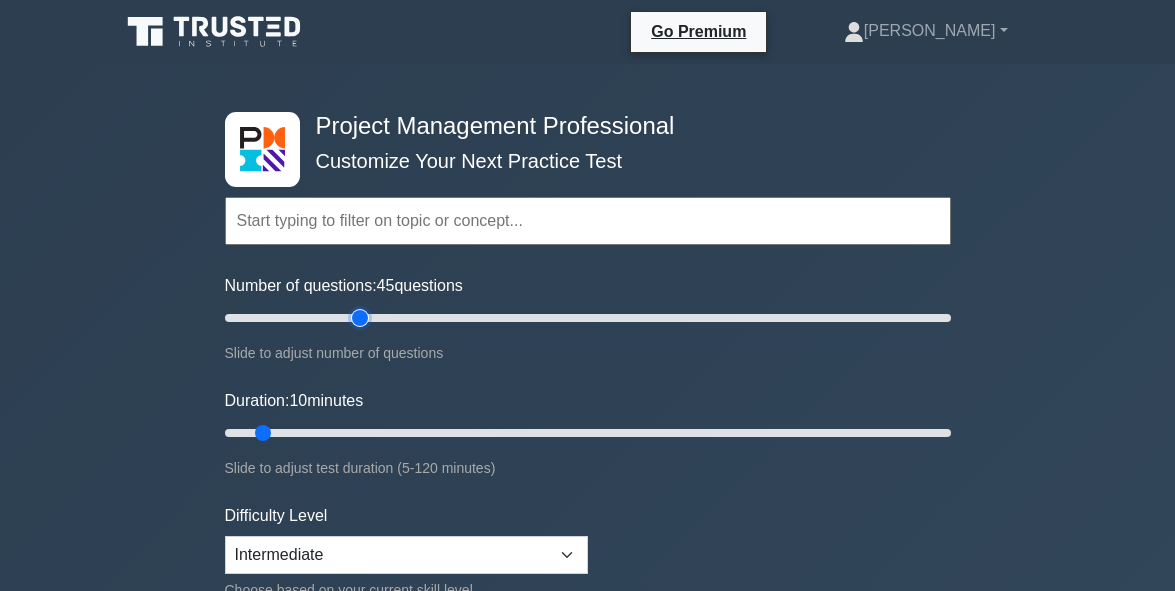 type on "40" 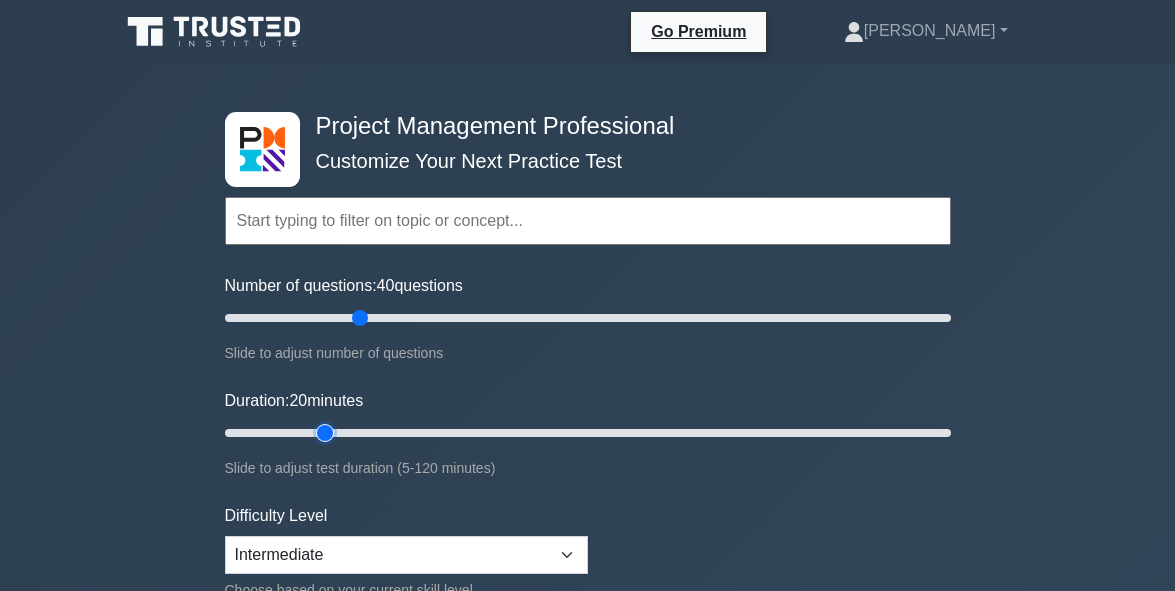 click on "Duration:  20  minutes" at bounding box center (588, 433) 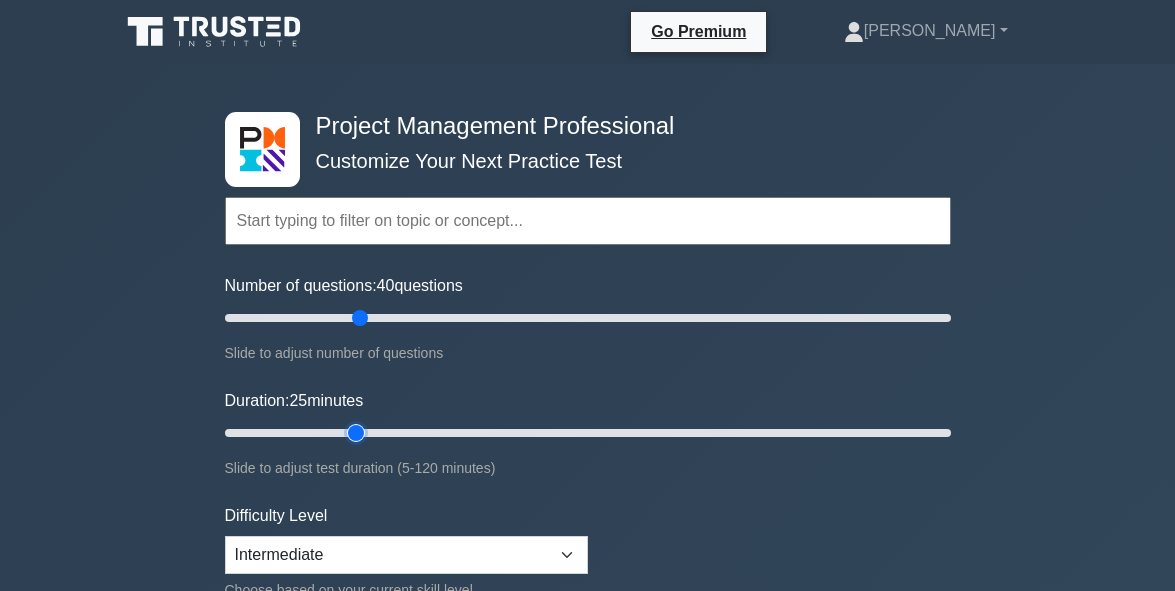 click on "Duration:  25  minutes" at bounding box center [588, 433] 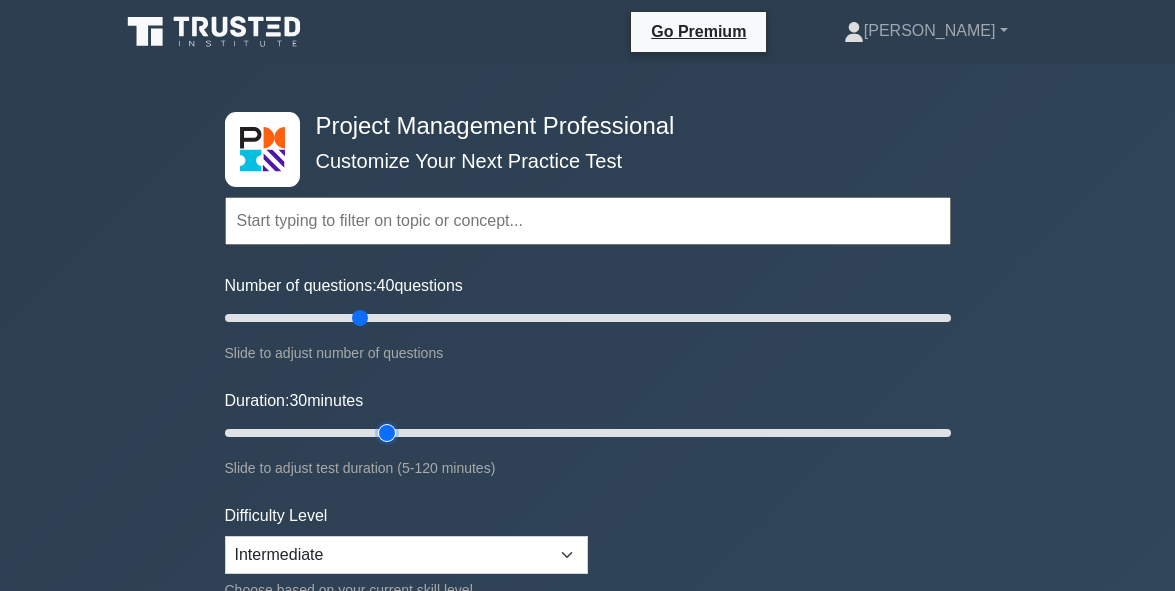 type on "35" 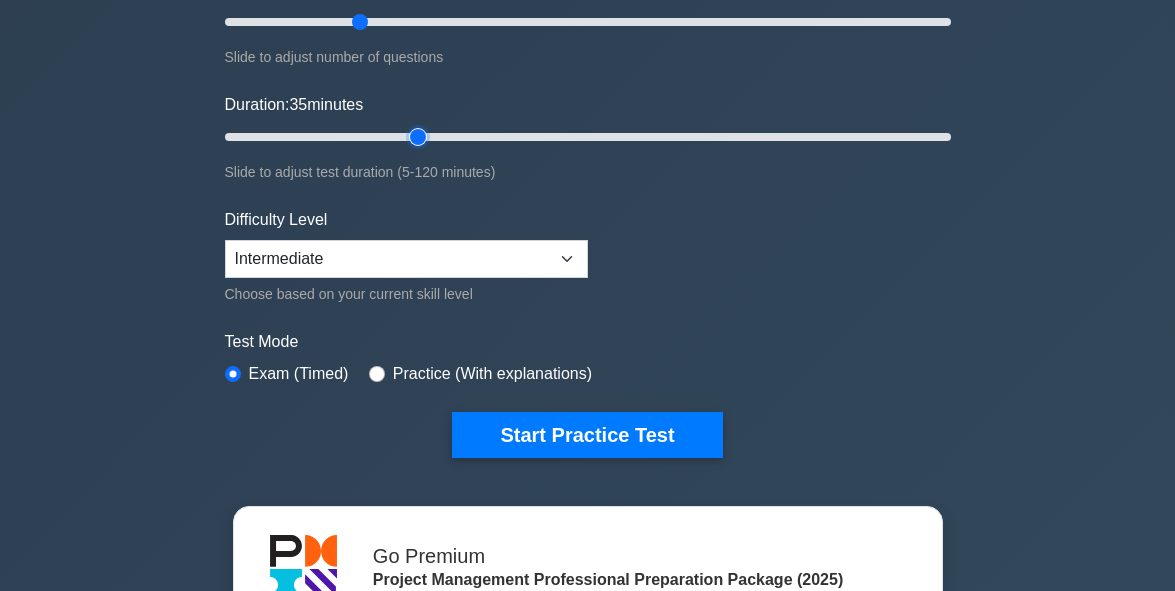 scroll, scrollTop: 411, scrollLeft: 0, axis: vertical 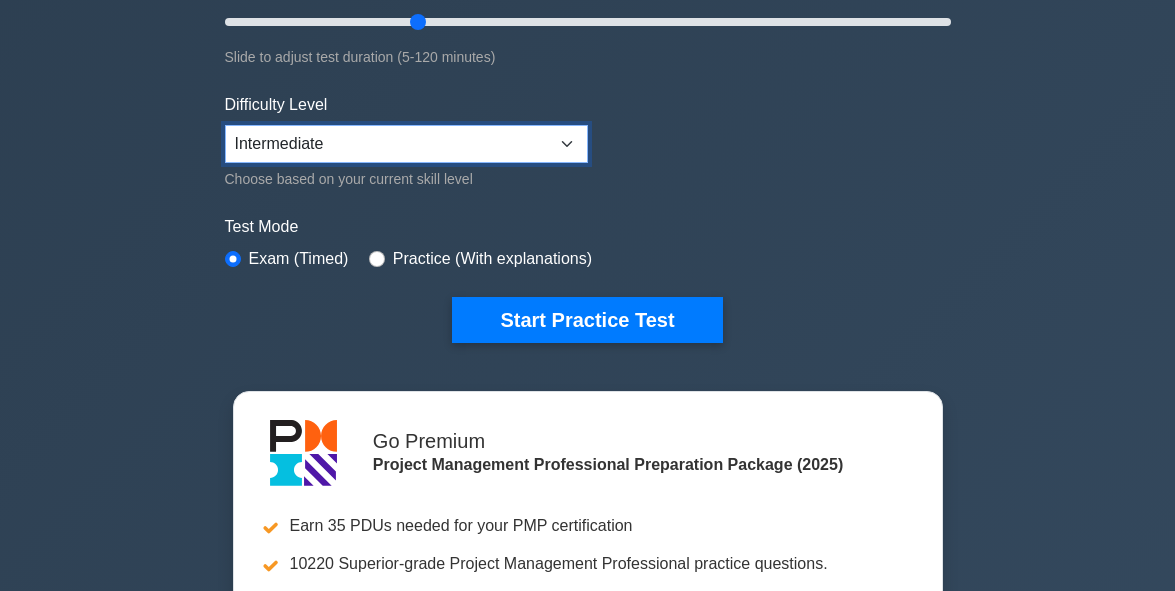 click on "Beginner
Intermediate
Expert" at bounding box center [406, 144] 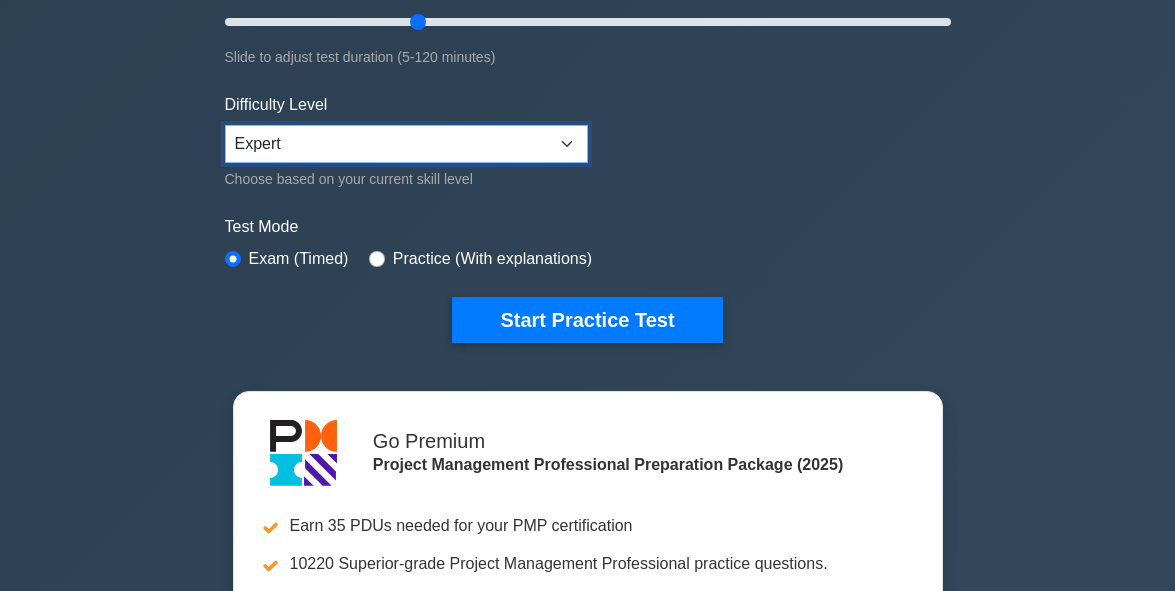 click on "Beginner
Intermediate
Expert" at bounding box center [406, 144] 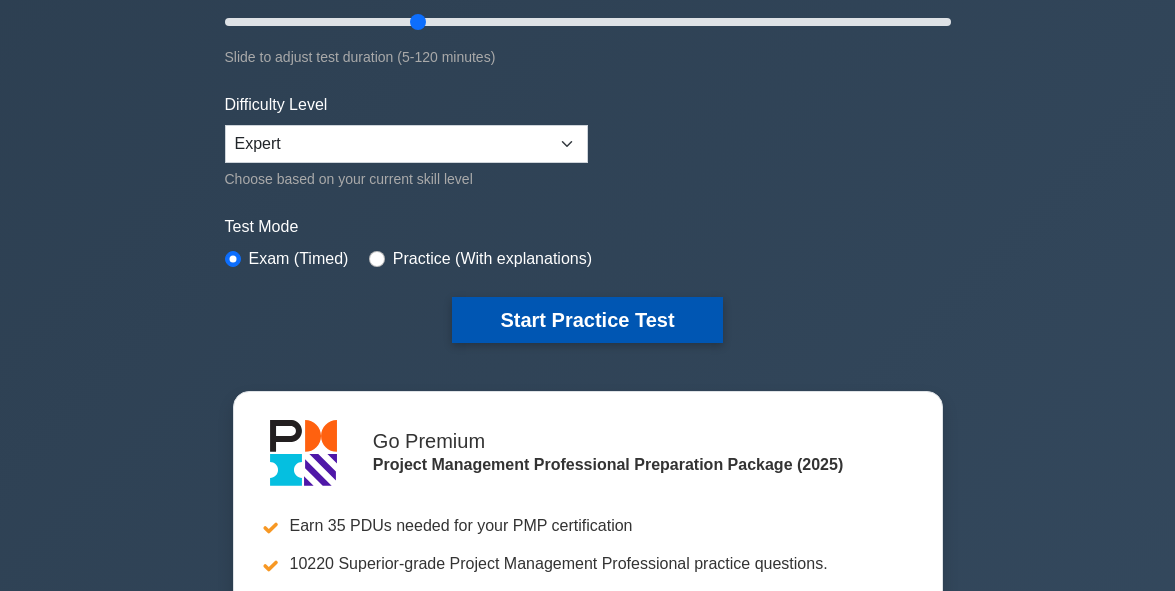 click on "Start Practice Test" at bounding box center (587, 320) 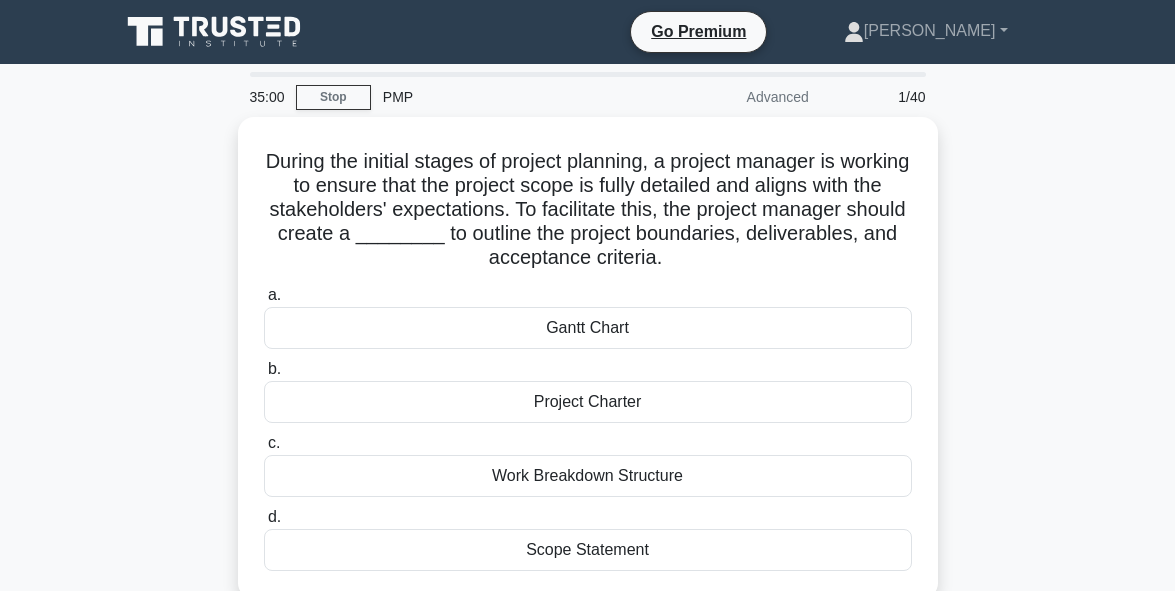 scroll, scrollTop: 0, scrollLeft: 0, axis: both 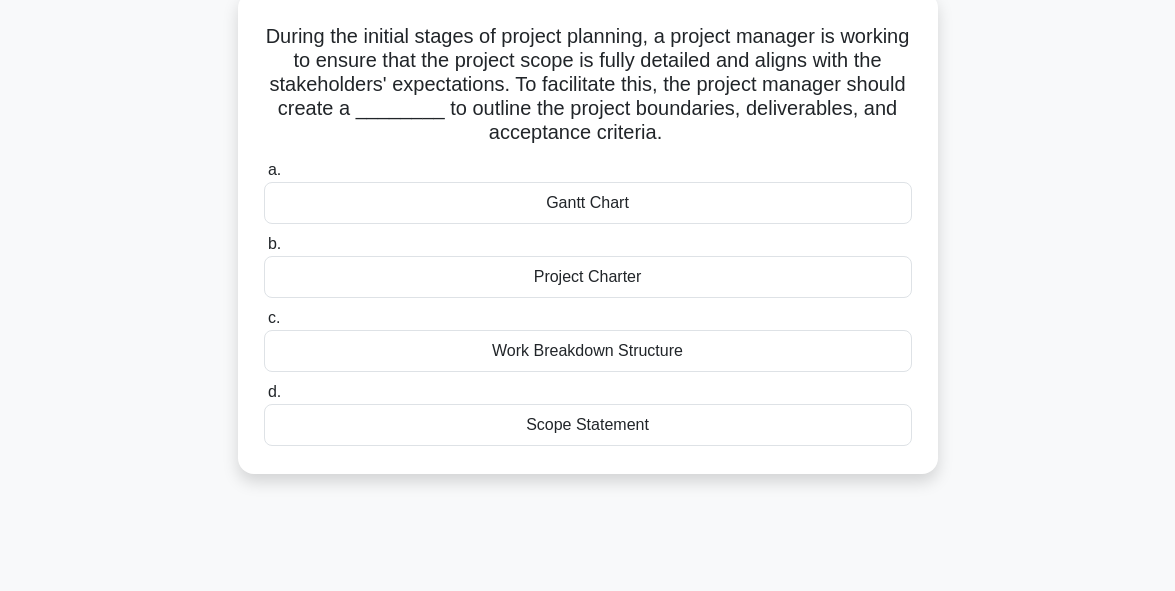 click on "Scope Statement" at bounding box center [588, 425] 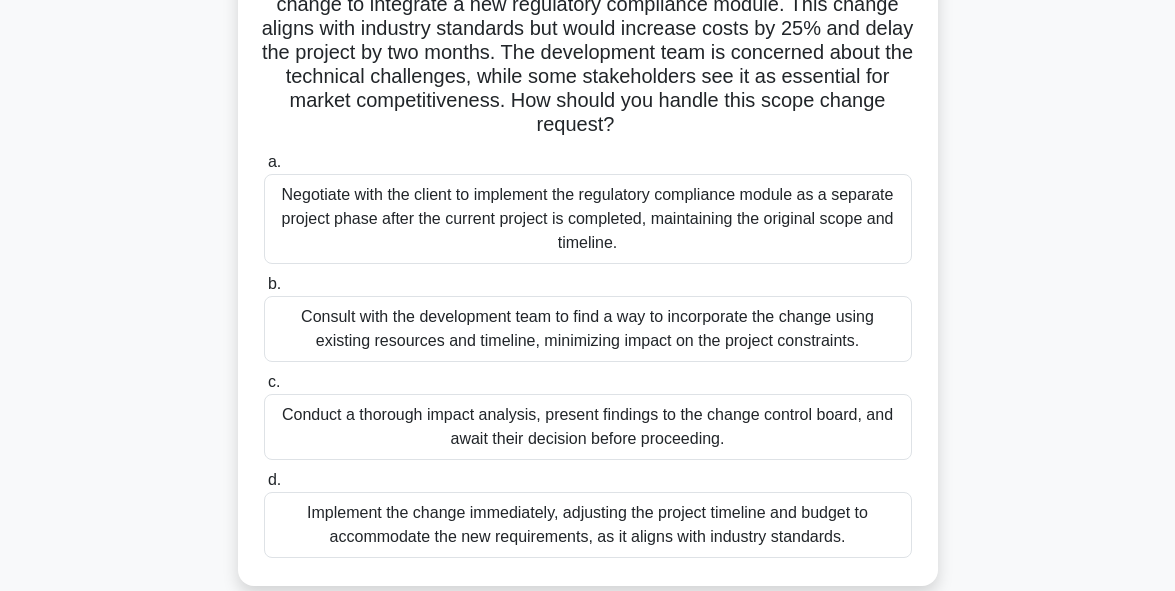 scroll, scrollTop: 320, scrollLeft: 0, axis: vertical 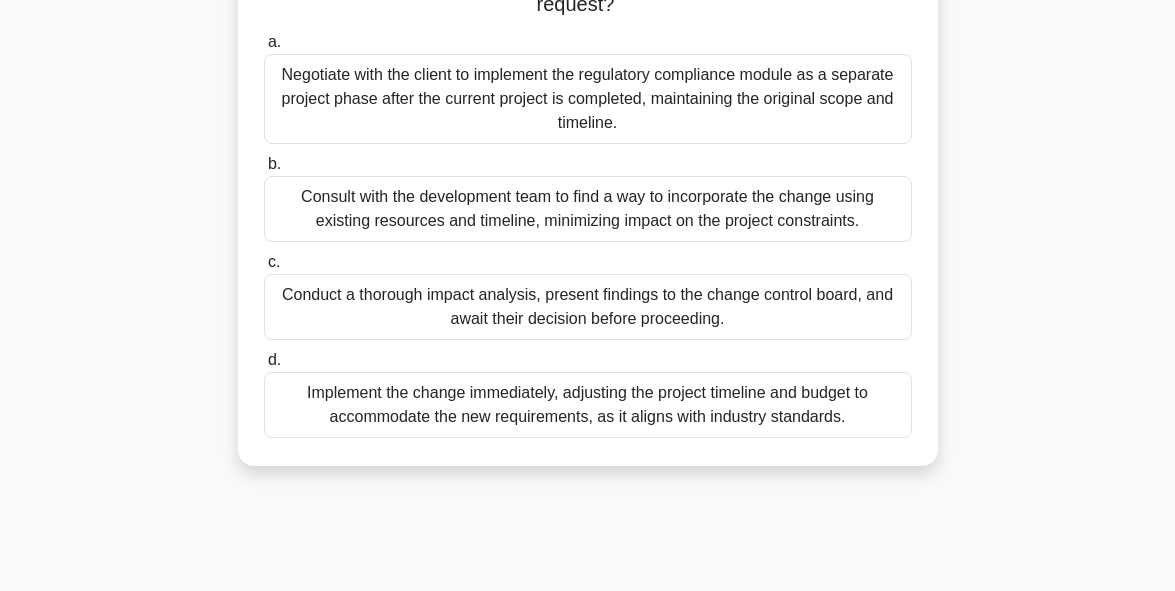 click on "Implement the change immediately, adjusting the project timeline and budget to accommodate the new requirements, as it aligns with industry standards." at bounding box center [588, 405] 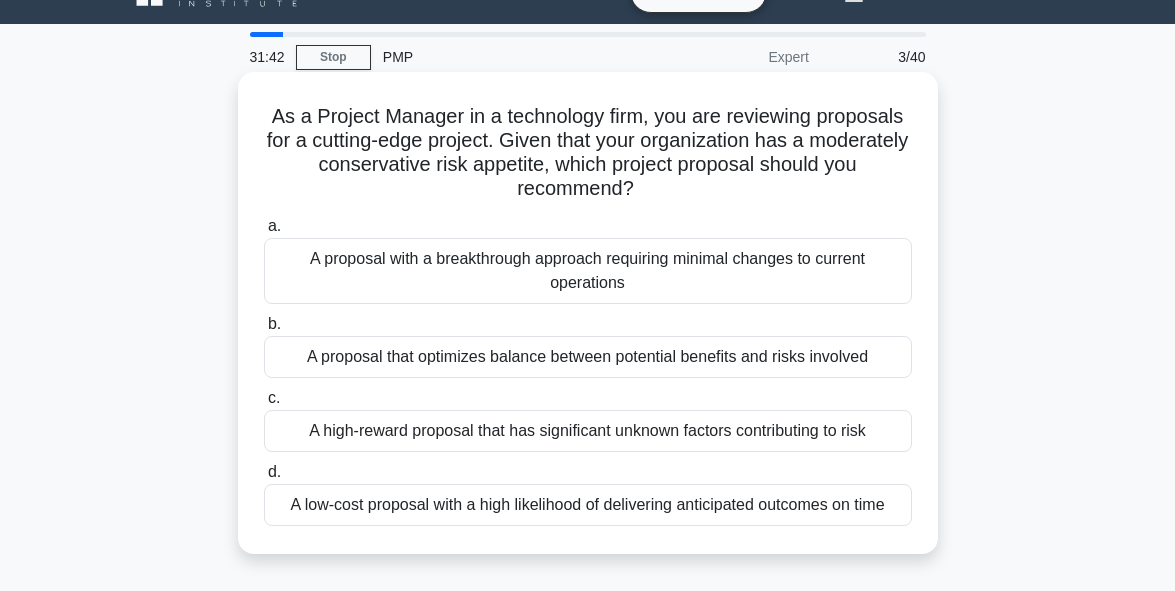 scroll, scrollTop: 80, scrollLeft: 0, axis: vertical 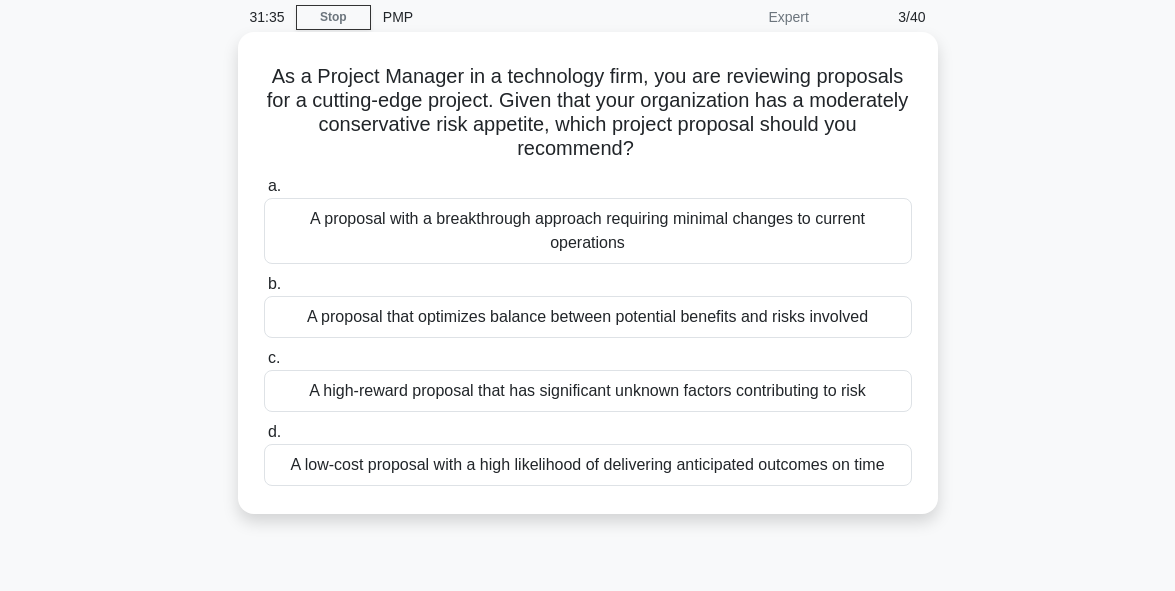 click on "A proposal that optimizes balance between potential benefits and risks involved" at bounding box center (588, 317) 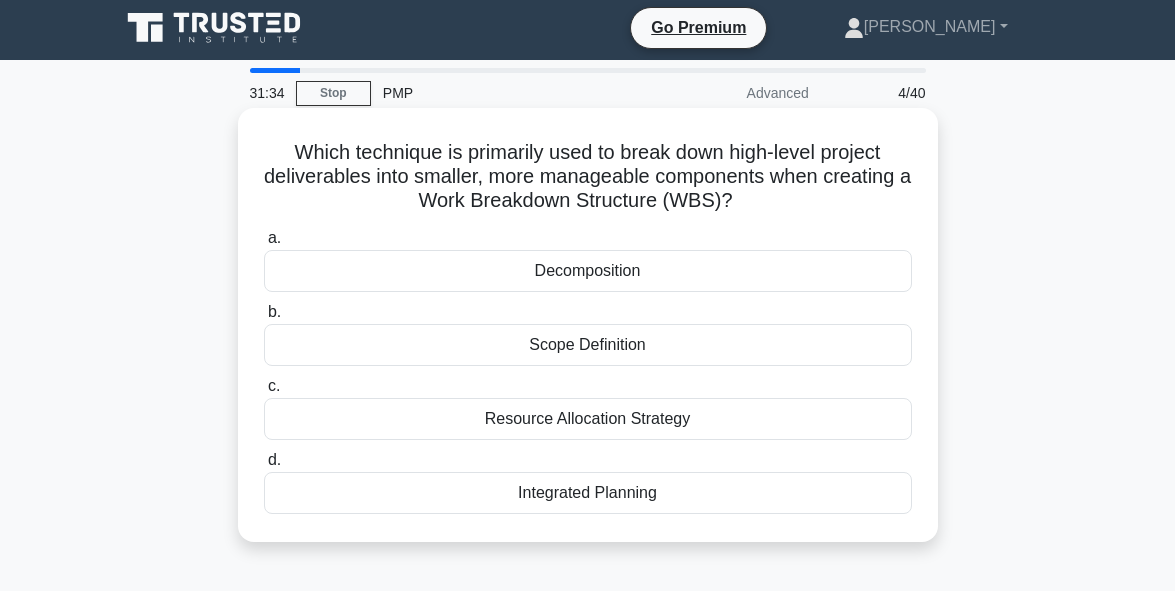 scroll, scrollTop: 0, scrollLeft: 0, axis: both 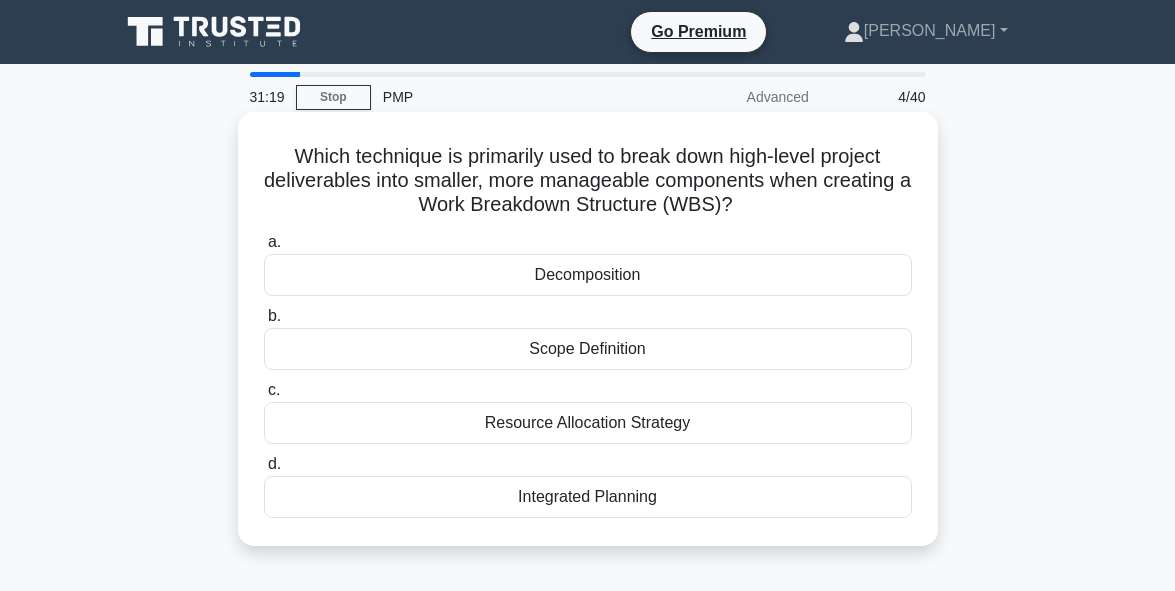 click on "Decomposition" at bounding box center (588, 275) 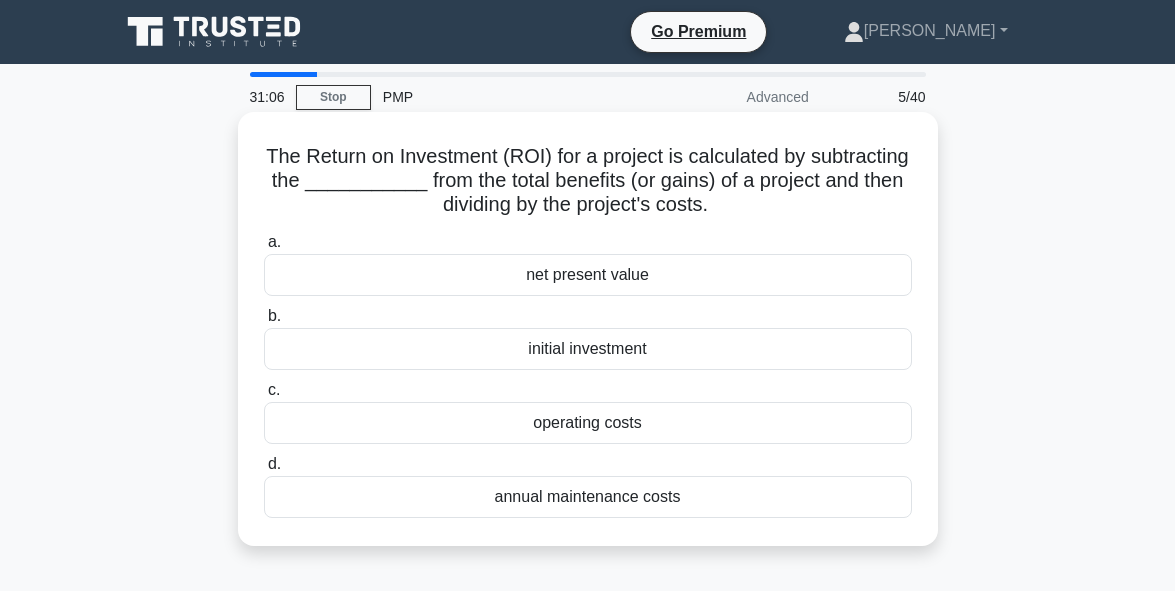click on "operating costs" at bounding box center (588, 423) 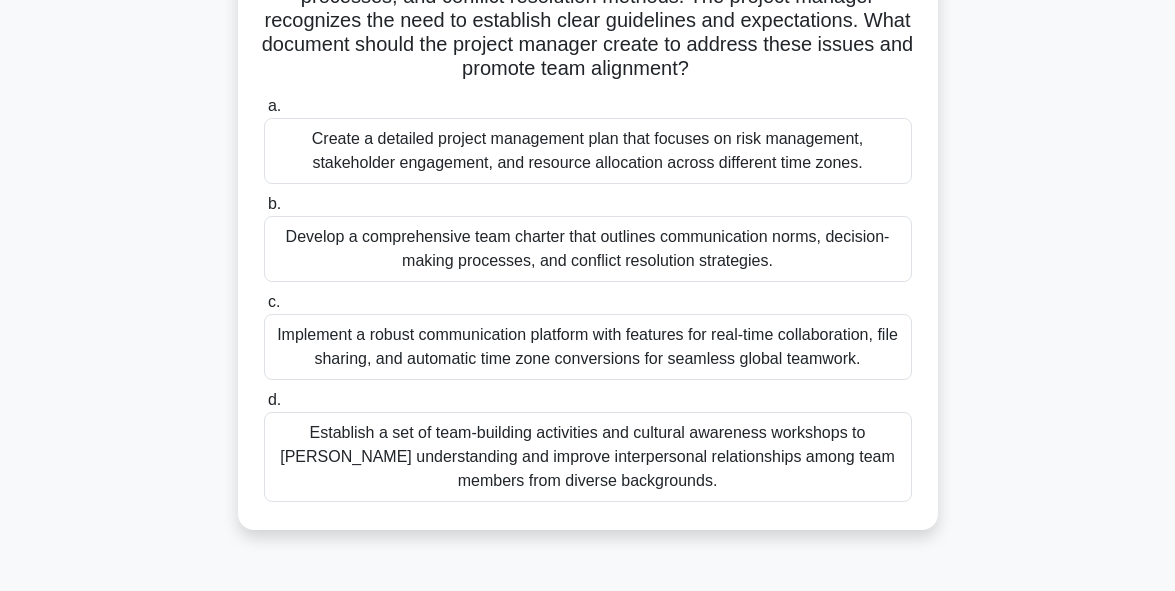 scroll, scrollTop: 240, scrollLeft: 0, axis: vertical 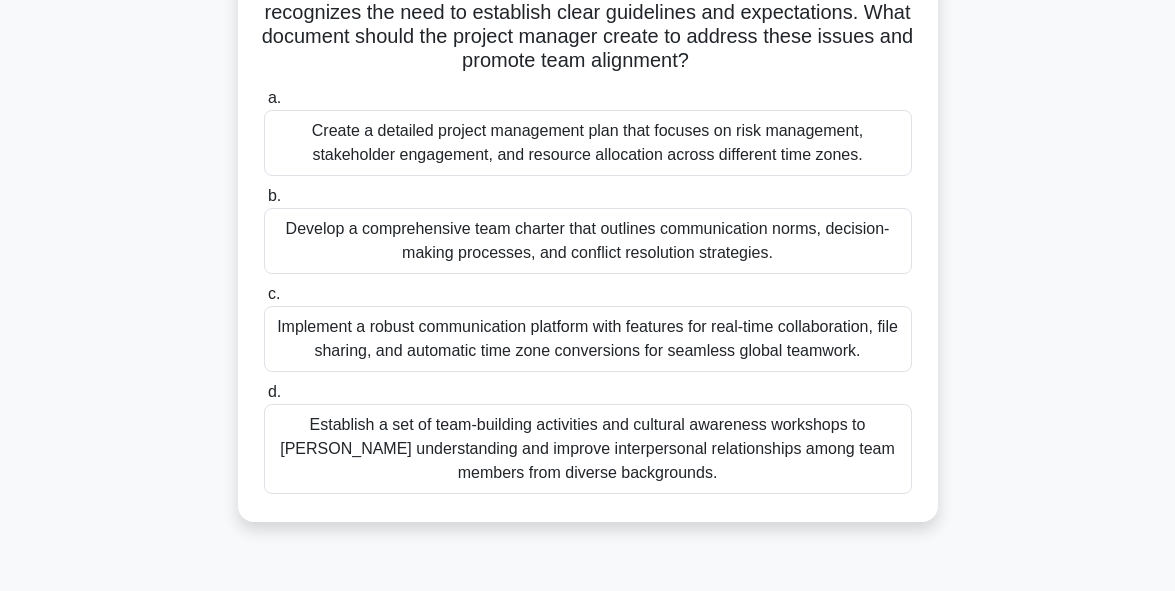 click on "Develop a comprehensive team charter that outlines communication norms, decision-making processes, and conflict resolution strategies." at bounding box center (588, 241) 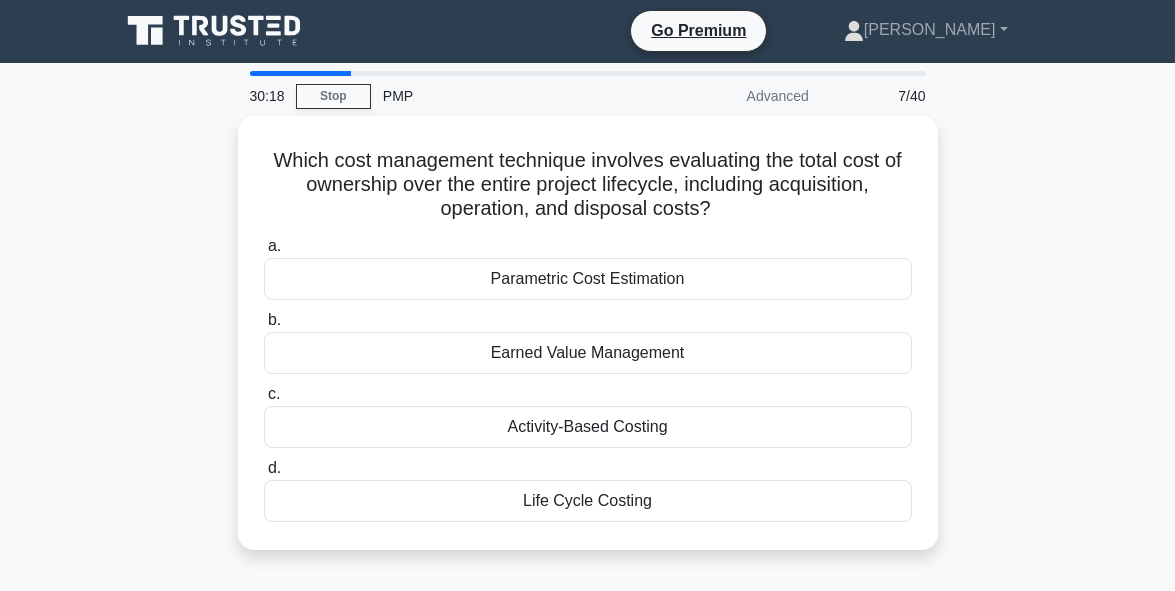 scroll, scrollTop: 0, scrollLeft: 0, axis: both 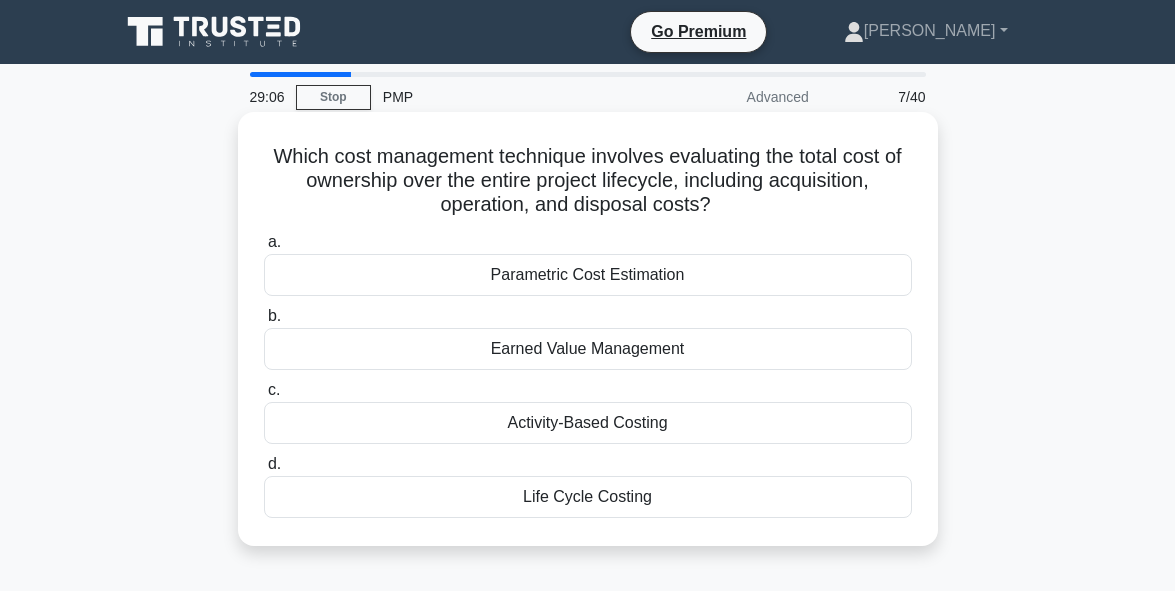 click on "Life Cycle Costing" at bounding box center (588, 497) 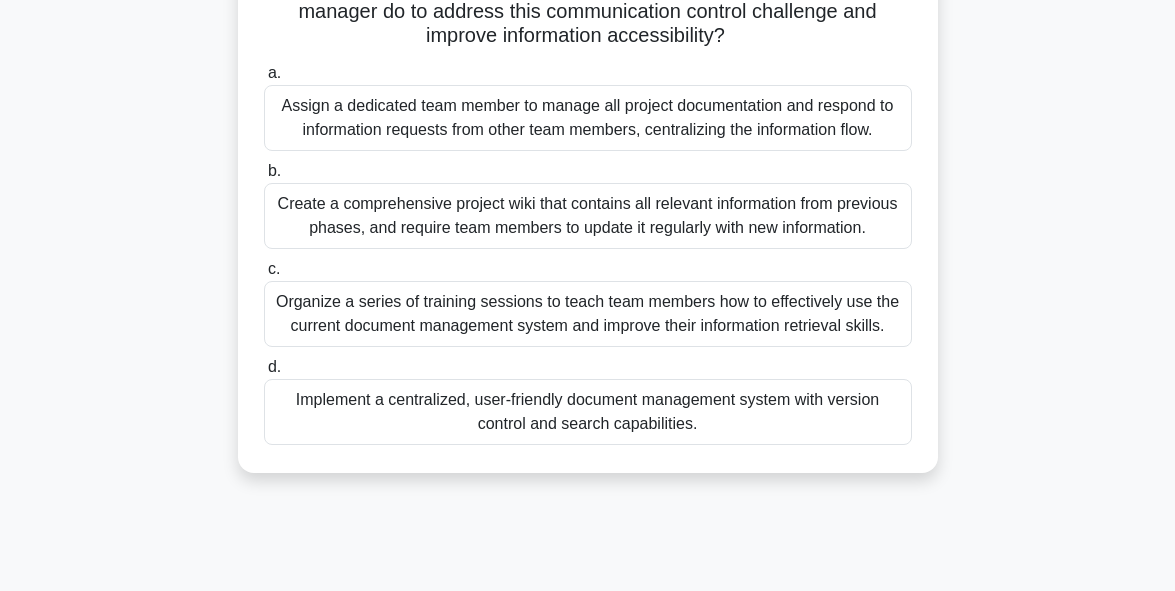 scroll, scrollTop: 320, scrollLeft: 0, axis: vertical 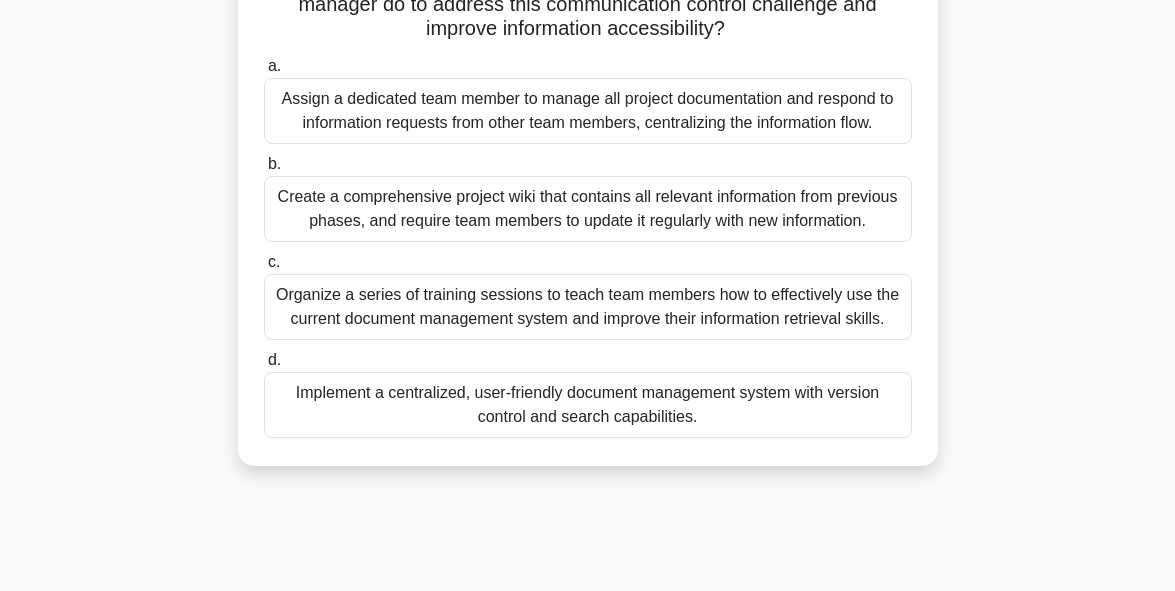 click on "Implement a centralized, user-friendly document management system with version control and search capabilities." at bounding box center [588, 405] 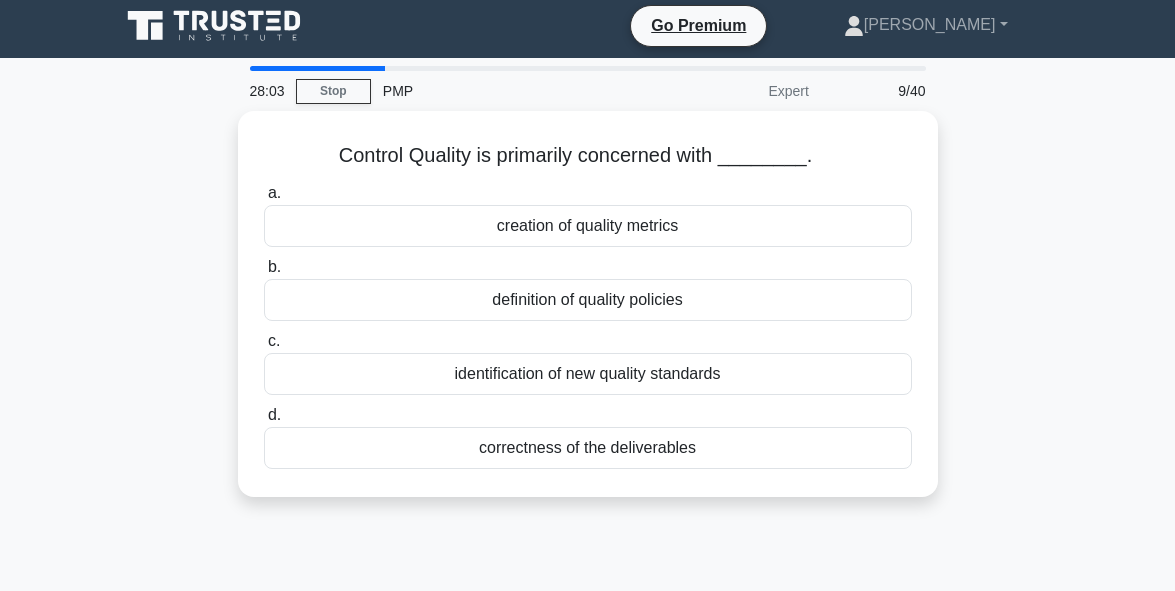 scroll, scrollTop: 0, scrollLeft: 0, axis: both 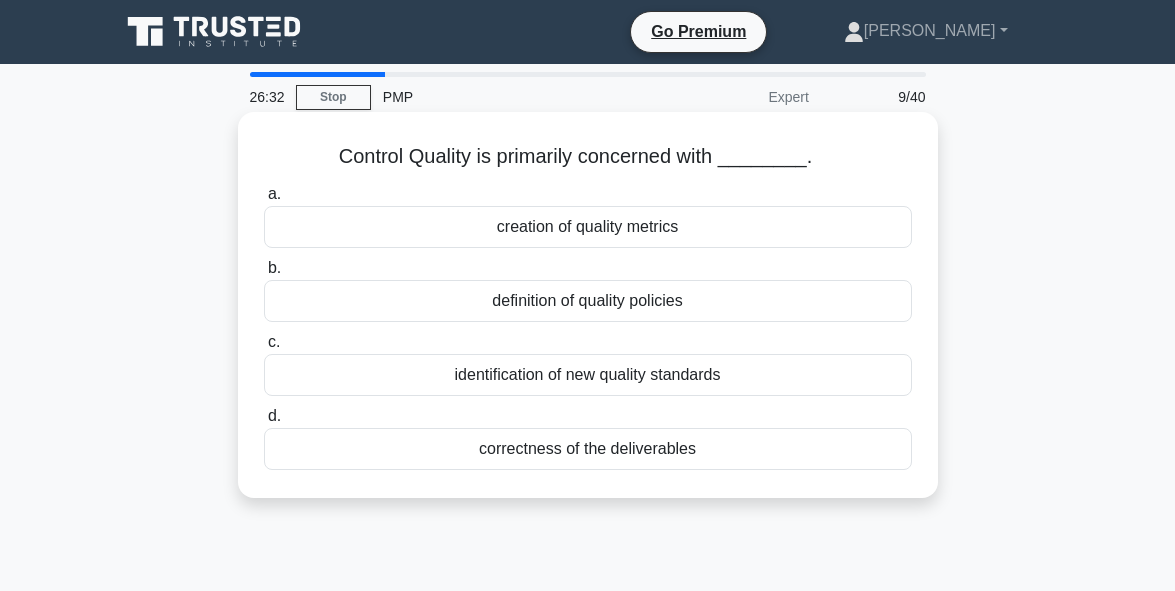 click on "definition of quality policies" at bounding box center [588, 301] 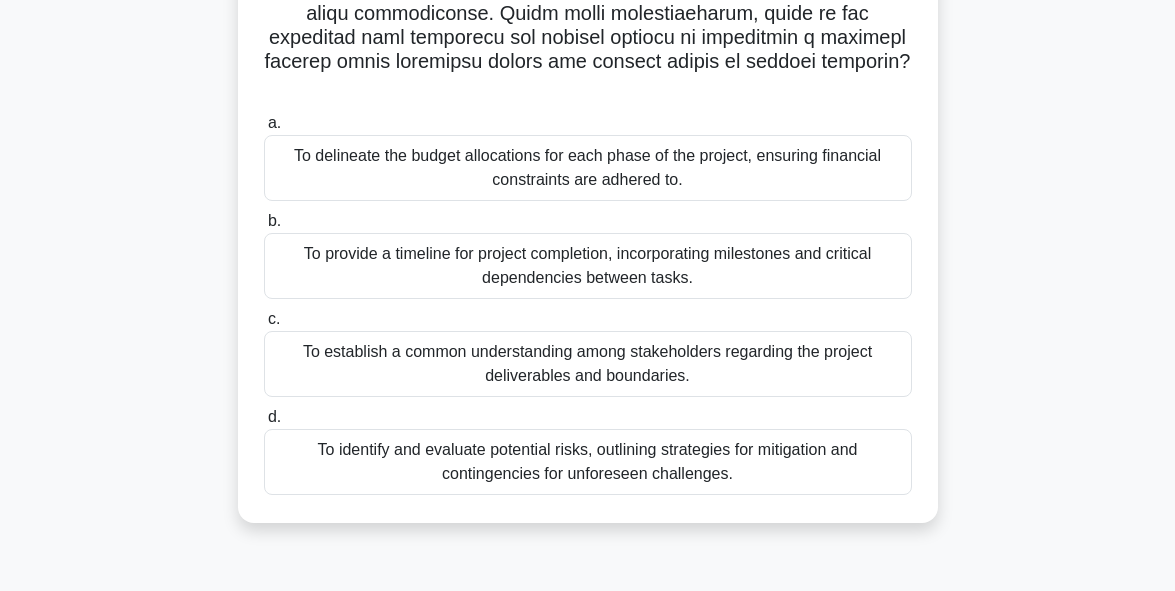 scroll, scrollTop: 440, scrollLeft: 0, axis: vertical 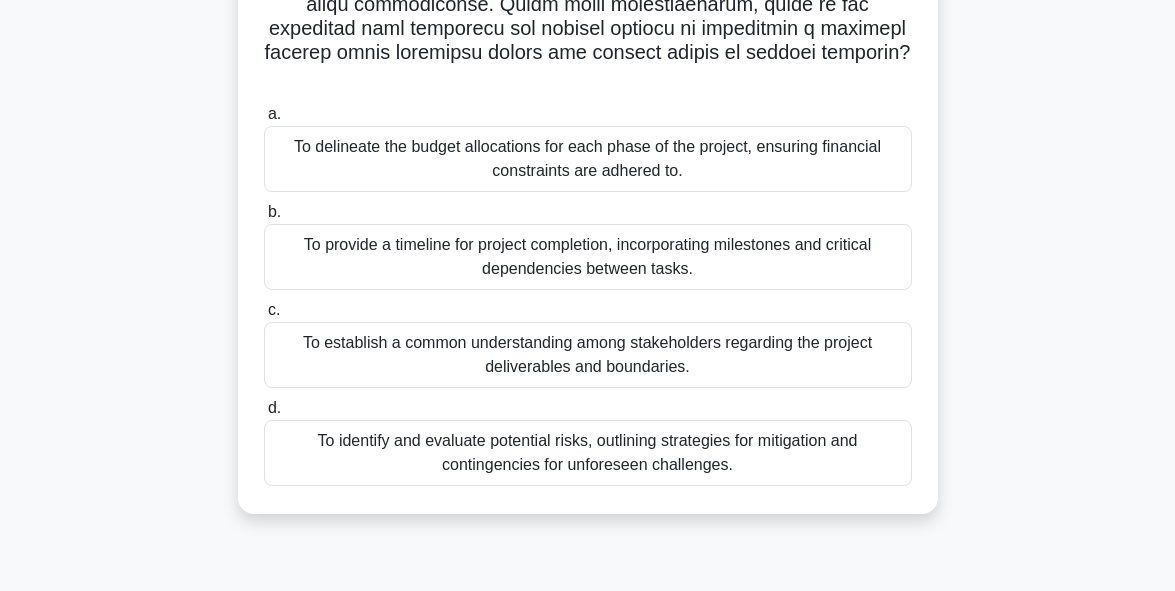 click on "To identify and evaluate potential risks, outlining strategies for mitigation and contingencies for unforeseen challenges." at bounding box center (588, 453) 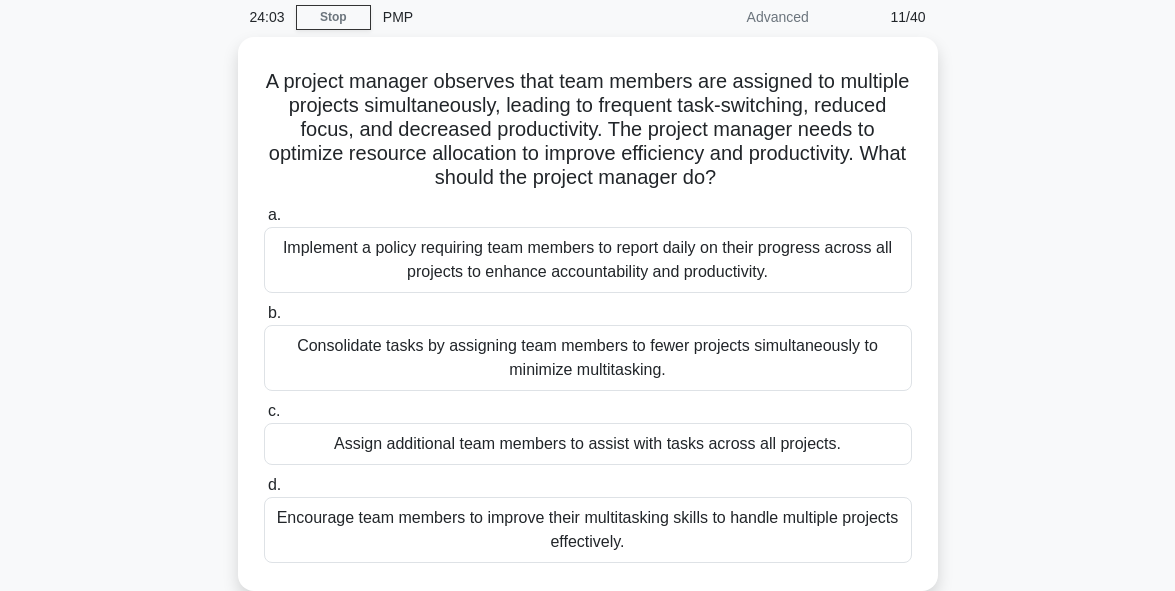 scroll, scrollTop: 120, scrollLeft: 0, axis: vertical 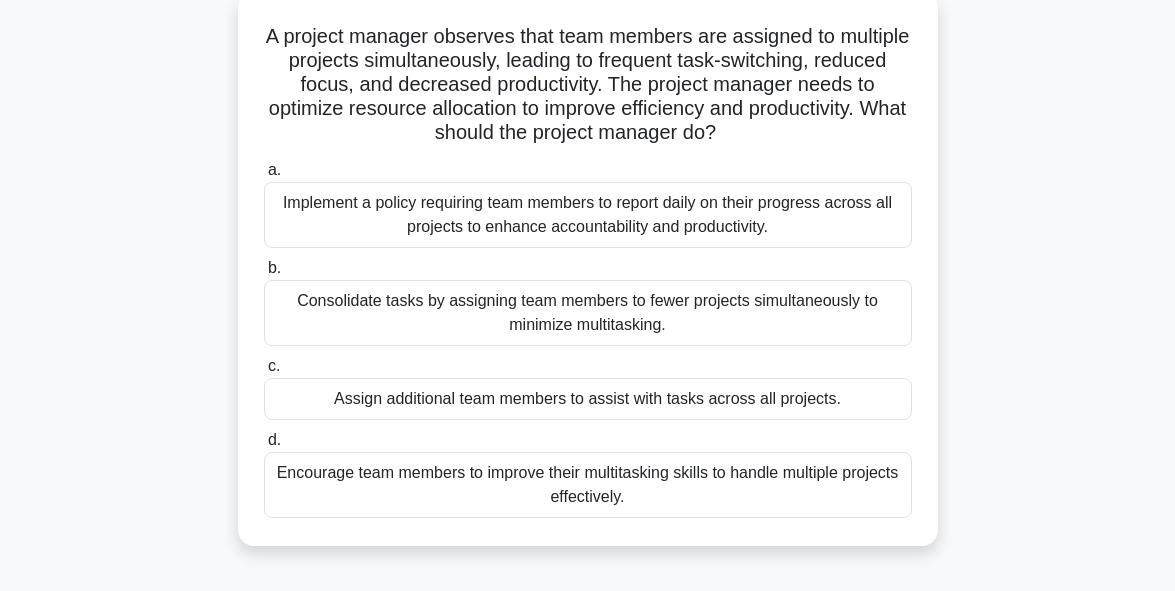 click on "Assign additional team members to assist with tasks across all projects." at bounding box center [588, 399] 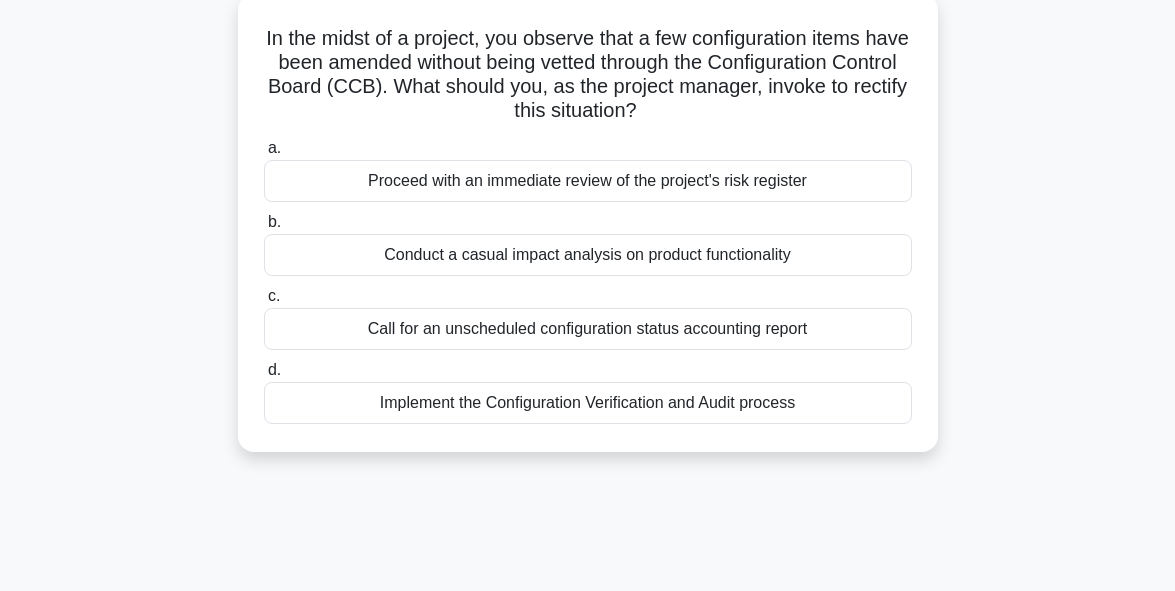 scroll, scrollTop: 120, scrollLeft: 0, axis: vertical 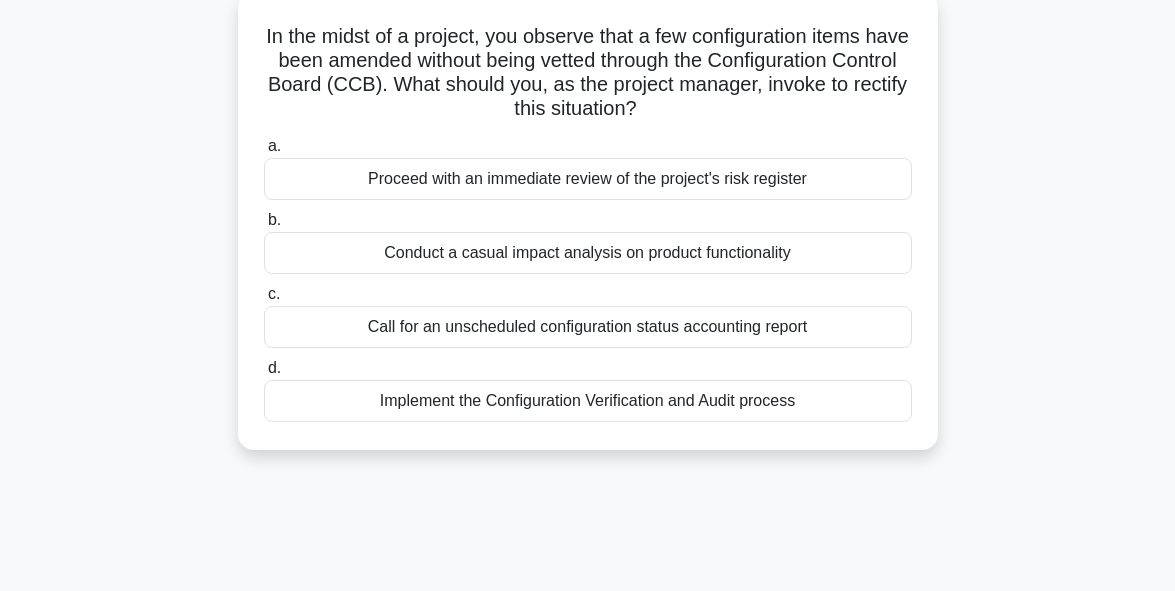 click on "Call for an unscheduled configuration status accounting report" at bounding box center (588, 327) 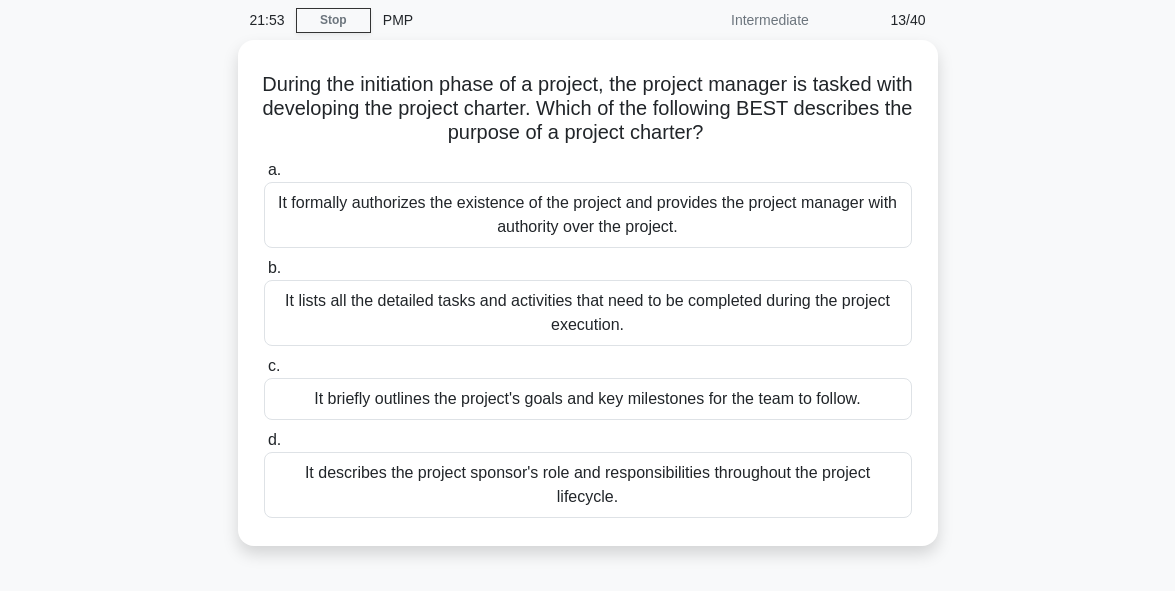 scroll, scrollTop: 80, scrollLeft: 0, axis: vertical 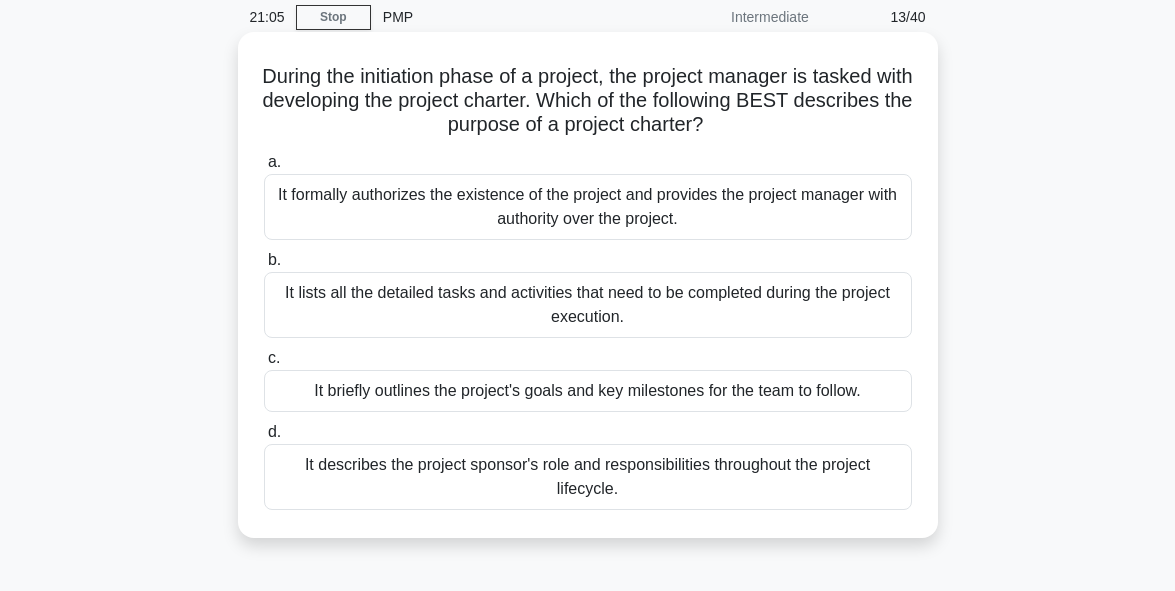 click on "It lists all the detailed tasks and activities that need to be completed during the project execution." at bounding box center [588, 305] 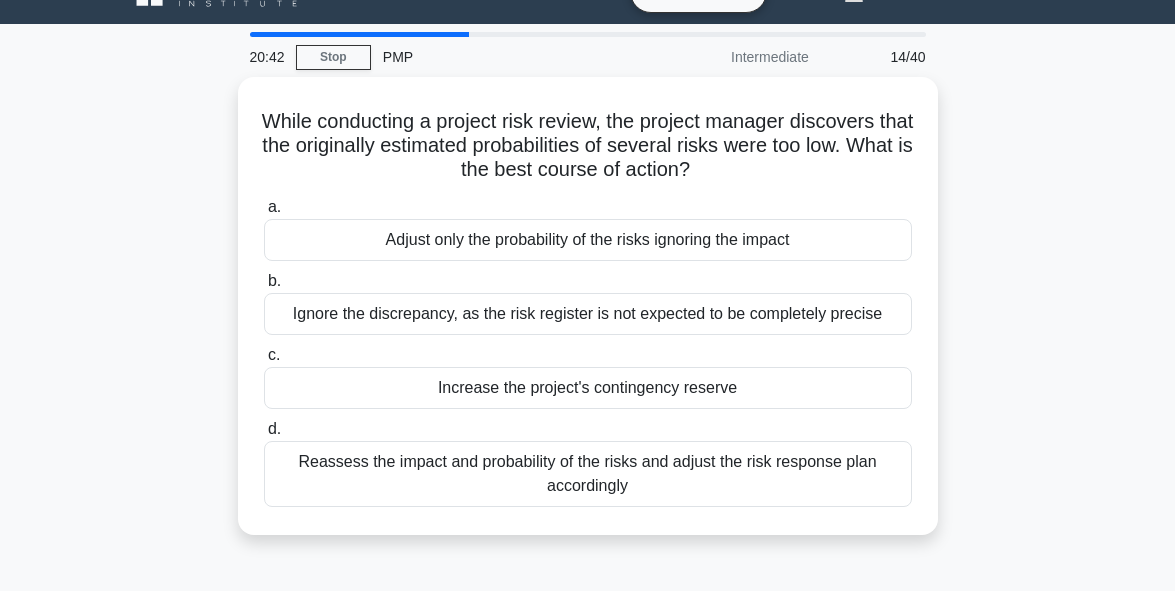 scroll, scrollTop: 80, scrollLeft: 0, axis: vertical 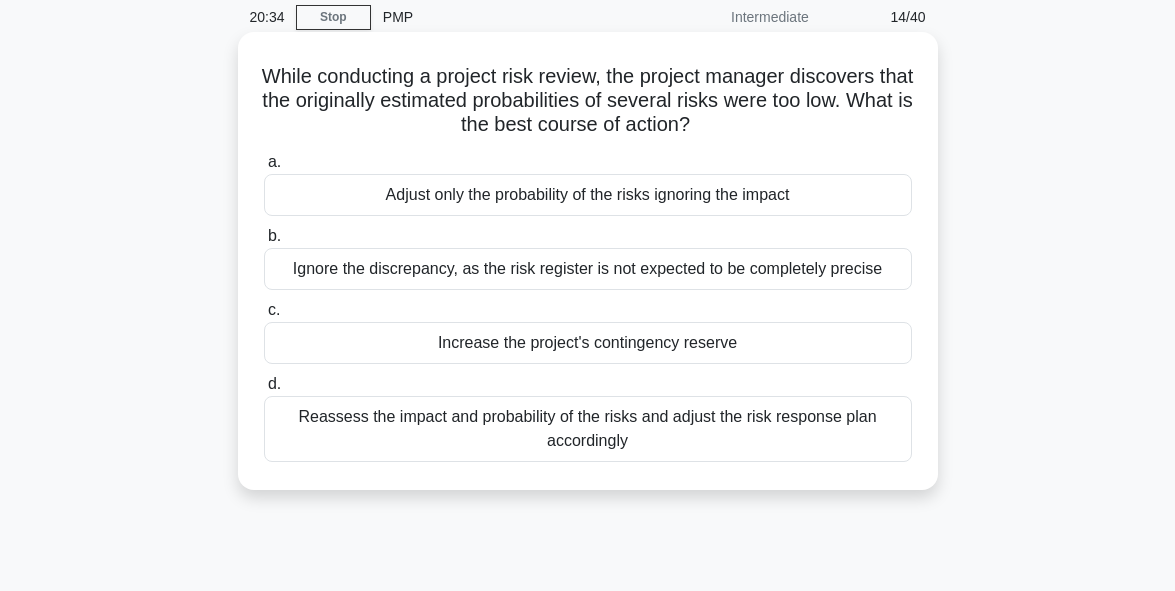 click on "Reassess the impact and probability of the risks and adjust the risk response plan accordingly" at bounding box center [588, 429] 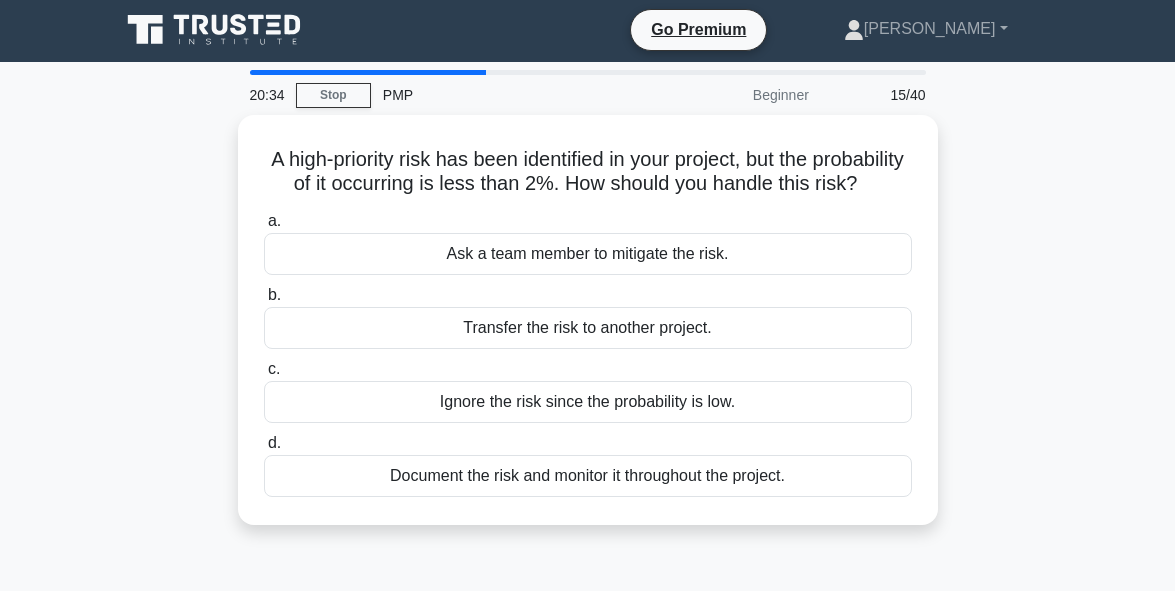 scroll, scrollTop: 0, scrollLeft: 0, axis: both 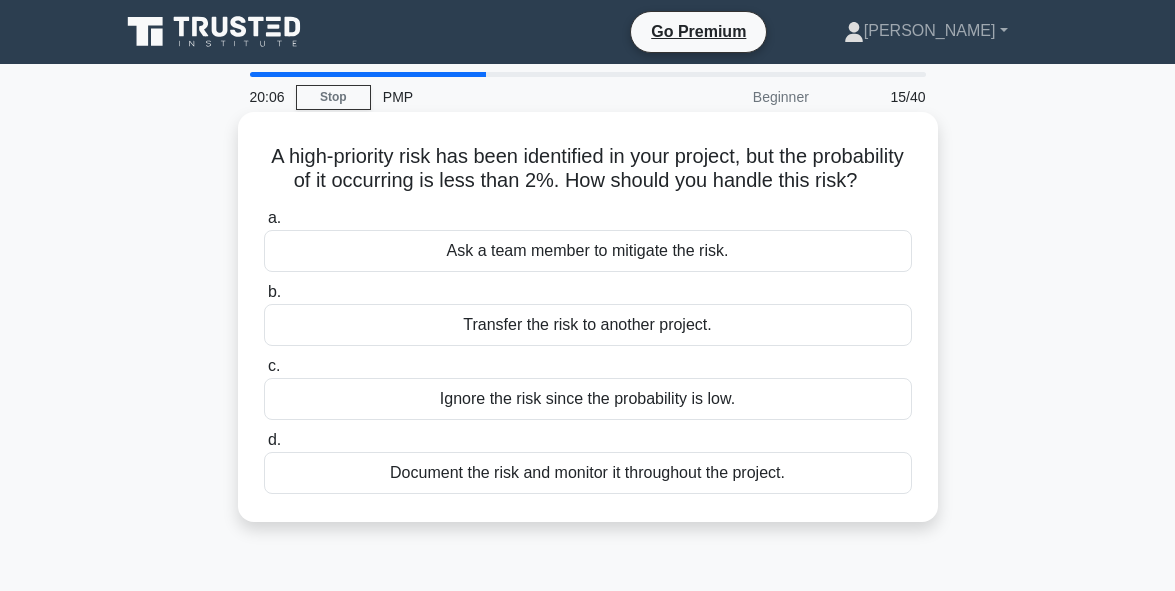 click on "Document the risk and monitor it throughout the project." at bounding box center (588, 473) 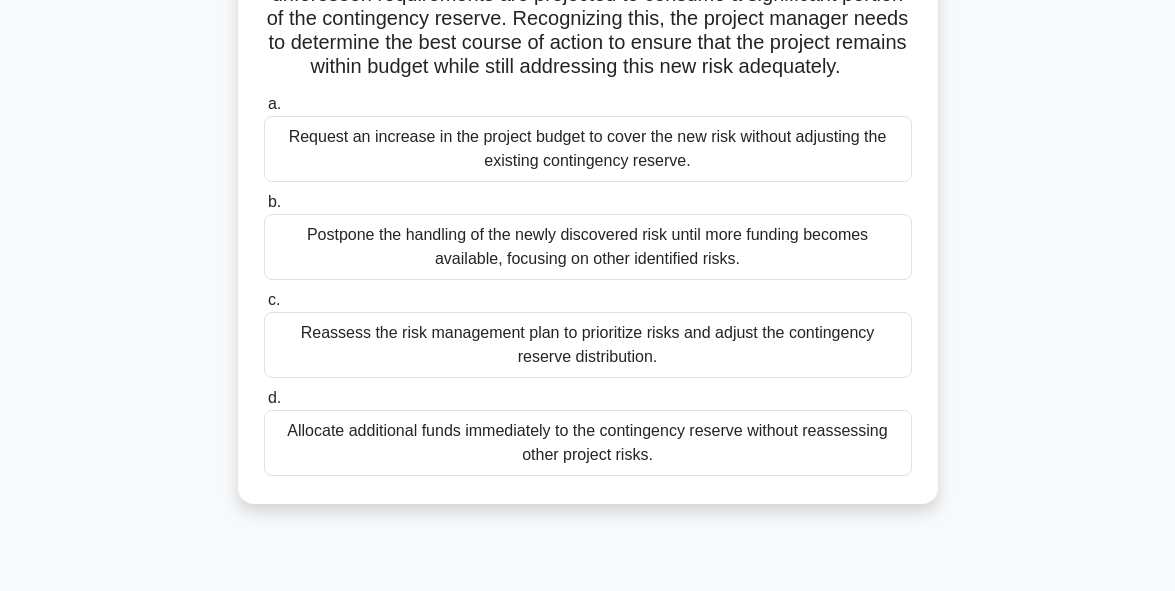 scroll, scrollTop: 320, scrollLeft: 0, axis: vertical 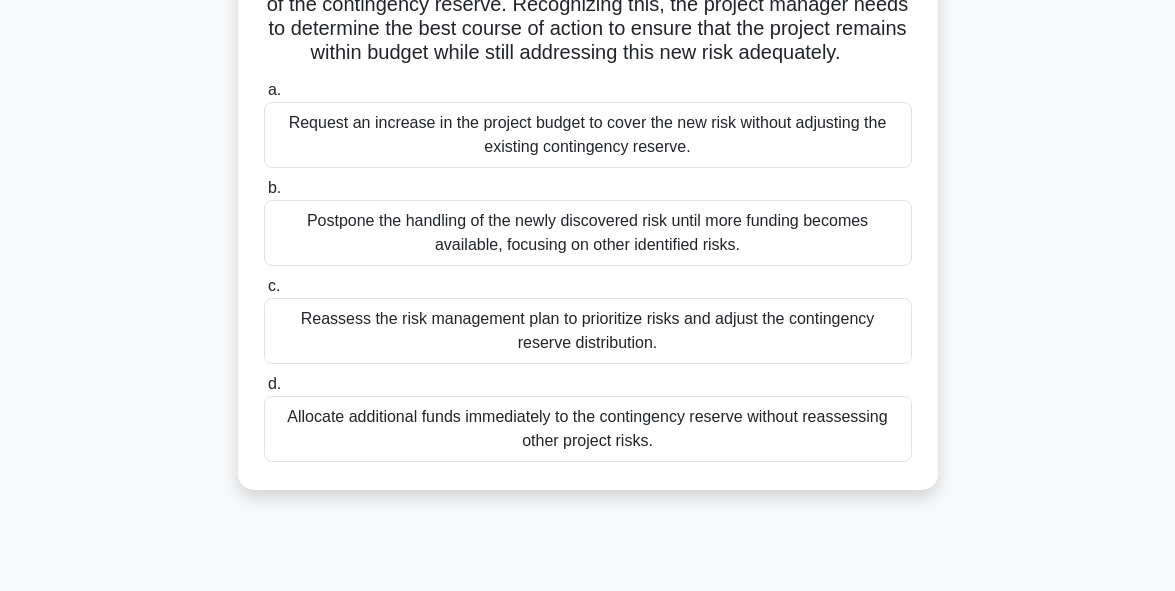 click on "Reassess the risk management plan to prioritize risks and adjust the contingency reserve distribution." at bounding box center [588, 331] 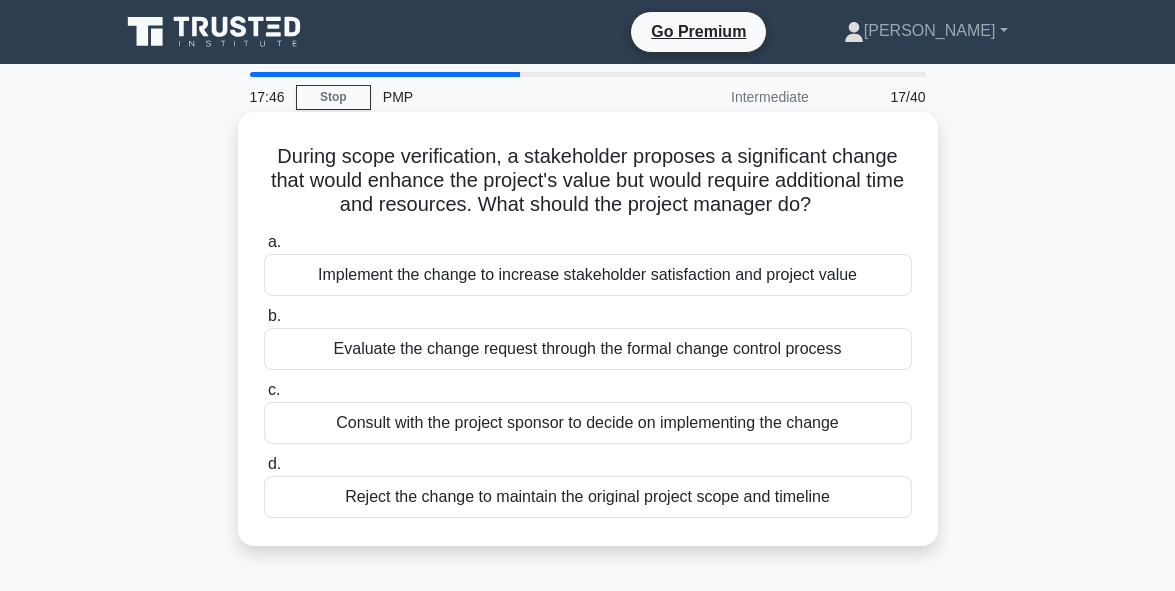 scroll, scrollTop: 40, scrollLeft: 0, axis: vertical 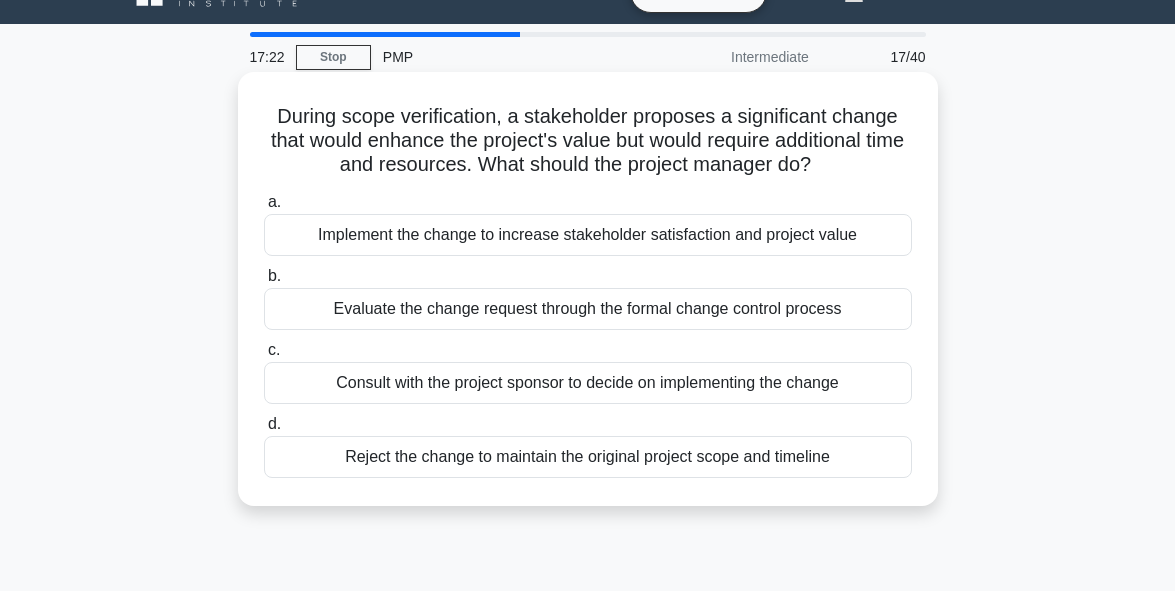 click on "Evaluate the change request through the formal change control process" at bounding box center [588, 309] 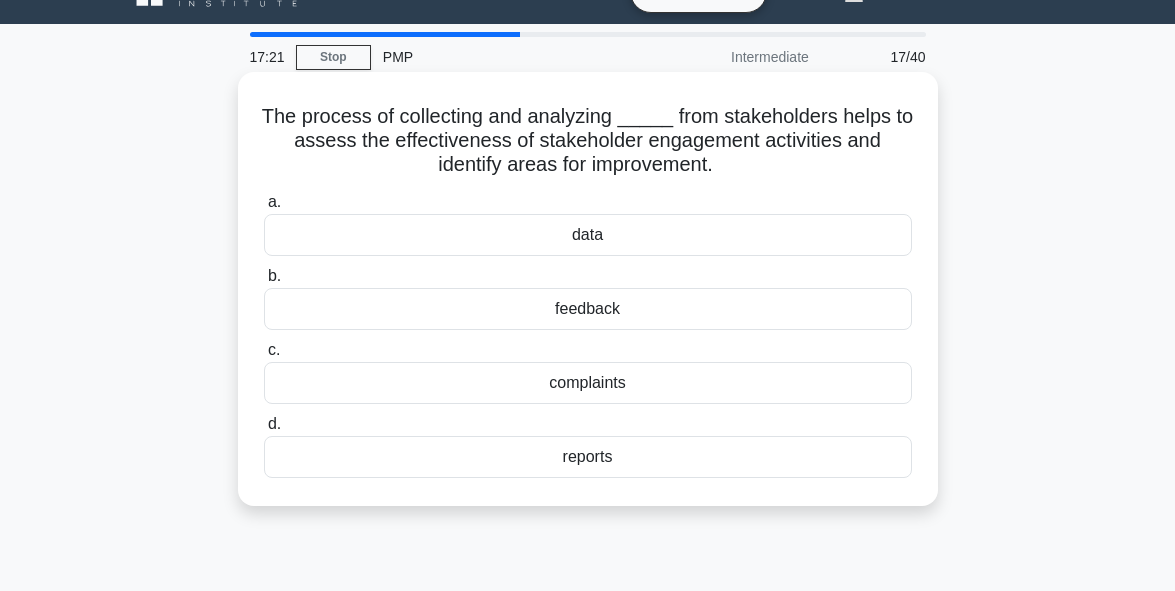 scroll, scrollTop: 0, scrollLeft: 0, axis: both 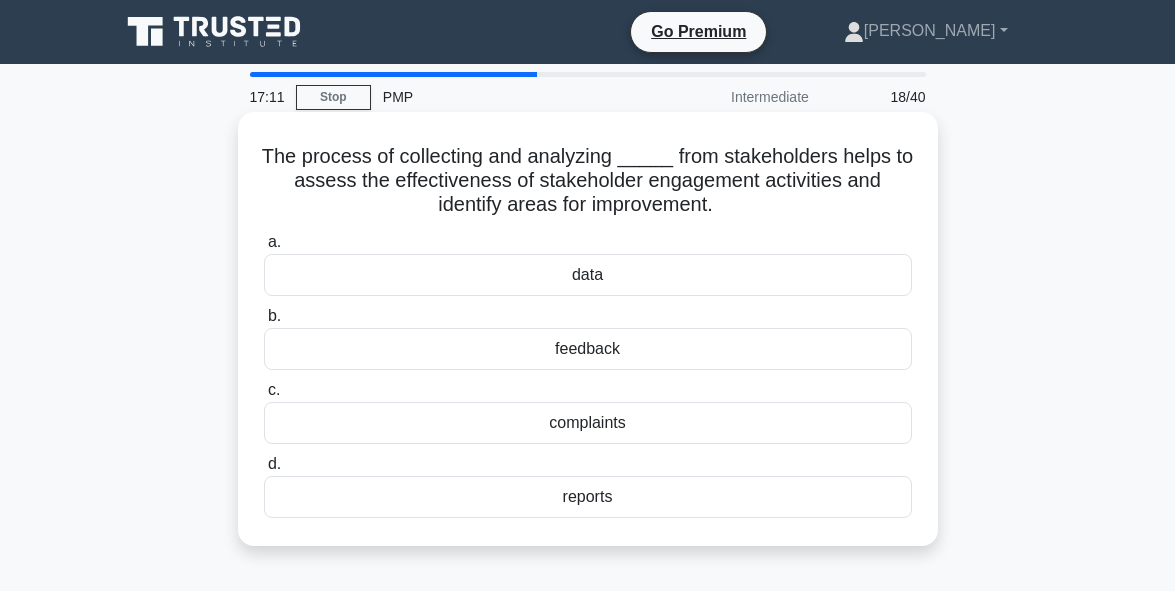 click on "feedback" at bounding box center [588, 349] 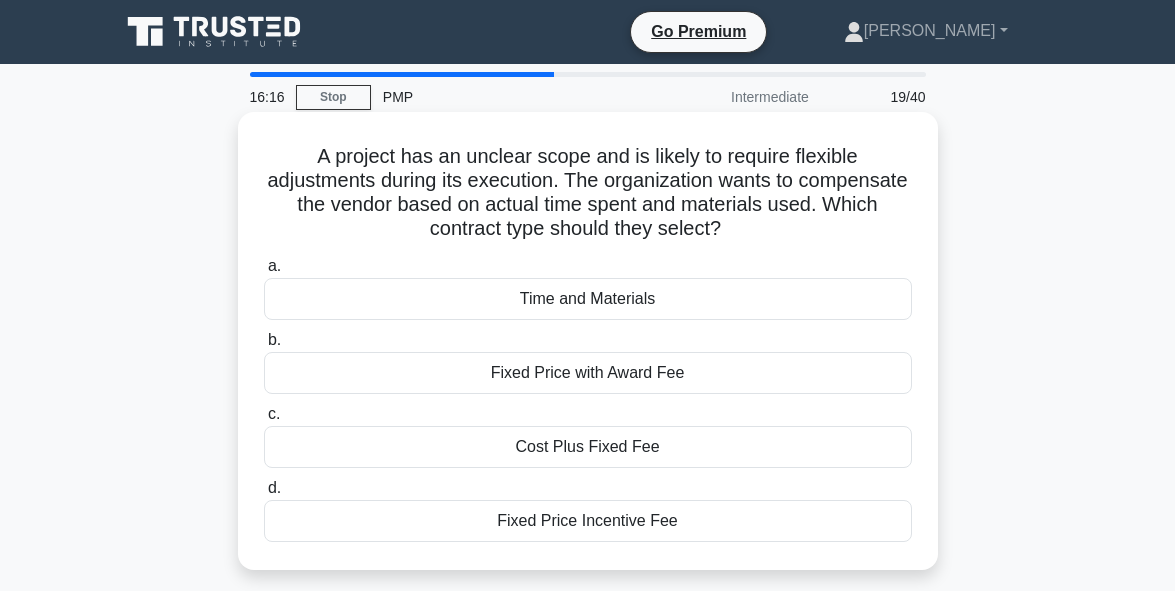 click on "Cost Plus Fixed Fee" at bounding box center [588, 447] 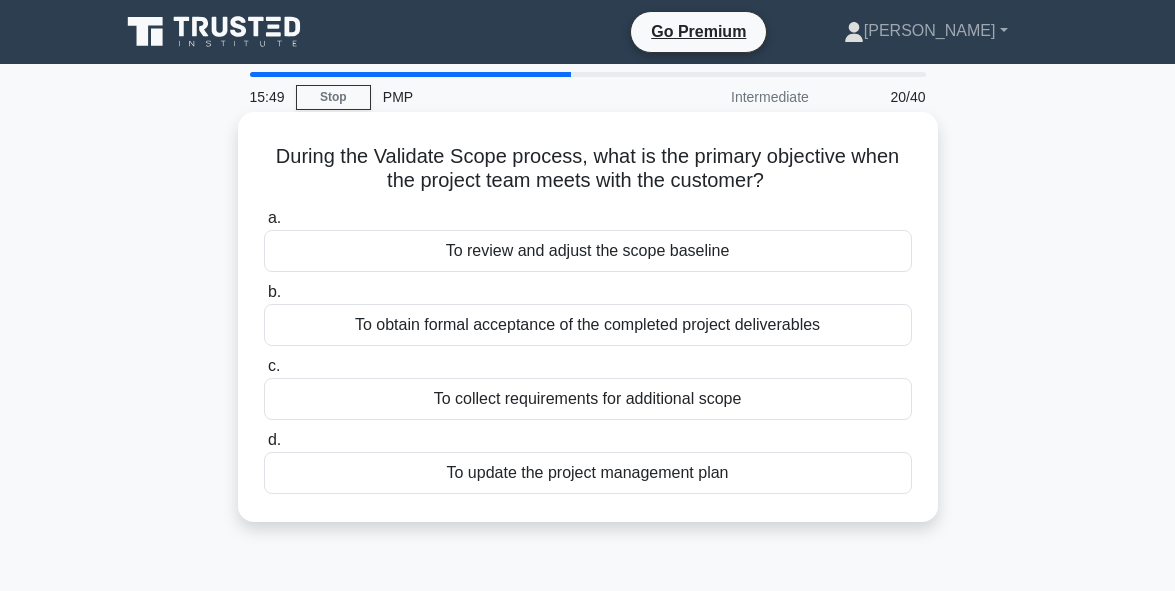 click on "To review and adjust the scope baseline" at bounding box center [588, 251] 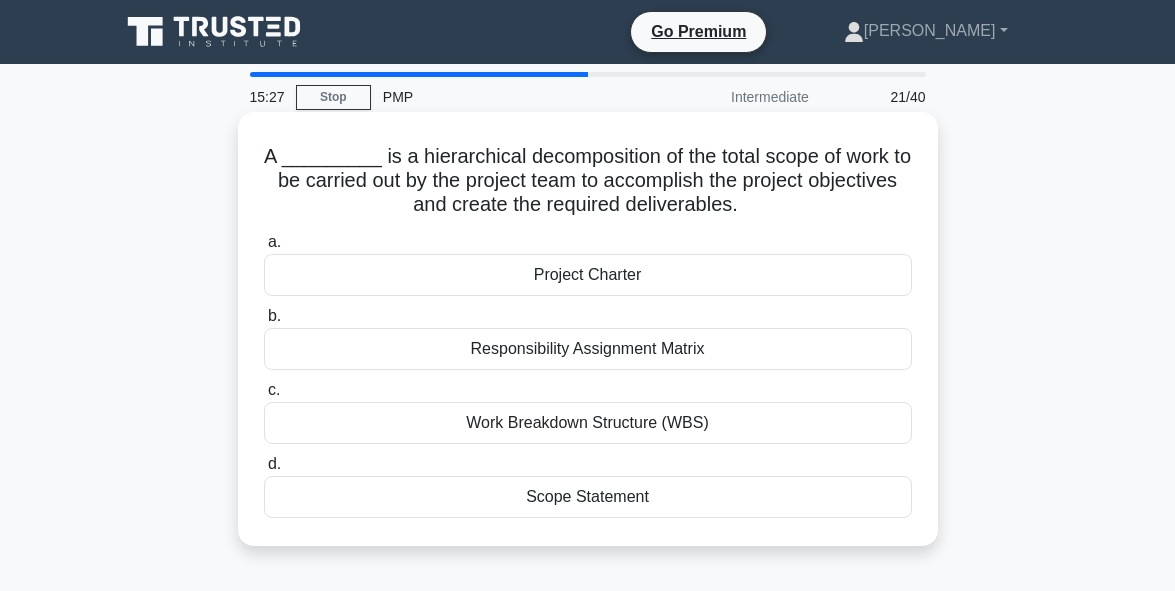 click on "Scope Statement" at bounding box center [588, 497] 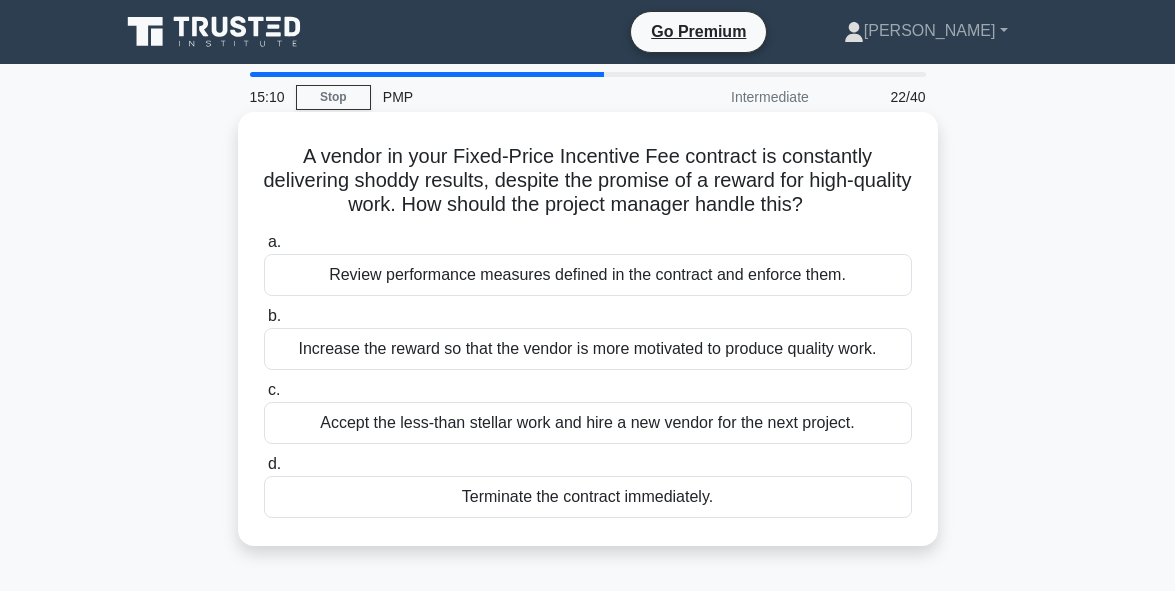 click on "Terminate the contract immediately." at bounding box center (588, 497) 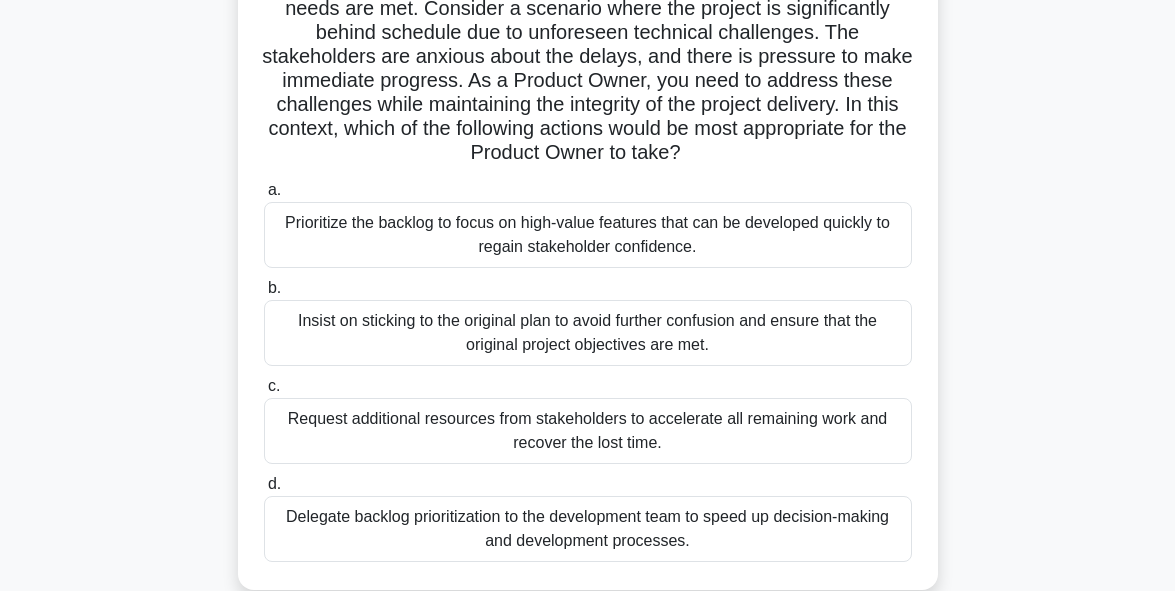 scroll, scrollTop: 280, scrollLeft: 0, axis: vertical 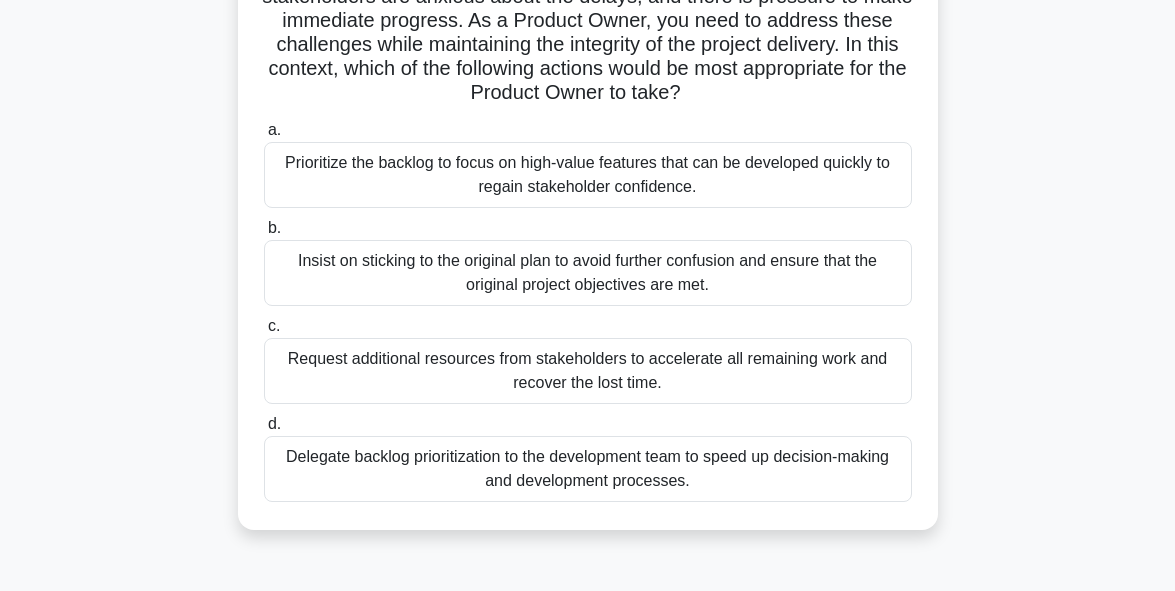click on "Delegate backlog prioritization to the development team to speed up decision-making and development processes." at bounding box center (588, 469) 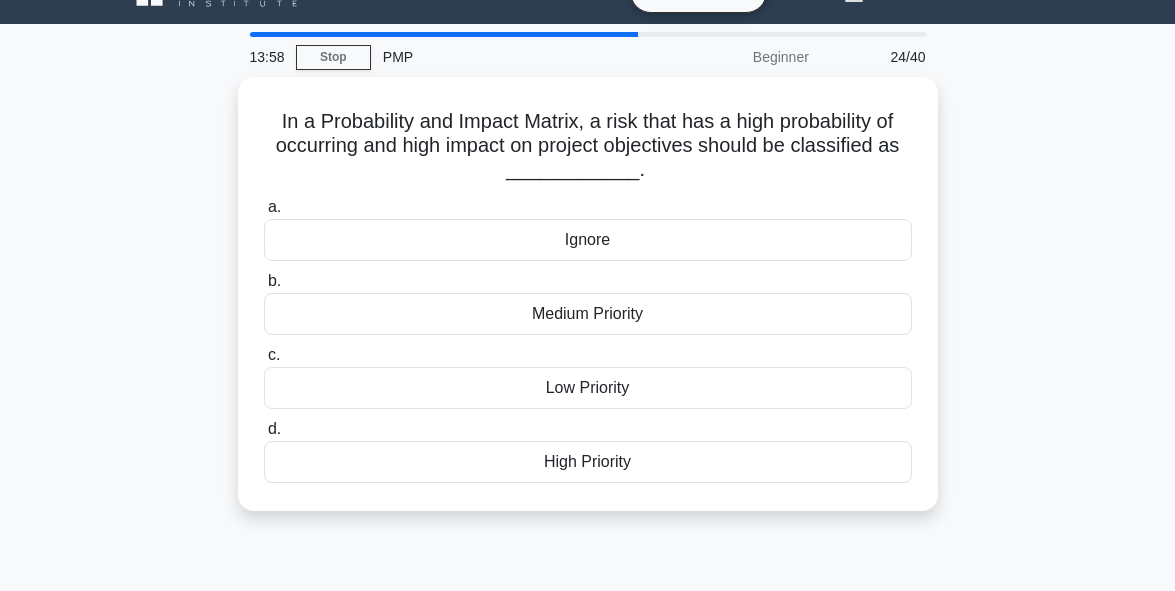 scroll, scrollTop: 80, scrollLeft: 0, axis: vertical 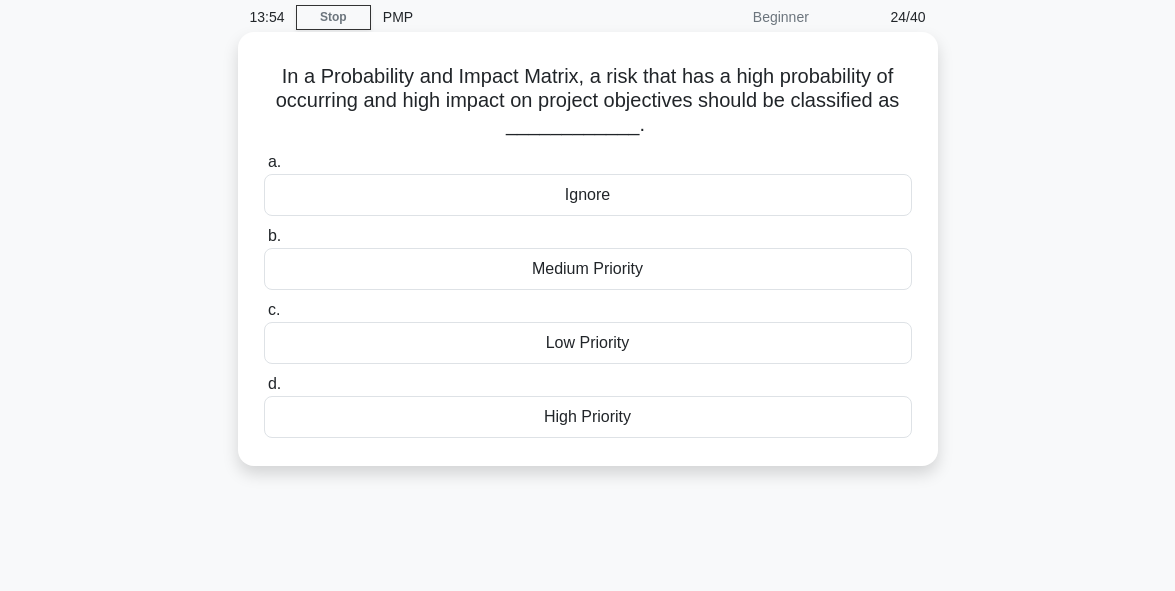 click on "High Priority" at bounding box center [588, 417] 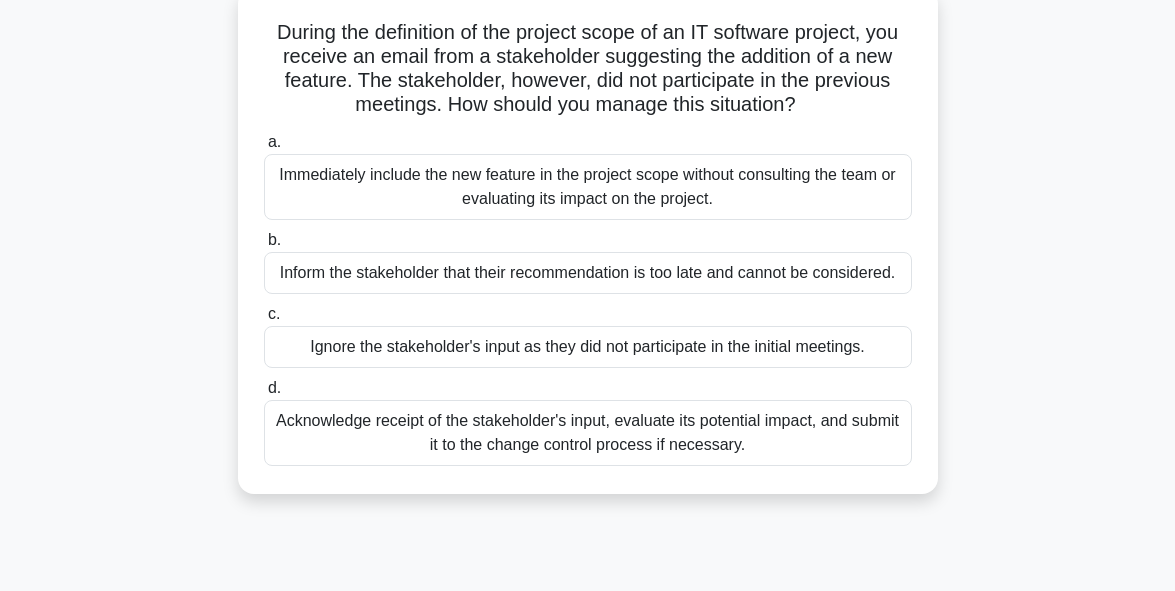 scroll, scrollTop: 120, scrollLeft: 0, axis: vertical 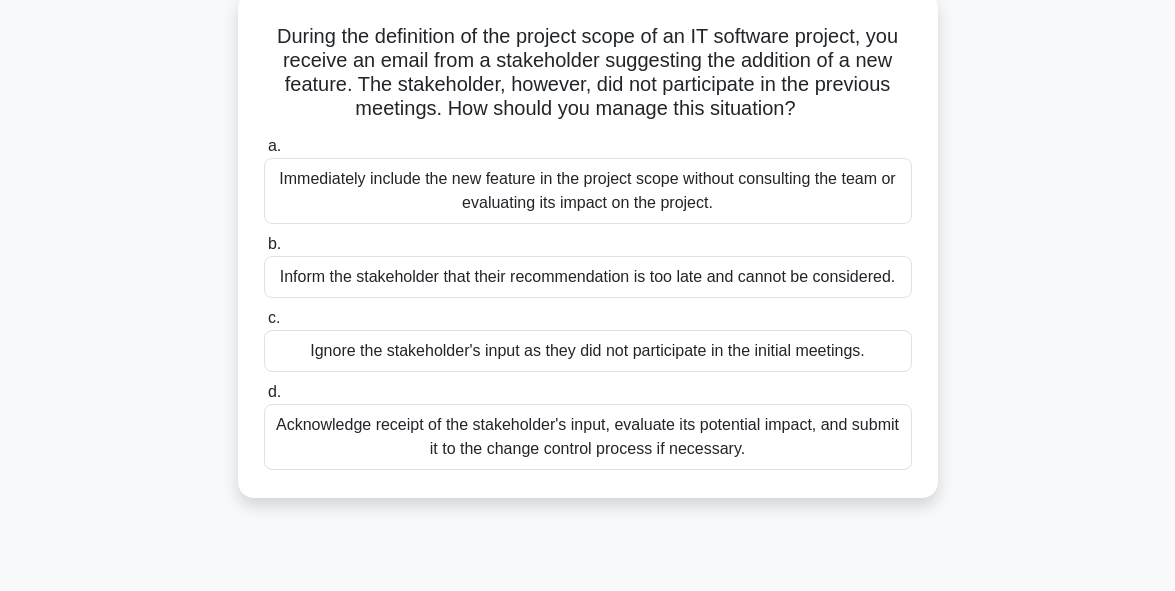 click on "Acknowledge receipt of the stakeholder's input, evaluate its potential impact, and submit it to the change control process if necessary." at bounding box center [588, 437] 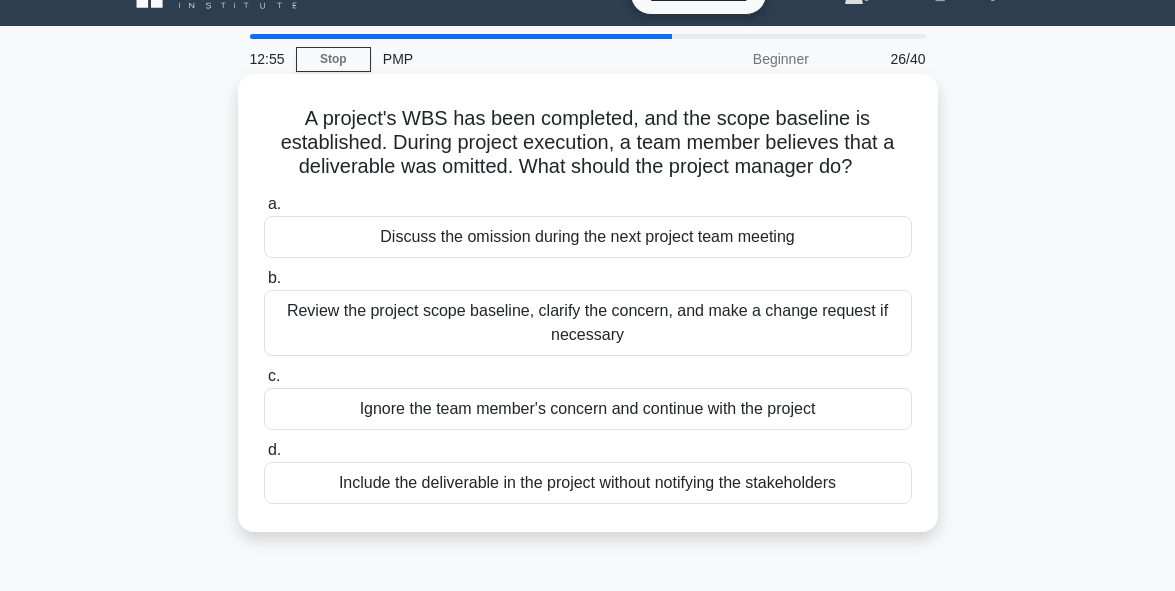scroll, scrollTop: 40, scrollLeft: 0, axis: vertical 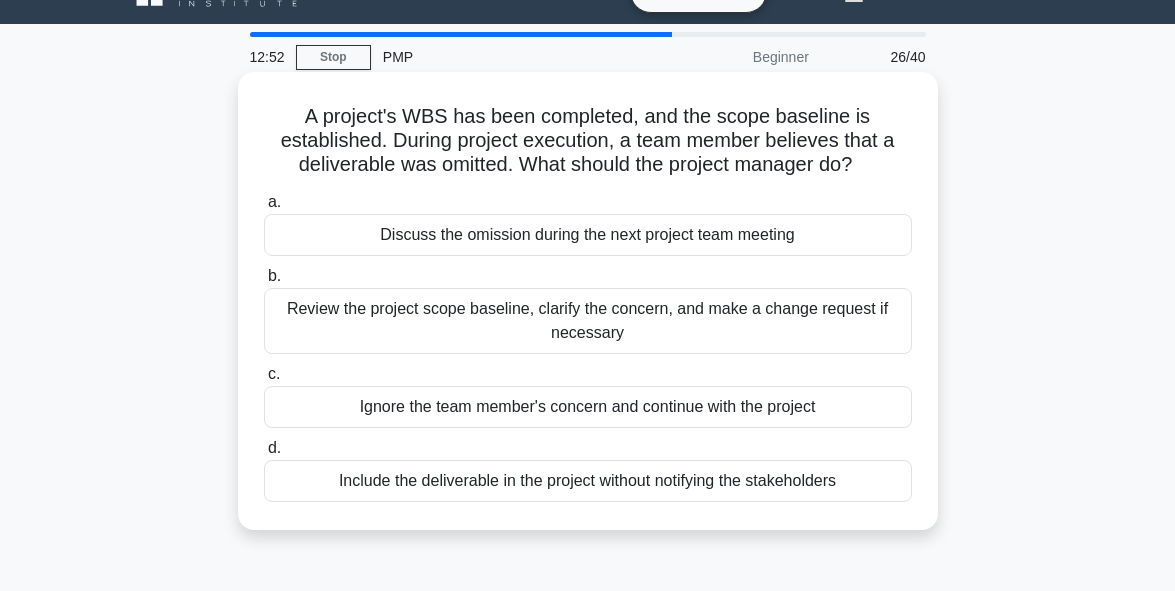 click on "Review the project scope baseline, clarify the concern, and make a change request if necessary" at bounding box center (588, 321) 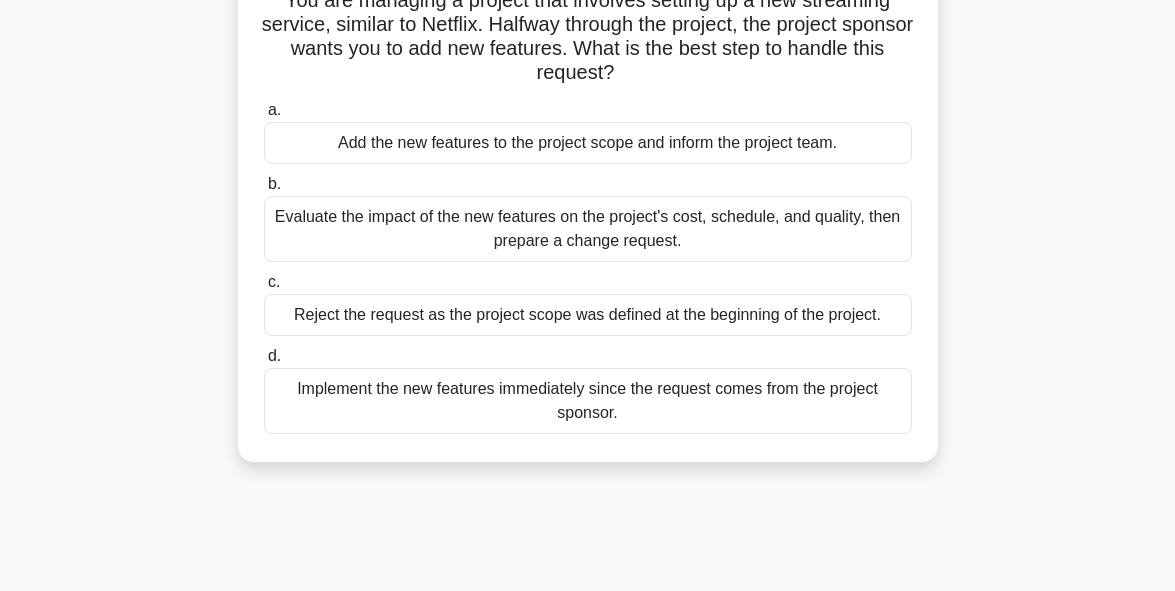scroll, scrollTop: 160, scrollLeft: 0, axis: vertical 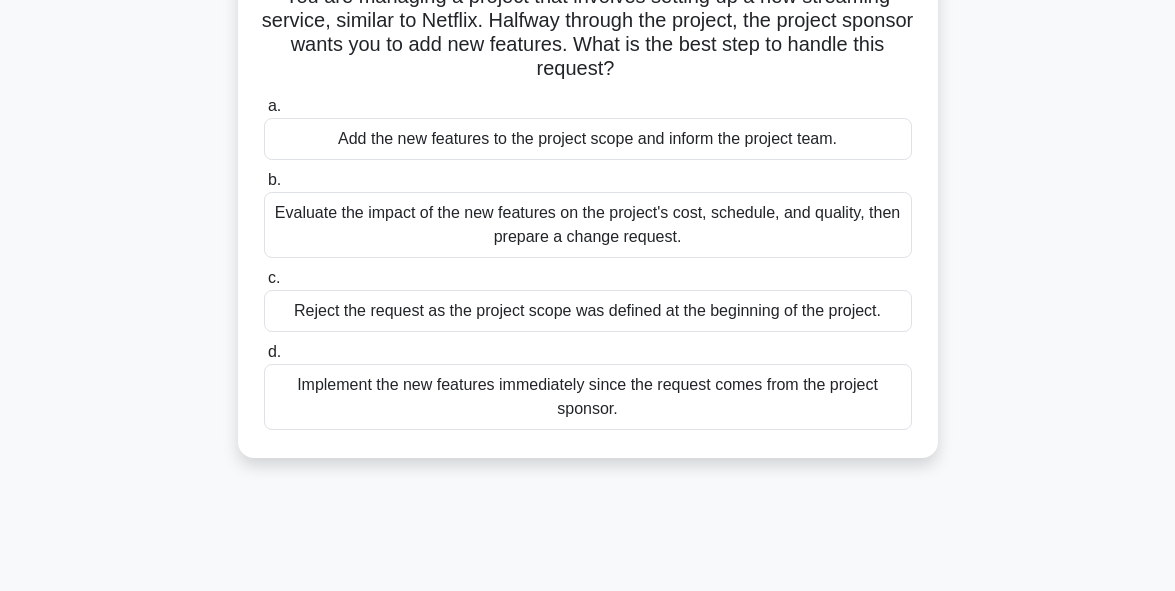 click on "Evaluate the impact of the new features on the project's cost, schedule, and quality, then prepare a change request." at bounding box center [588, 225] 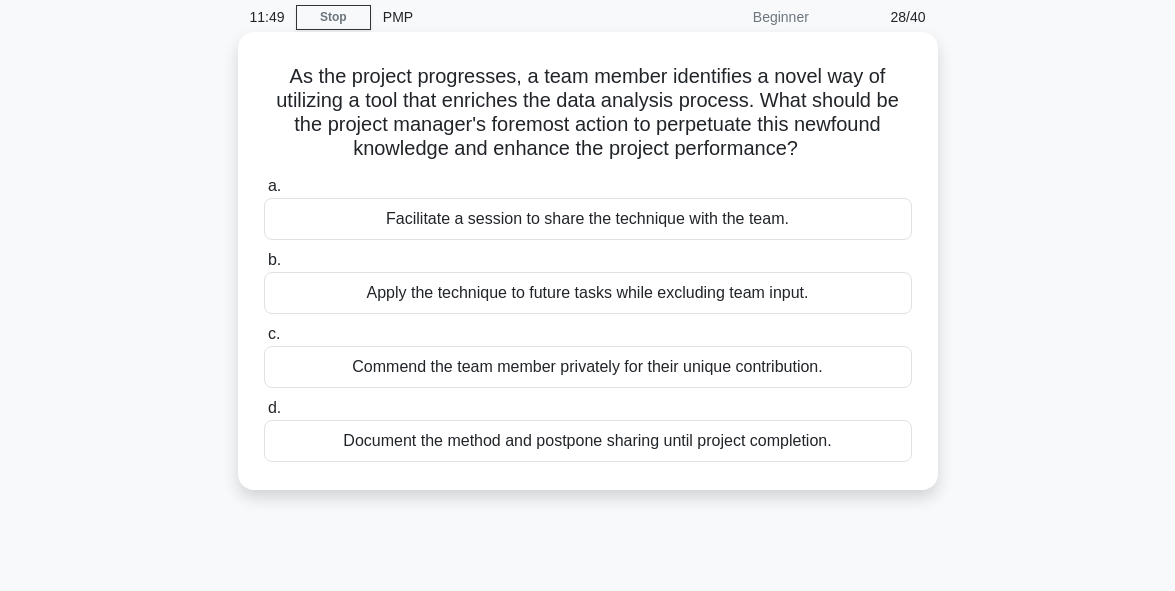 scroll, scrollTop: 40, scrollLeft: 0, axis: vertical 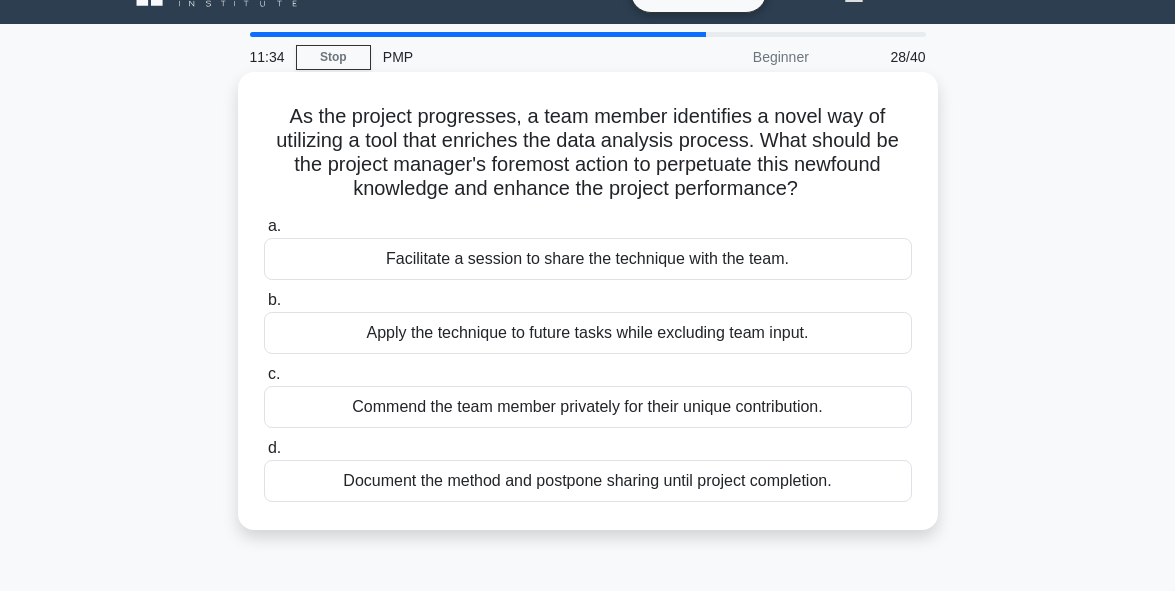 click on "Facilitate a session to share the technique with the team." at bounding box center (588, 259) 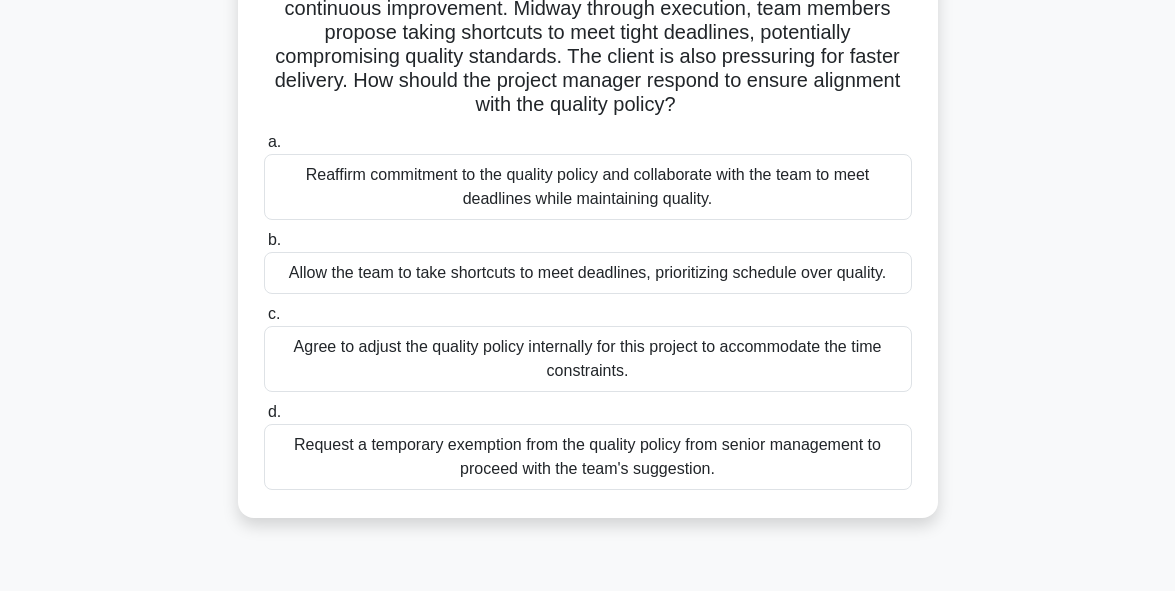 scroll, scrollTop: 200, scrollLeft: 0, axis: vertical 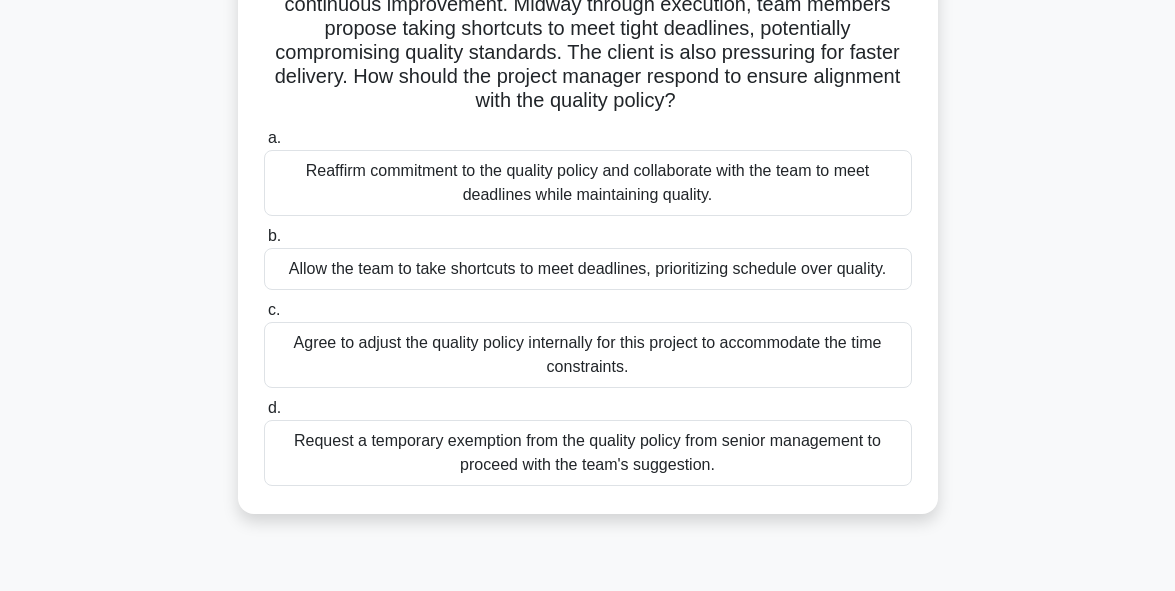 click on "Reaffirm commitment to the quality policy and collaborate with the team to meet deadlines while maintaining quality." at bounding box center (588, 183) 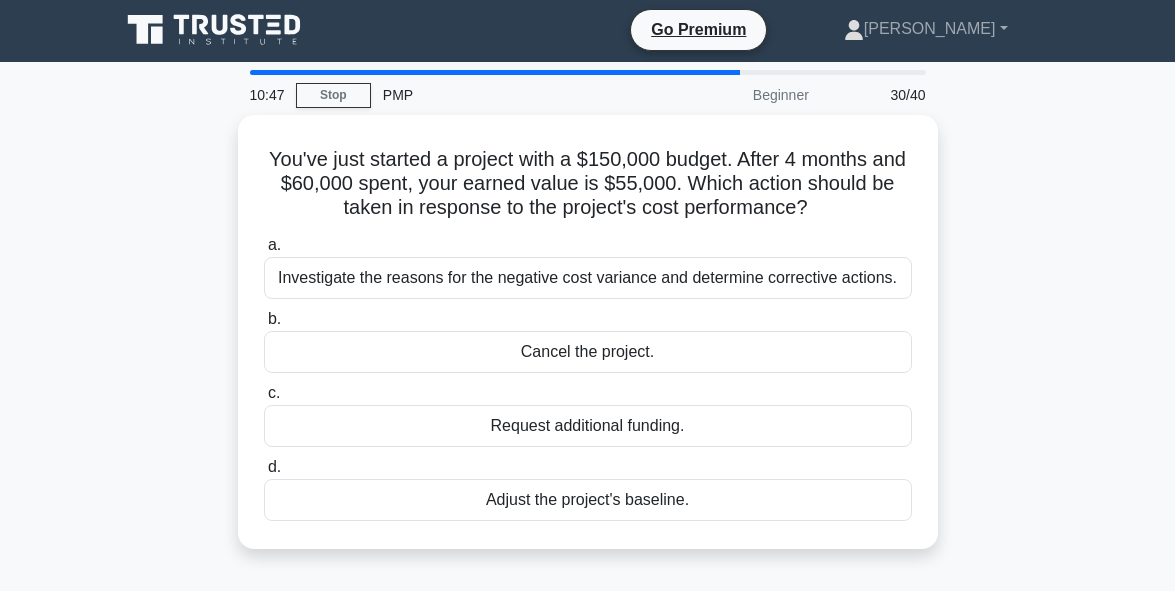 scroll, scrollTop: 0, scrollLeft: 0, axis: both 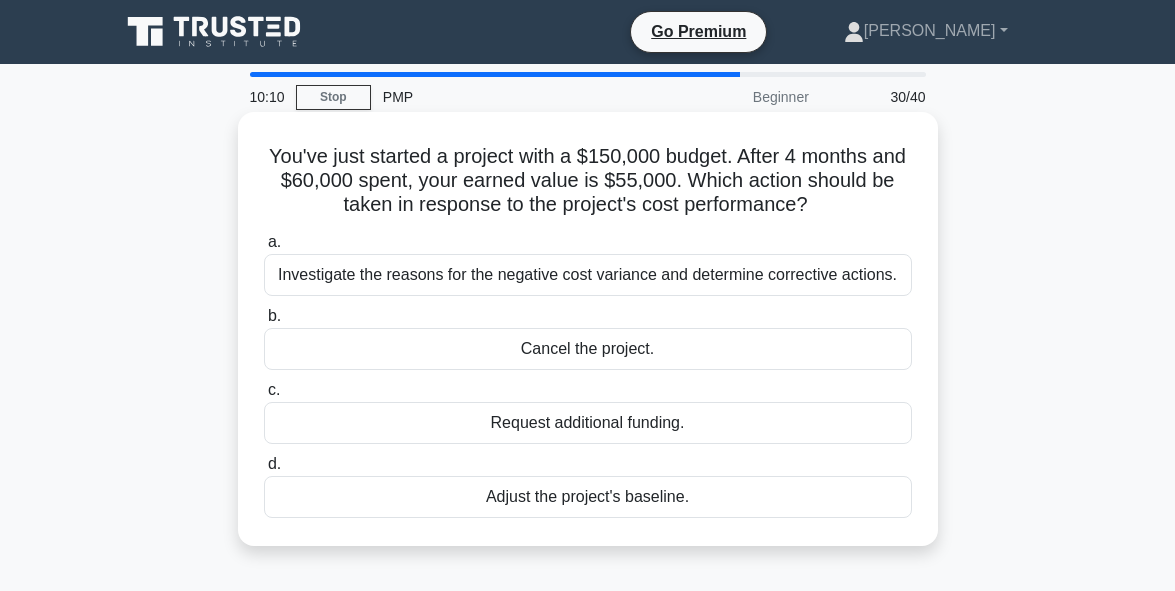 click on "Investigate the reasons for the negative cost variance and determine corrective actions." at bounding box center [588, 275] 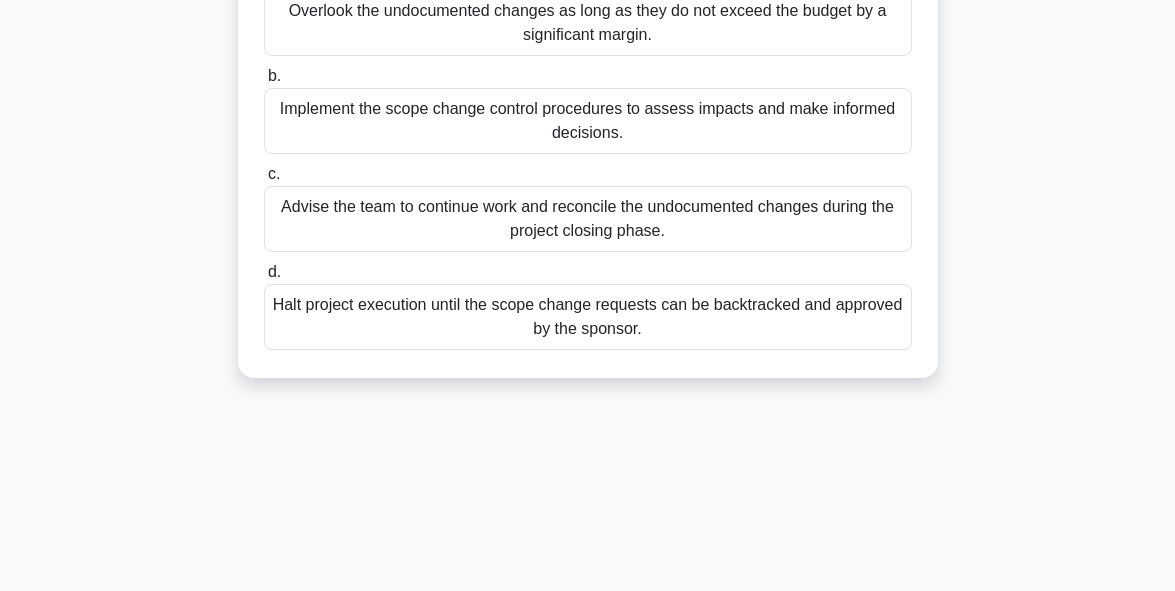 scroll, scrollTop: 320, scrollLeft: 0, axis: vertical 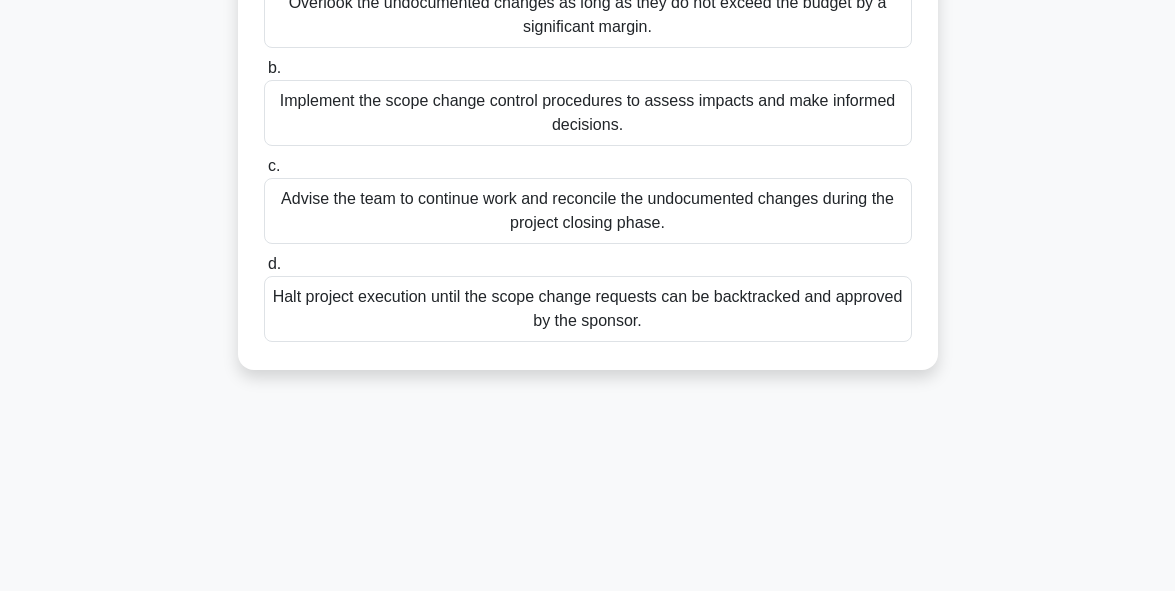 click on "Halt project execution until the scope change requests can be backtracked and approved by the sponsor." at bounding box center [588, 309] 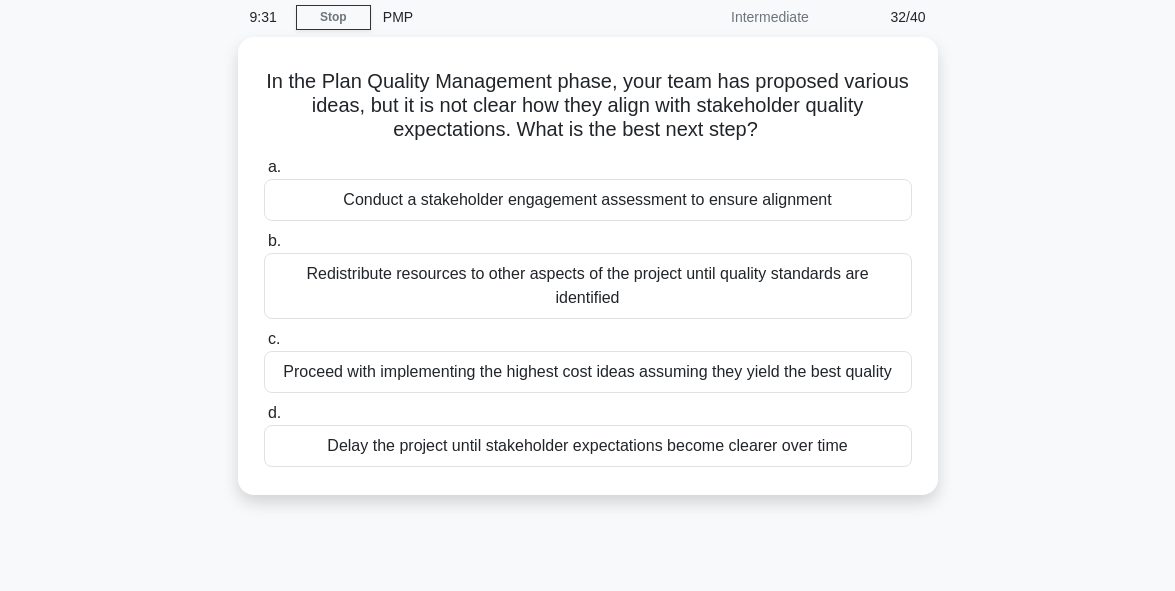 scroll, scrollTop: 6, scrollLeft: 0, axis: vertical 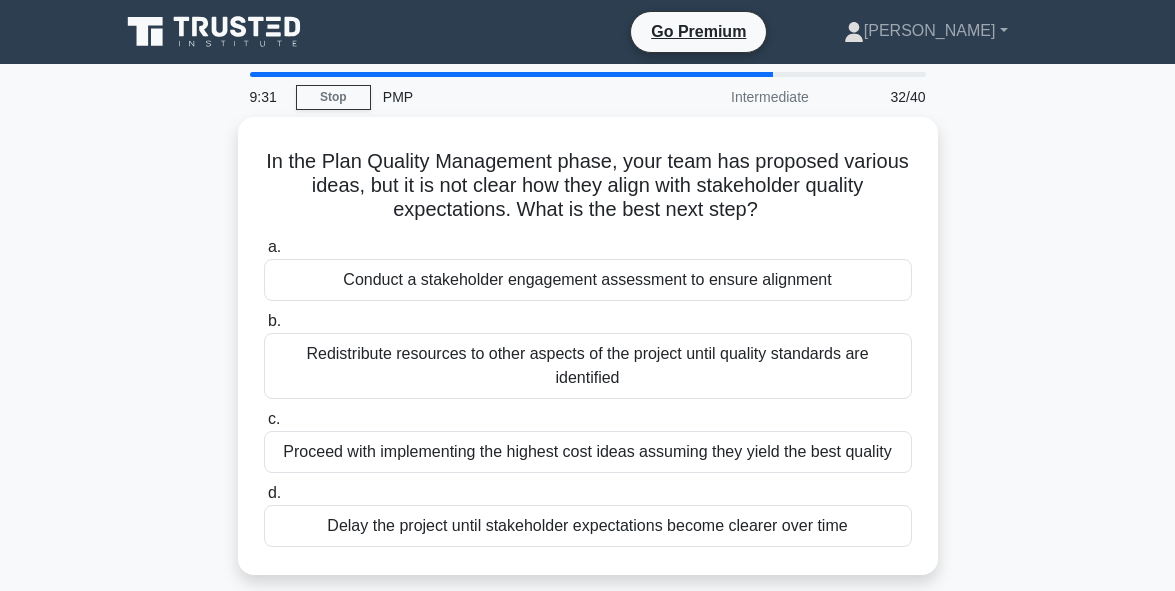 click on "b.
Redistribute resources to other aspects of the project until quality standards are identified" at bounding box center (588, 354) 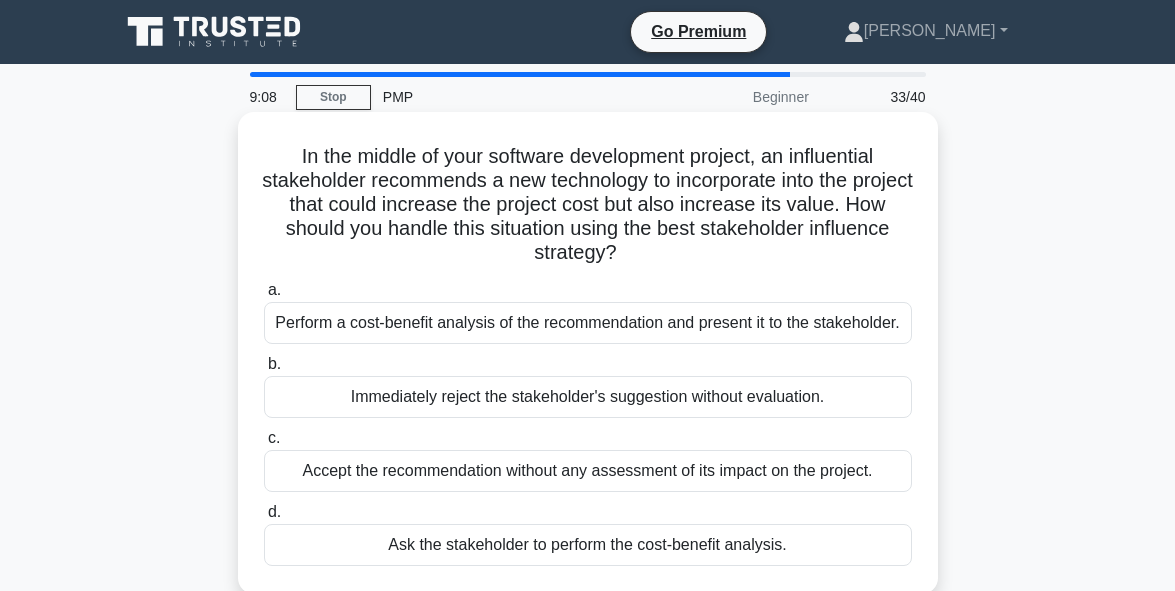 click on "Perform a cost-benefit analysis of the recommendation and present it to the stakeholder." at bounding box center [588, 323] 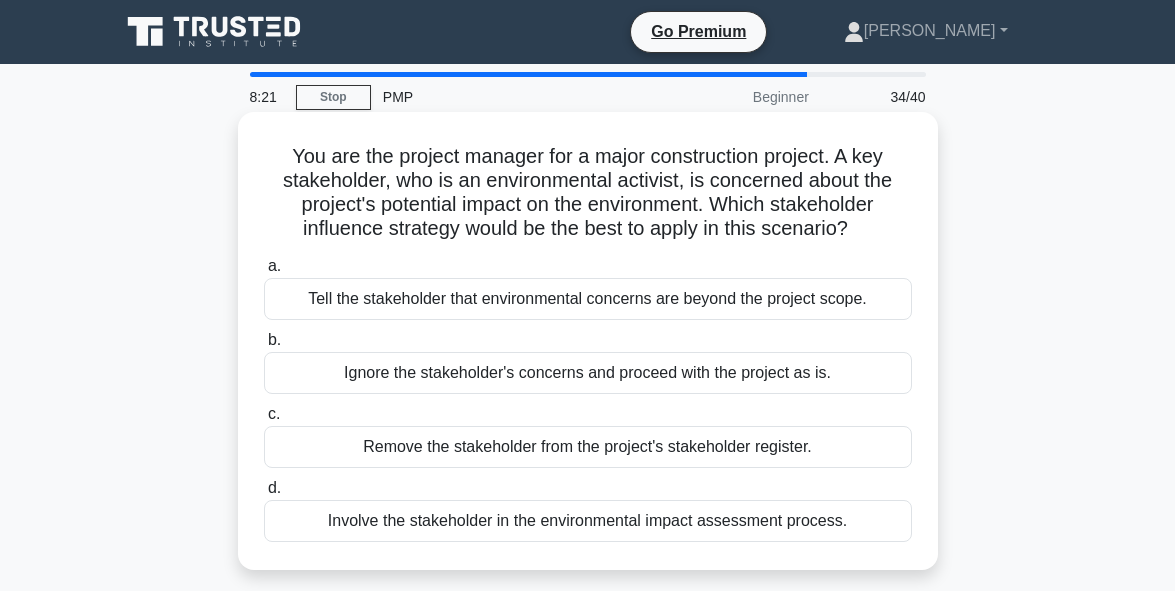 click on "Involve the stakeholder in the environmental impact assessment process." at bounding box center (588, 521) 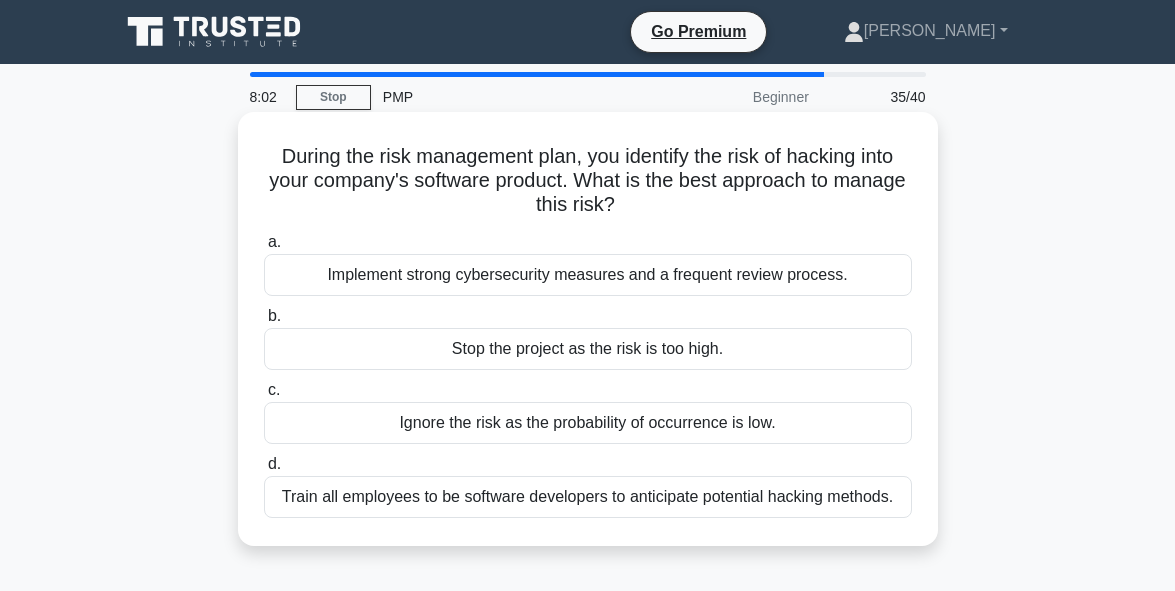 click on "Implement strong cybersecurity measures and a frequent review process." at bounding box center (588, 275) 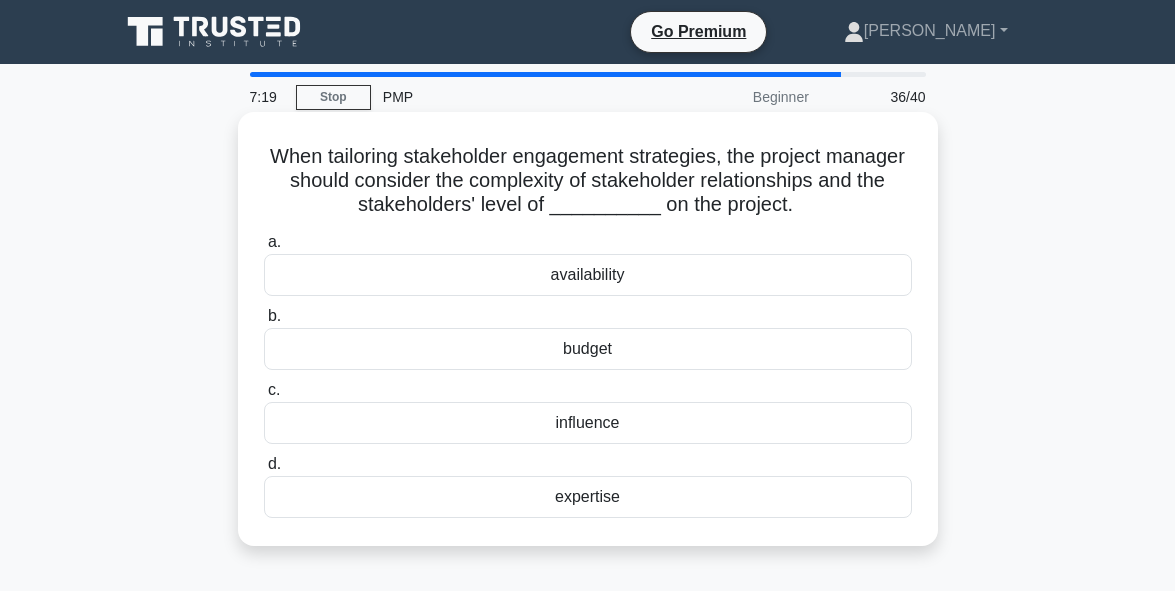 click on "influence" at bounding box center [588, 423] 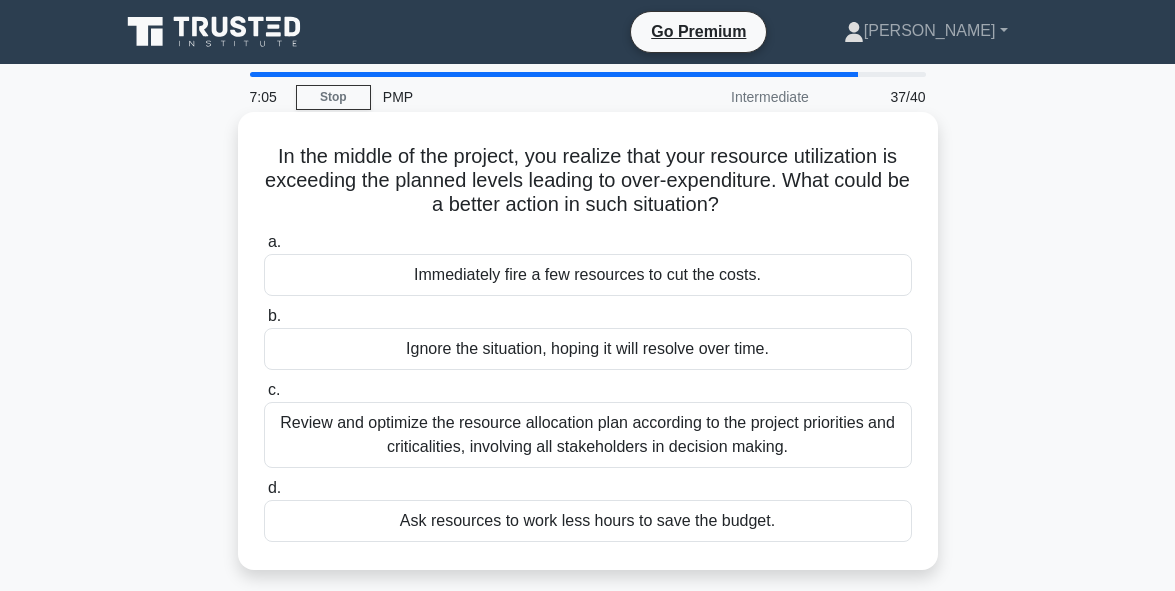 click on "Review and optimize the resource allocation plan according to the project priorities and criticalities, involving all stakeholders in decision making." at bounding box center [588, 435] 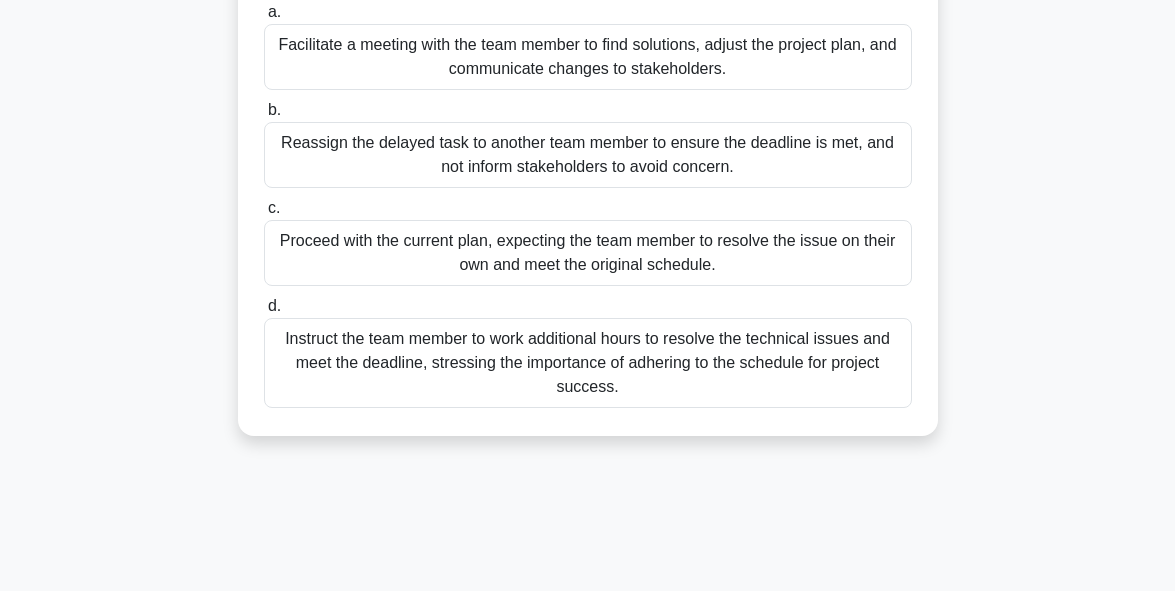 scroll, scrollTop: 280, scrollLeft: 0, axis: vertical 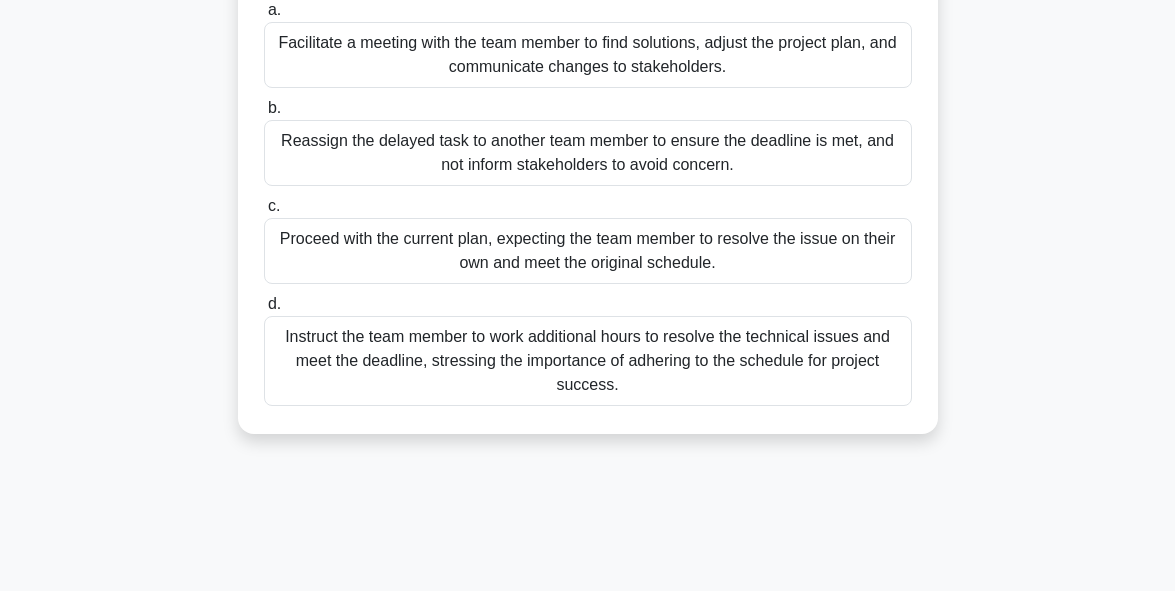 click on "Facilitate a meeting with the team member to find solutions, adjust the project plan, and communicate changes to stakeholders." at bounding box center (588, 55) 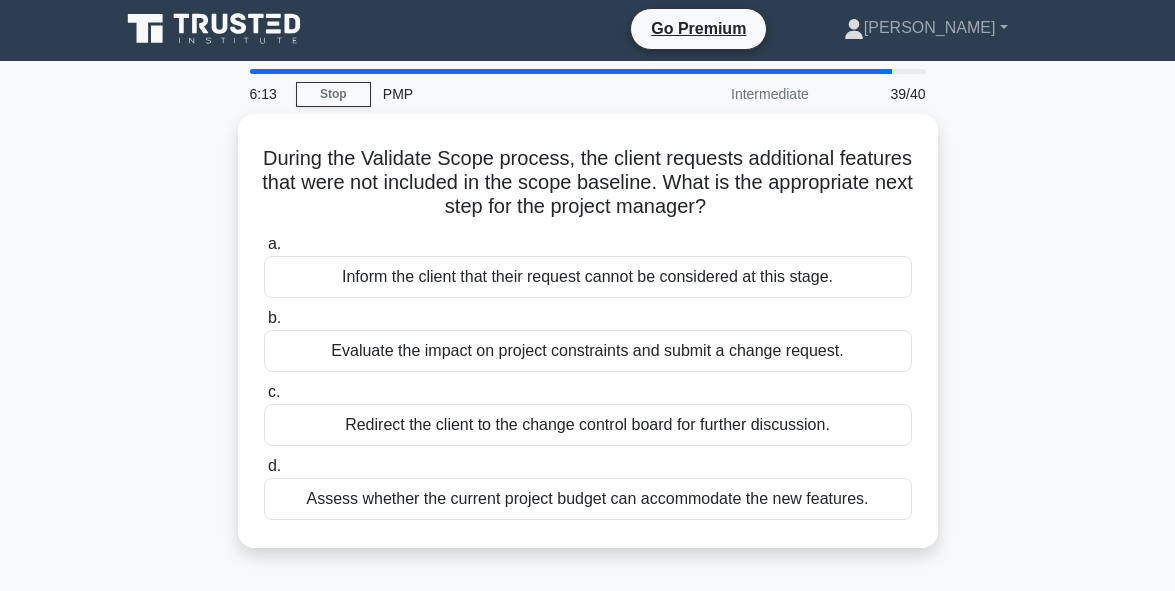 scroll, scrollTop: 0, scrollLeft: 0, axis: both 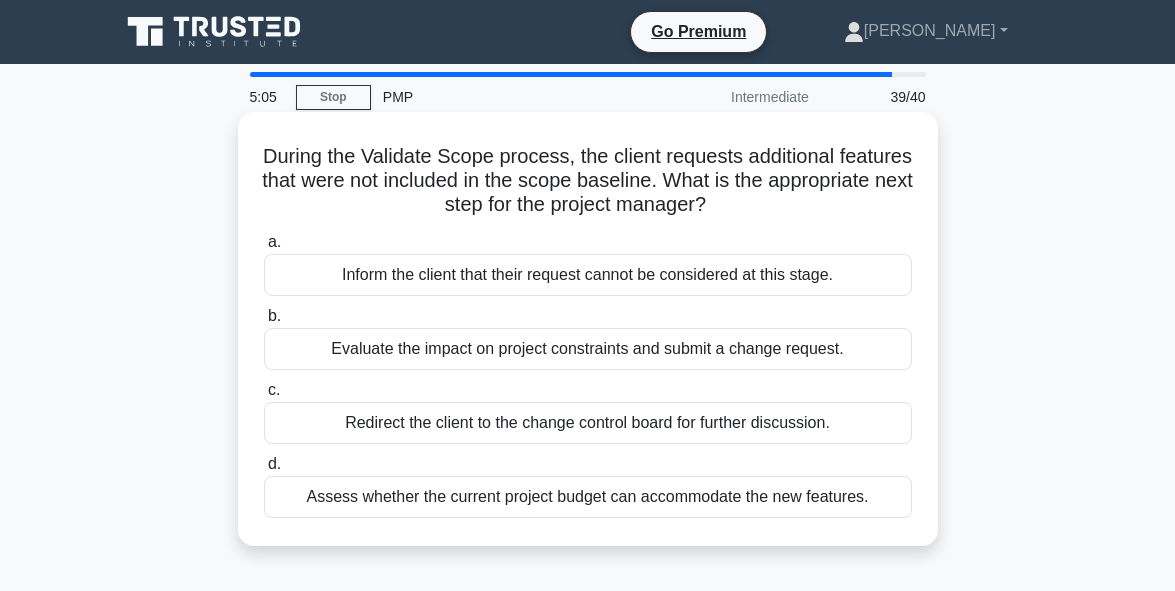 click on "Evaluate the impact on project constraints and submit a change request." at bounding box center [588, 349] 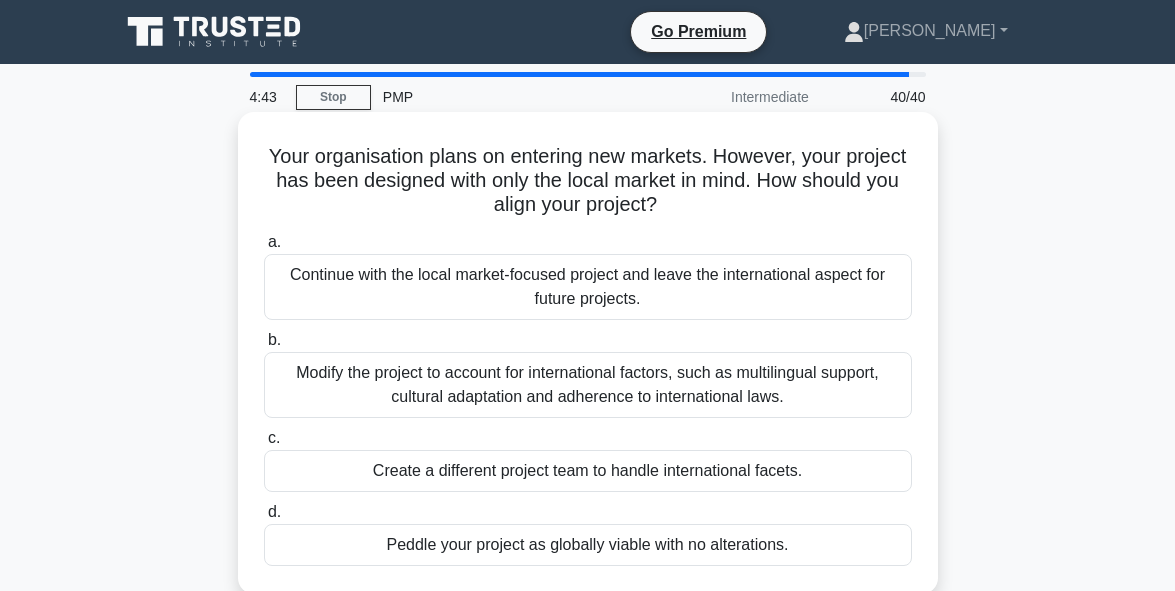 click on "Modify the project to account for international factors, such as multilingual support, cultural adaptation and adherence to international laws." at bounding box center (588, 385) 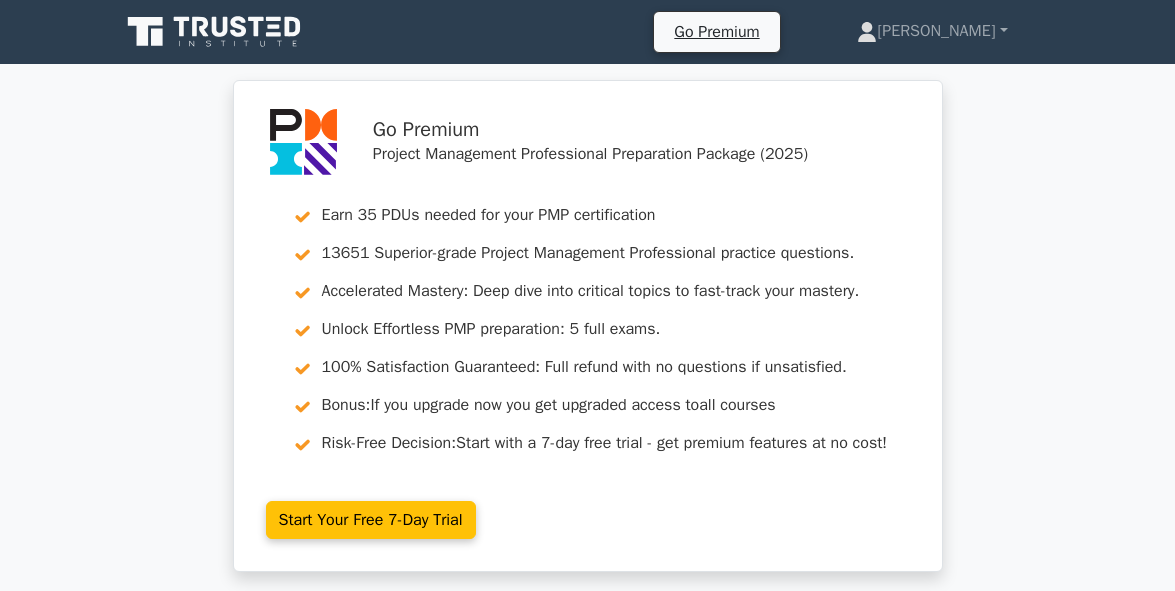 scroll, scrollTop: 0, scrollLeft: 0, axis: both 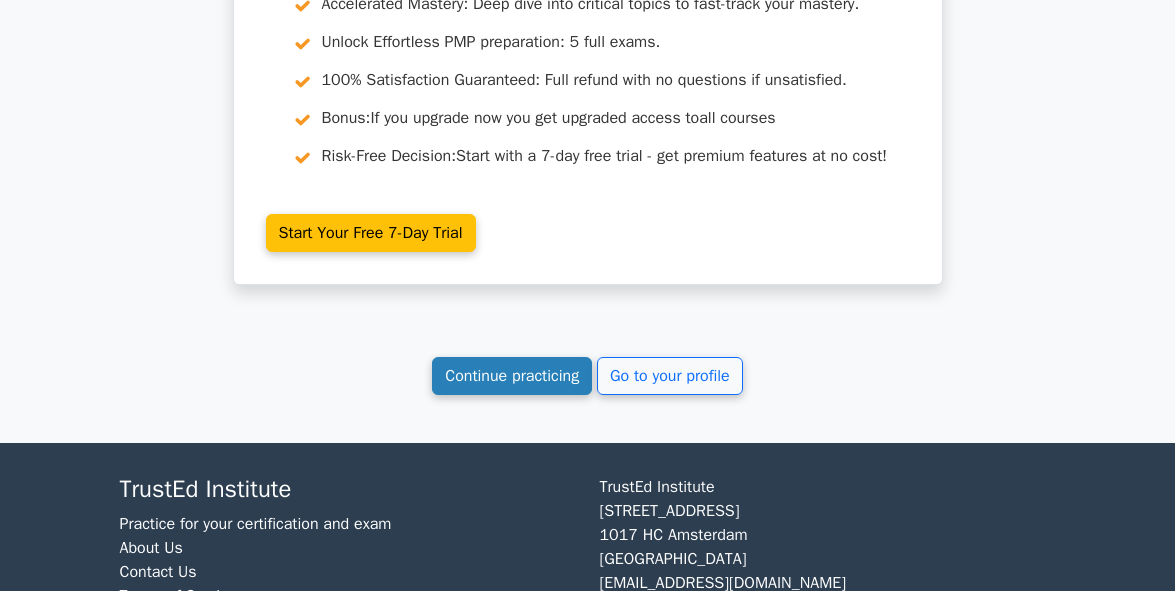 click on "Continue practicing" at bounding box center [512, 376] 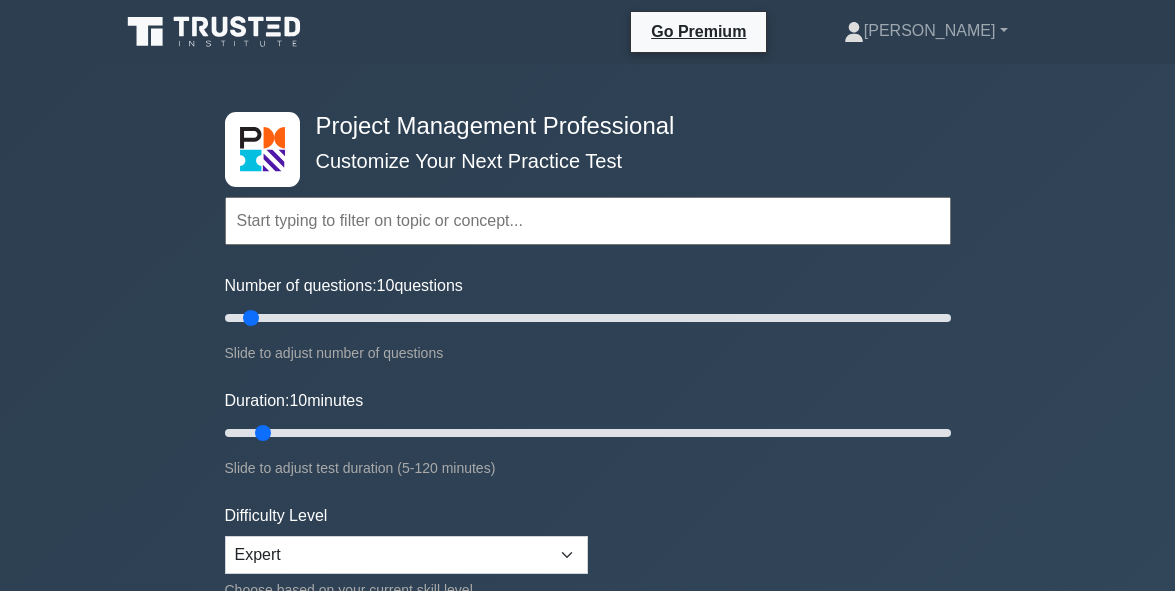 scroll, scrollTop: 0, scrollLeft: 0, axis: both 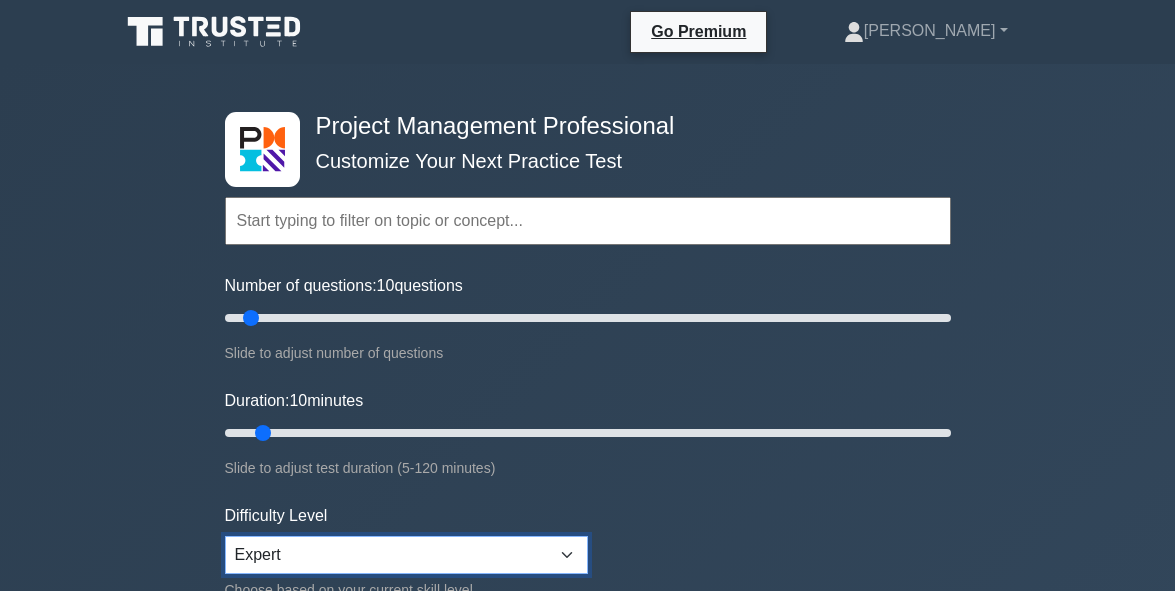 click on "Beginner
Intermediate
Expert" at bounding box center [406, 555] 